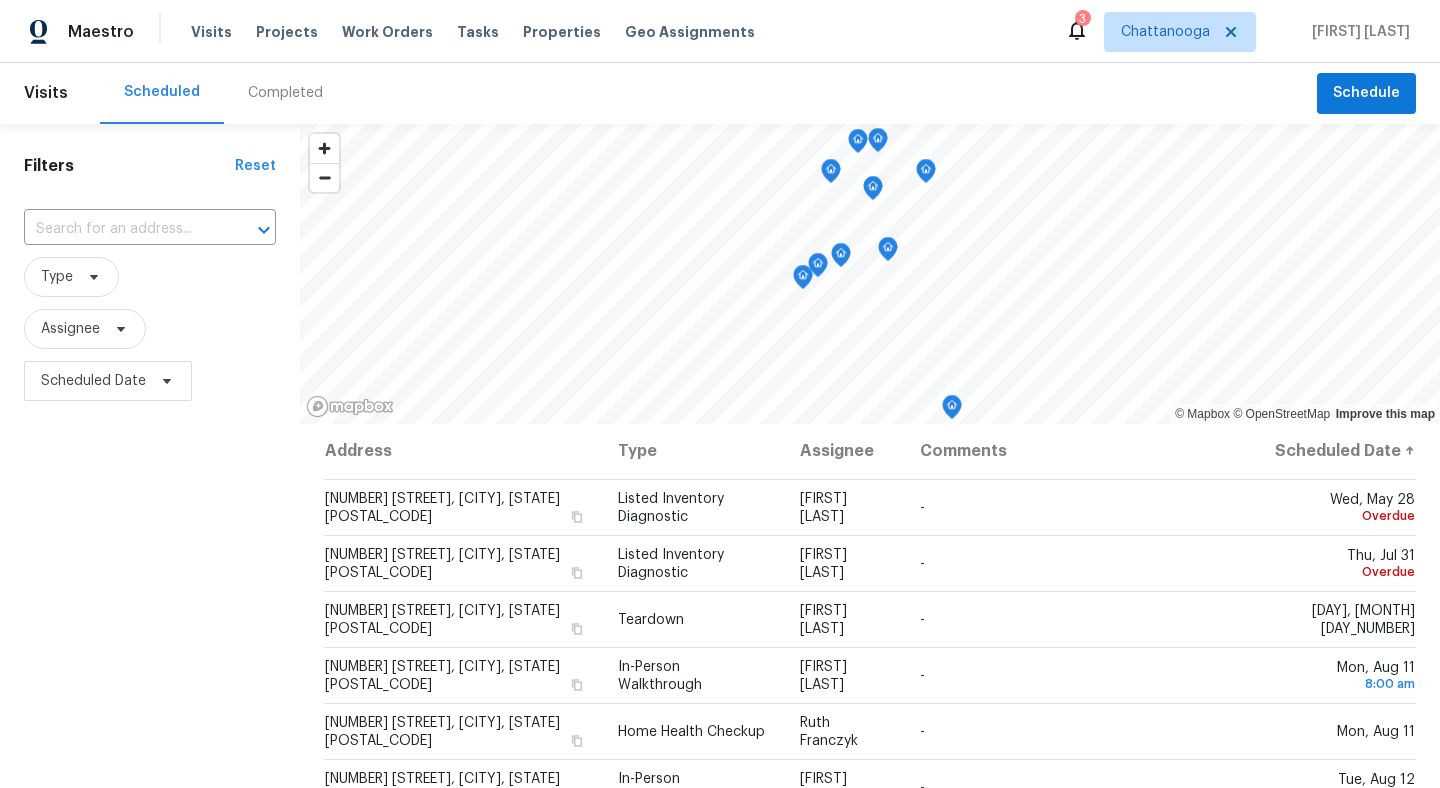 scroll, scrollTop: 0, scrollLeft: 0, axis: both 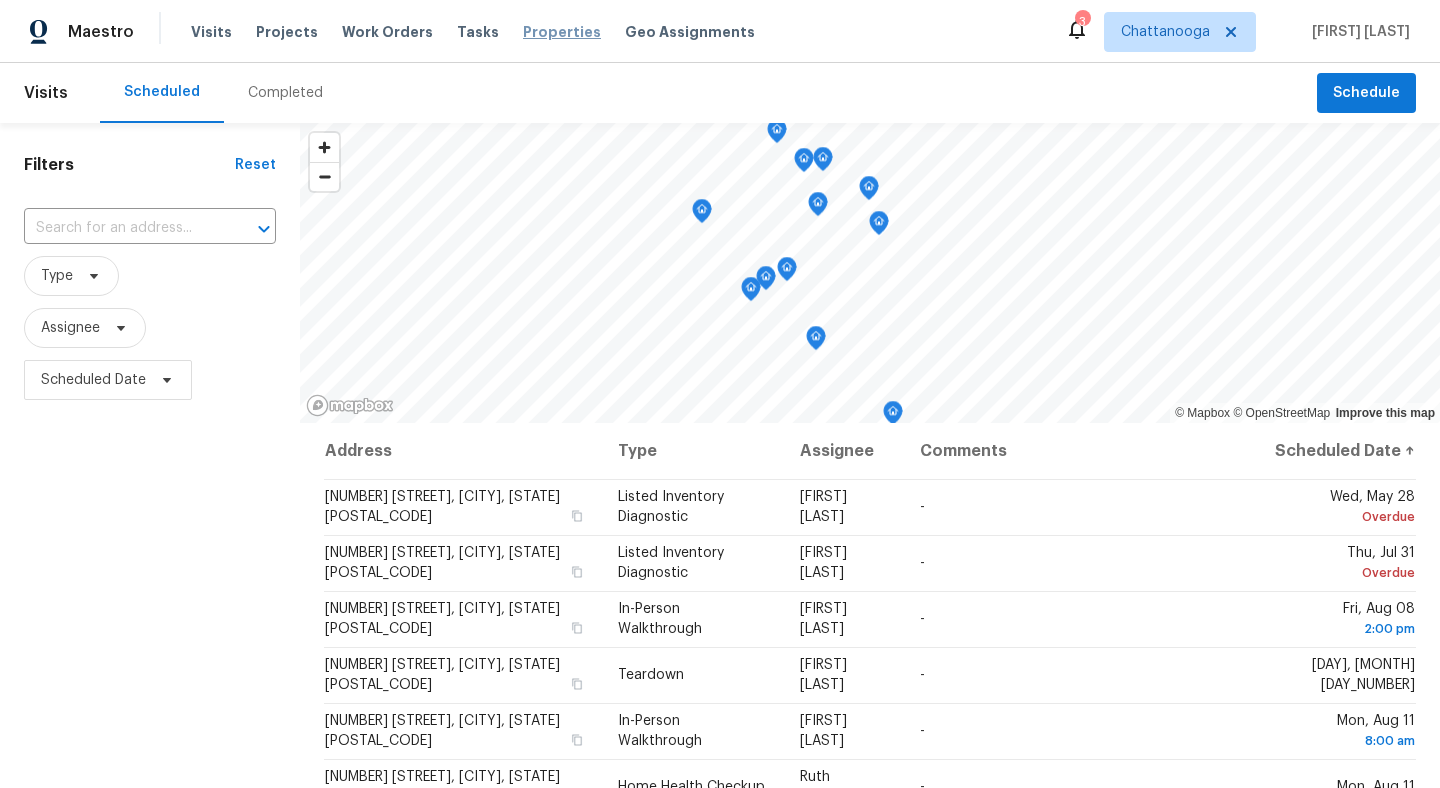 click on "Properties" at bounding box center (562, 32) 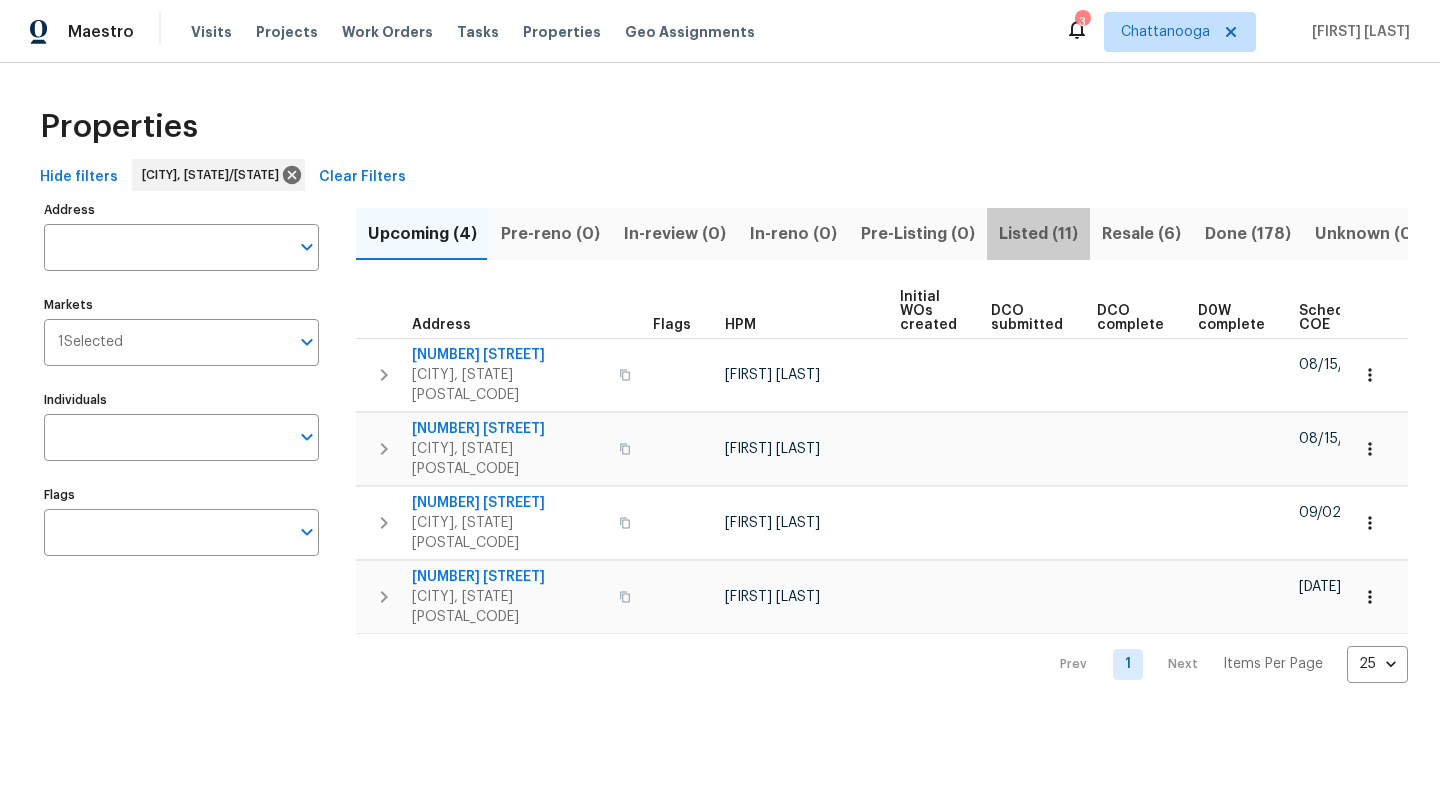 click on "Listed (11)" at bounding box center (1038, 234) 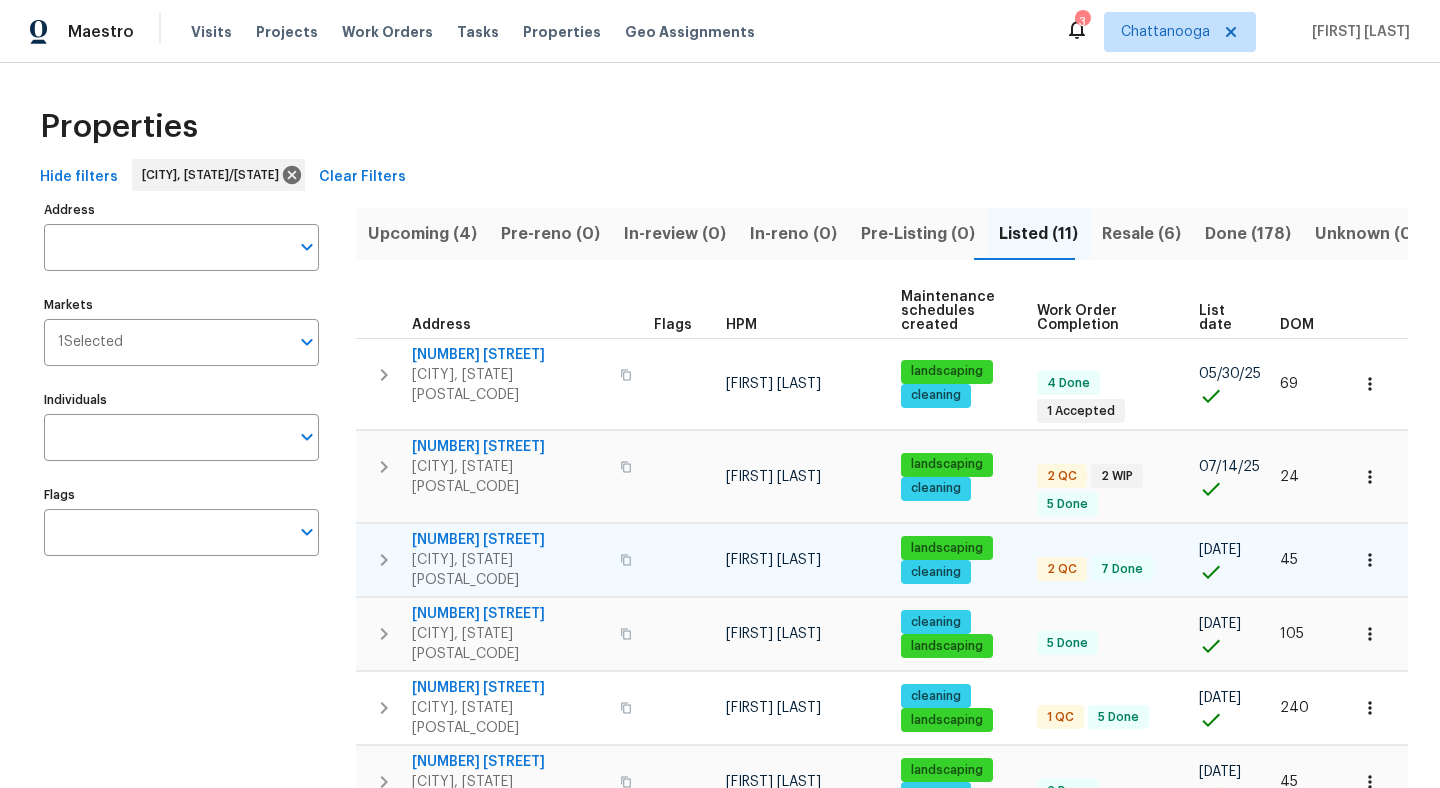 click on "523 Pinewood Cir" at bounding box center (510, 540) 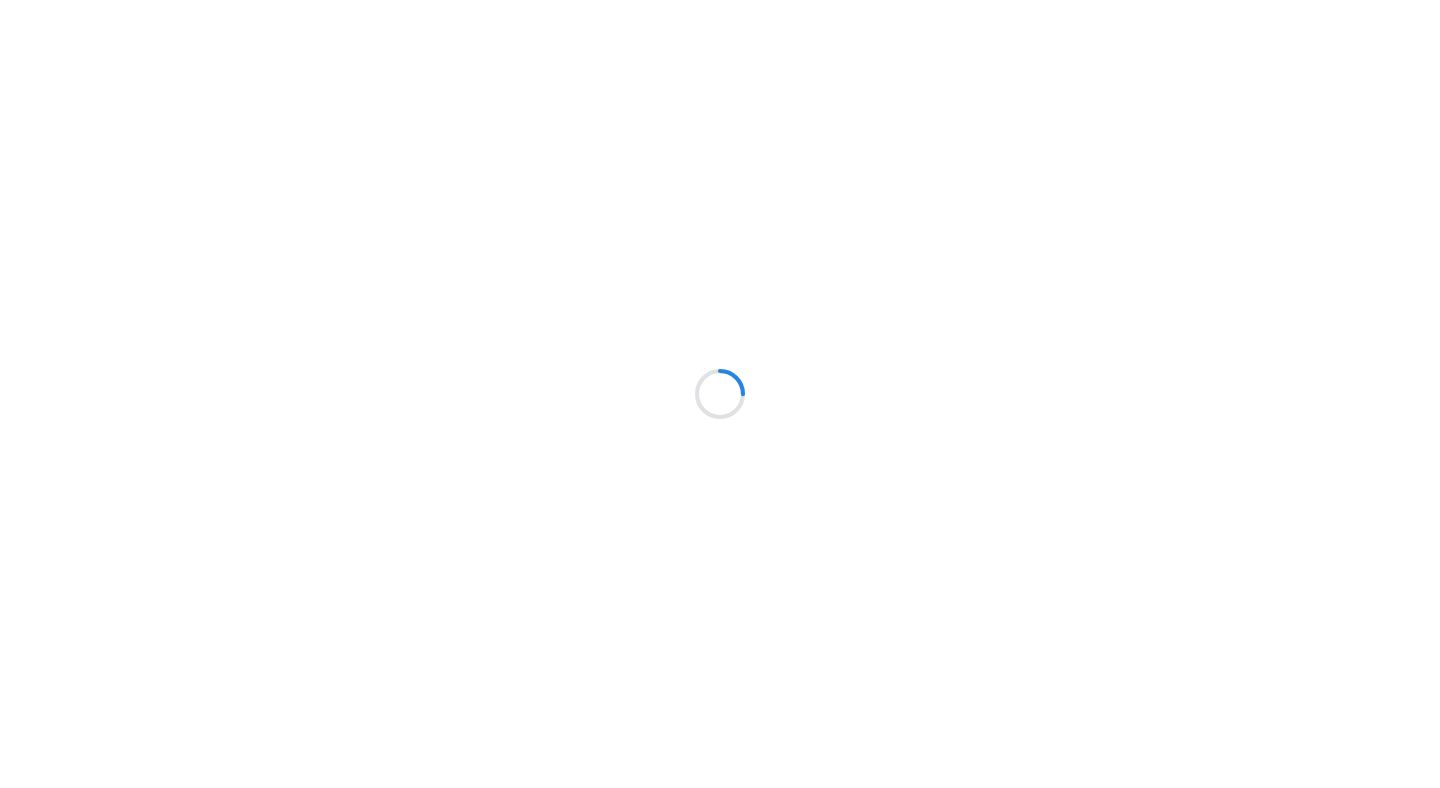 scroll, scrollTop: 0, scrollLeft: 0, axis: both 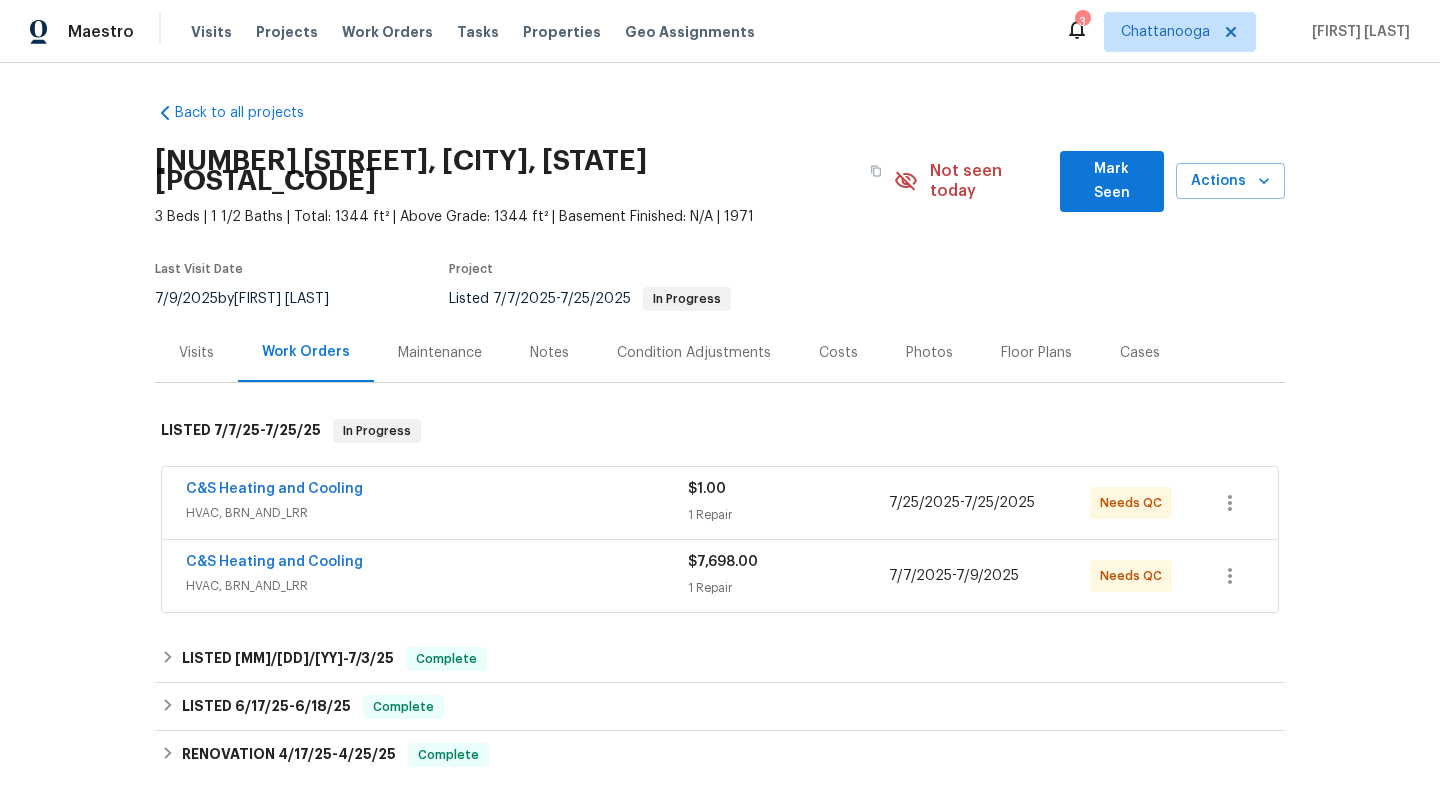 click on "C&S Heating and Cooling HVAC, BRN_AND_LRR [PRICE] 1 Repair [MM]/[DD]/[YYYY] - [MM]/[DD]/[YYYY] Needs QC" at bounding box center (720, 576) 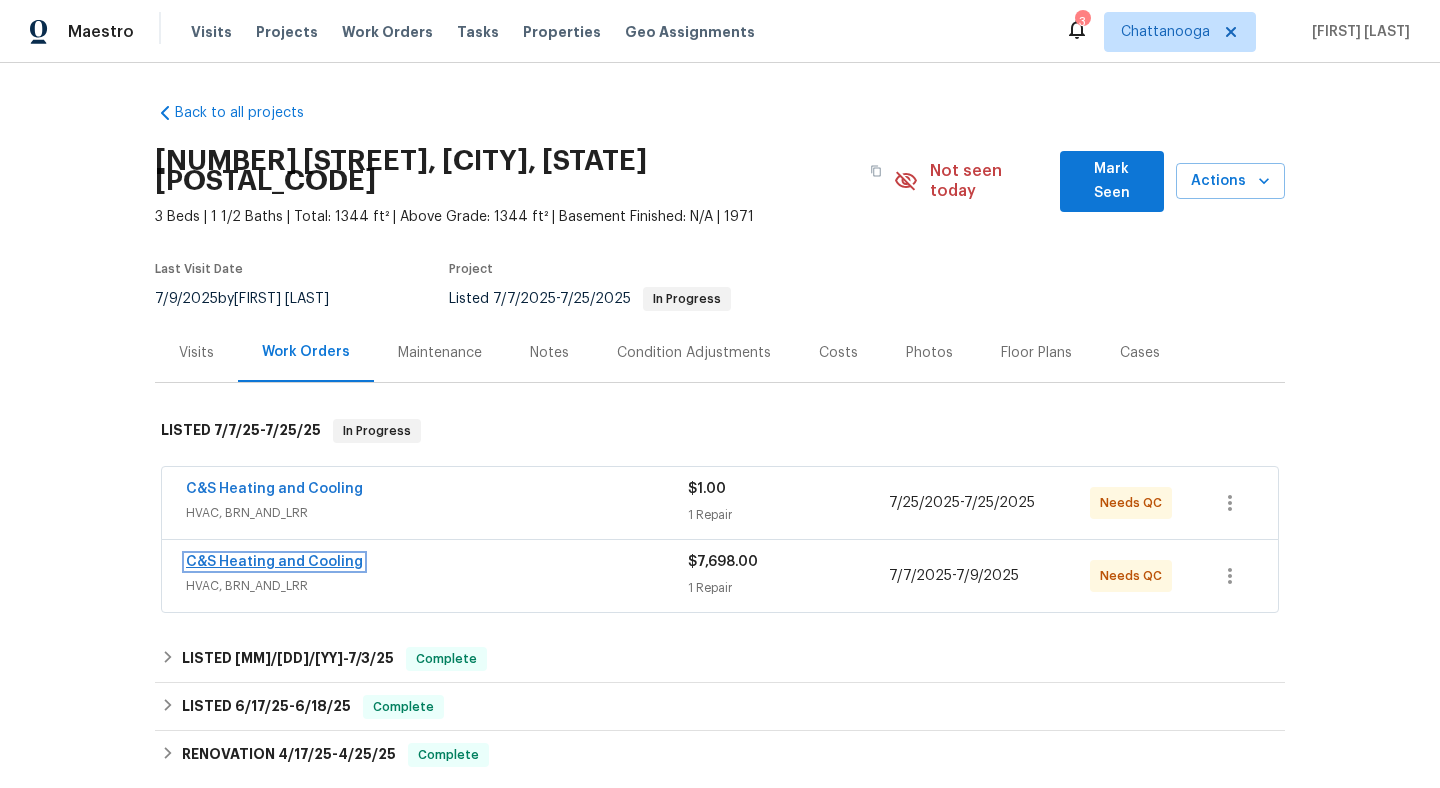 click on "C&S Heating and Cooling" at bounding box center [274, 562] 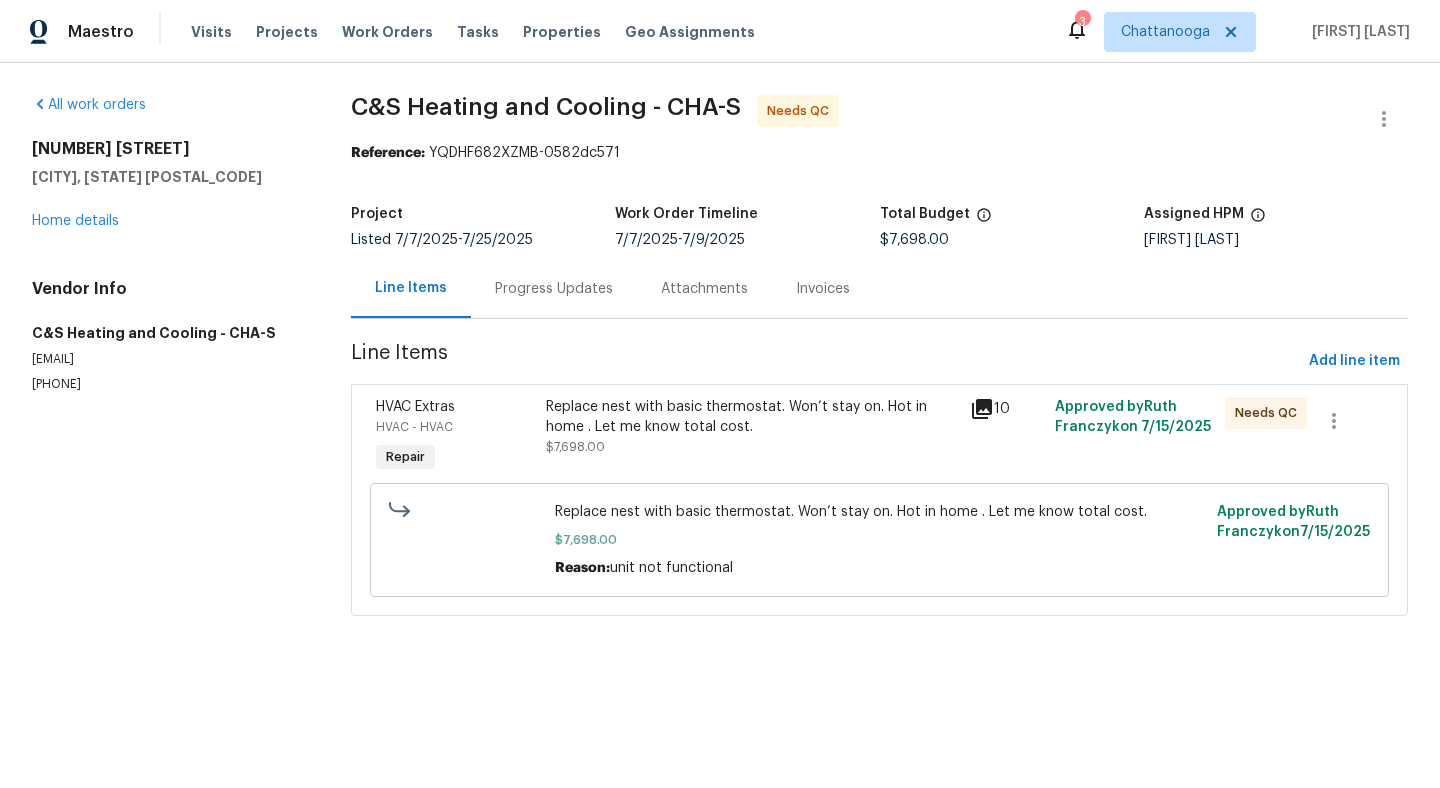 click on "Replace nest with basic thermostat. Won’t stay on. Hot in home . Let me know total cost. $7,698.00" at bounding box center [752, 427] 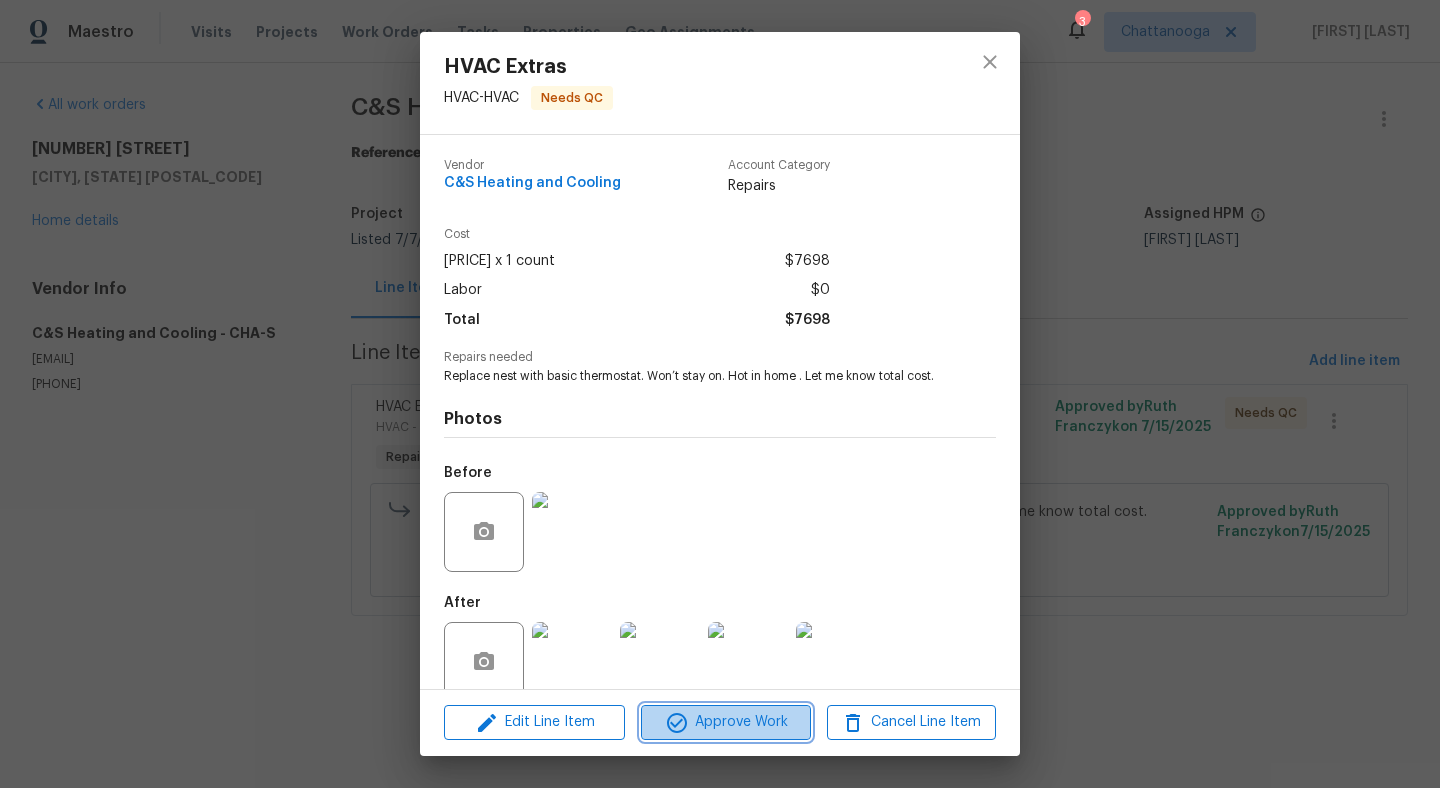 click on "Approve Work" at bounding box center [725, 722] 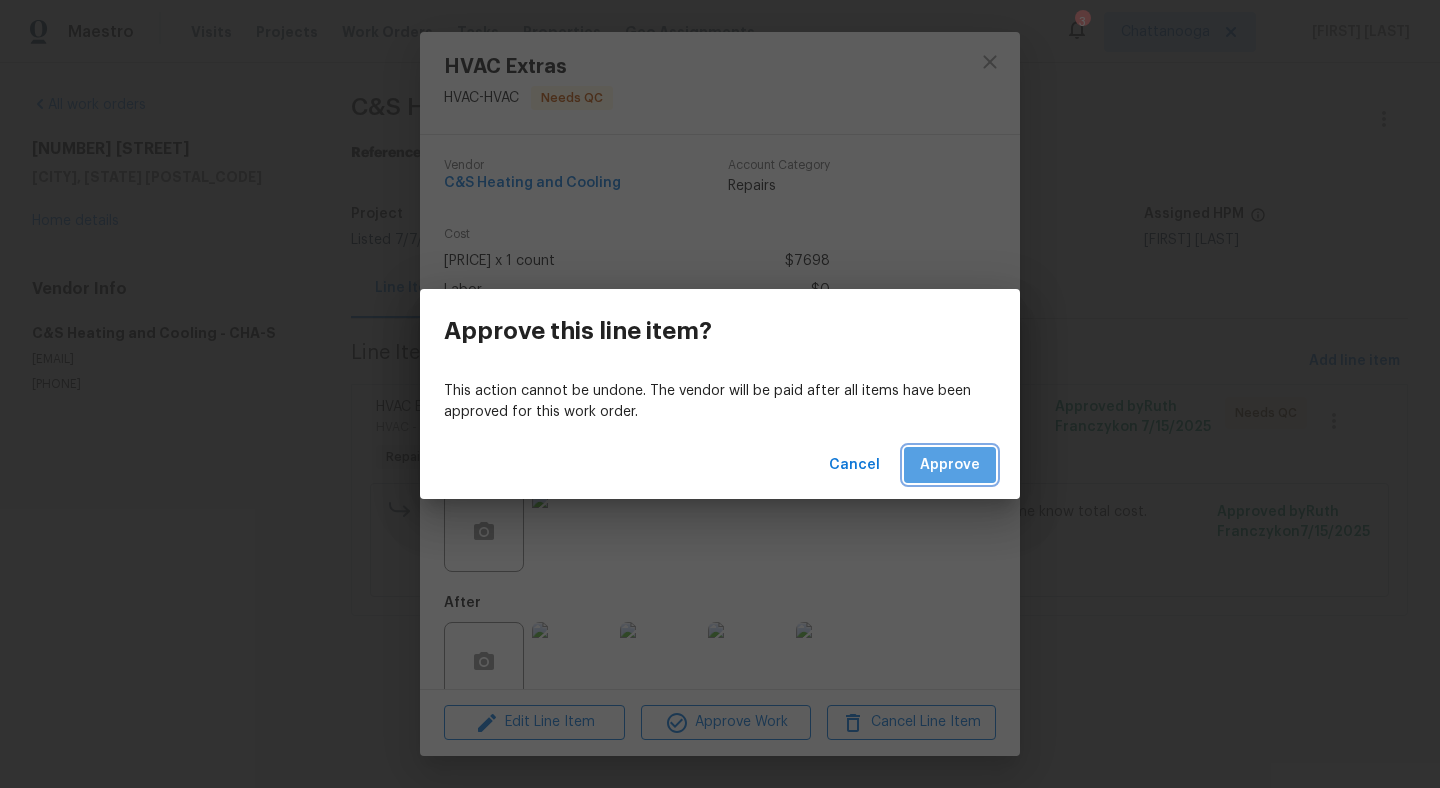 click on "Approve" at bounding box center [950, 465] 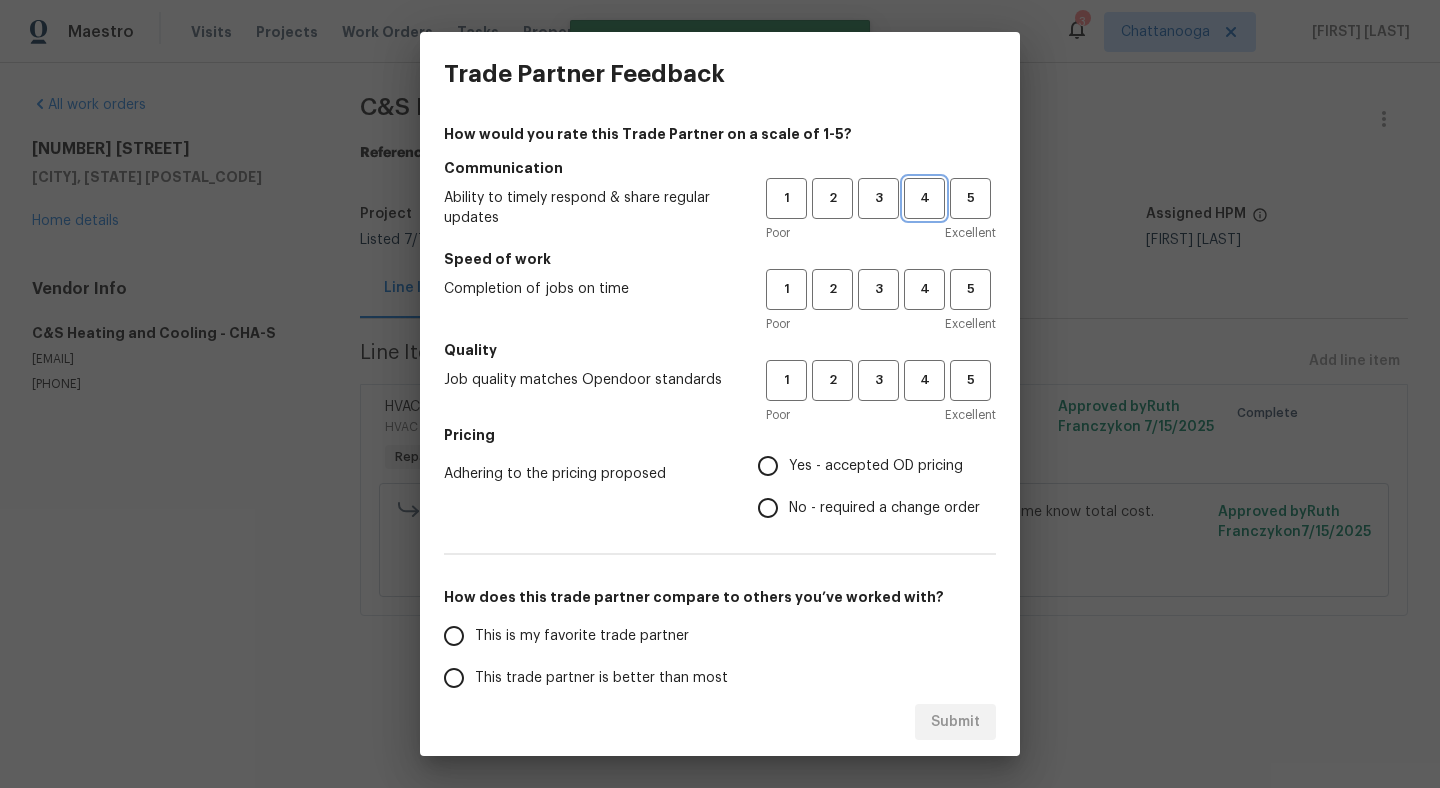 click on "4" at bounding box center (924, 198) 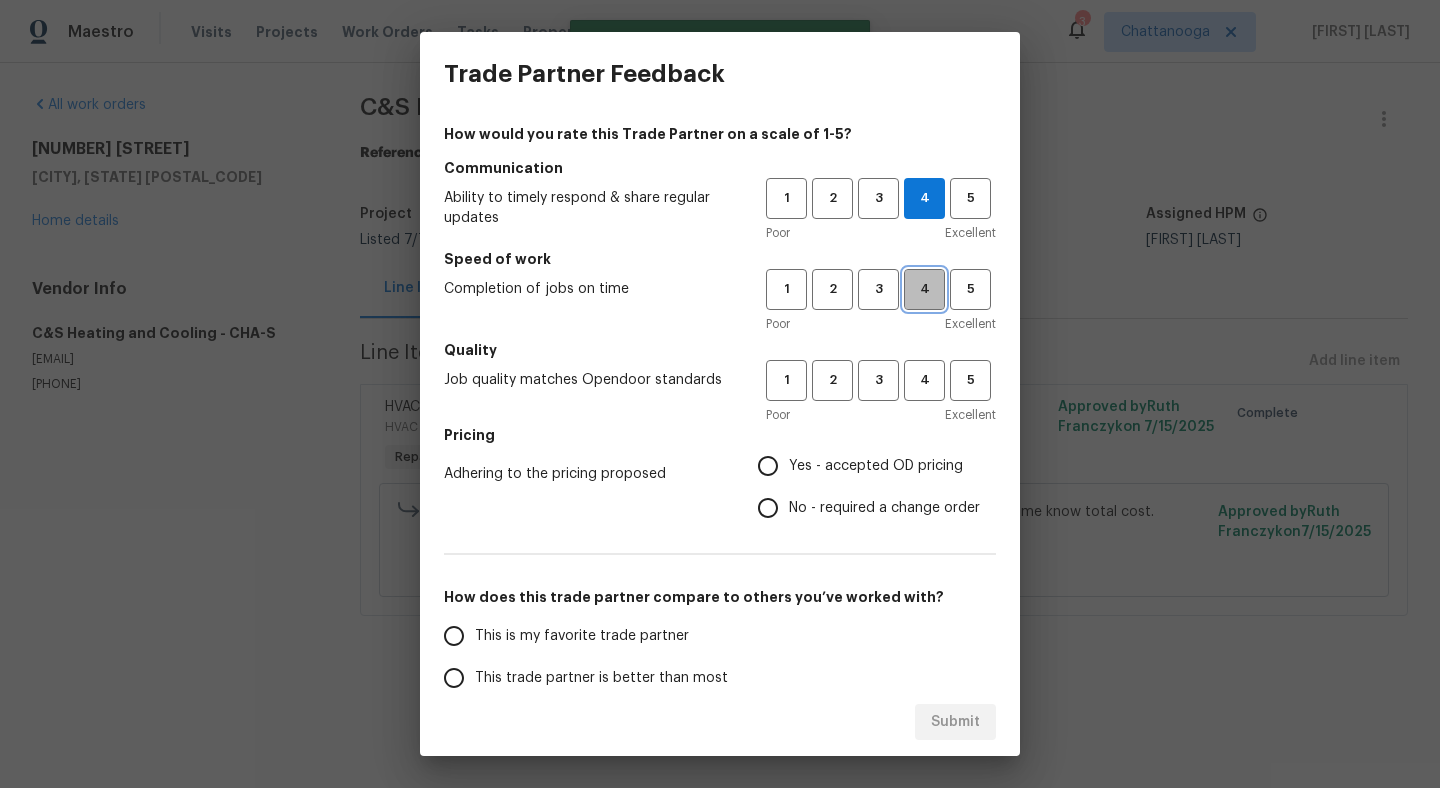 click on "4" at bounding box center [924, 289] 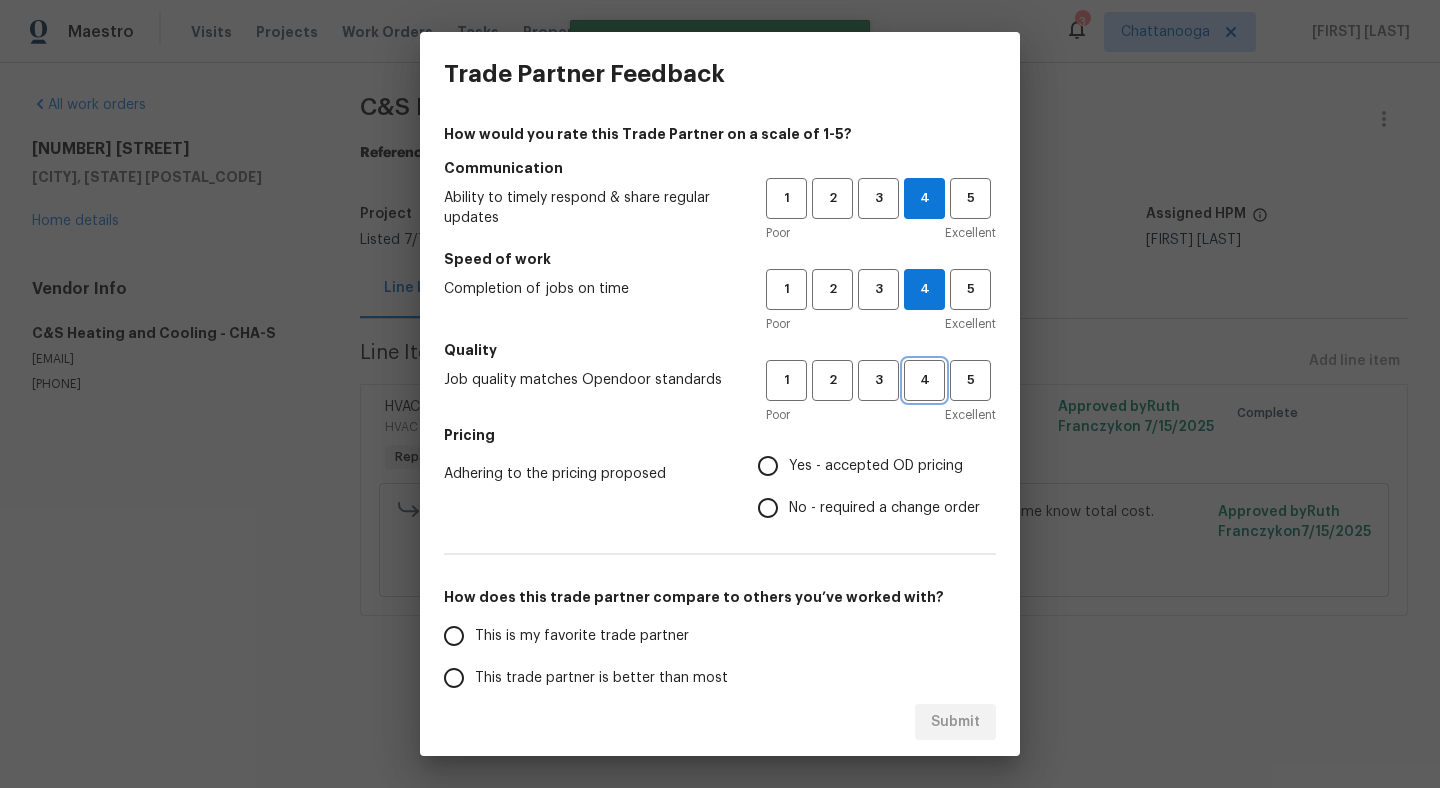 click on "4" at bounding box center (924, 380) 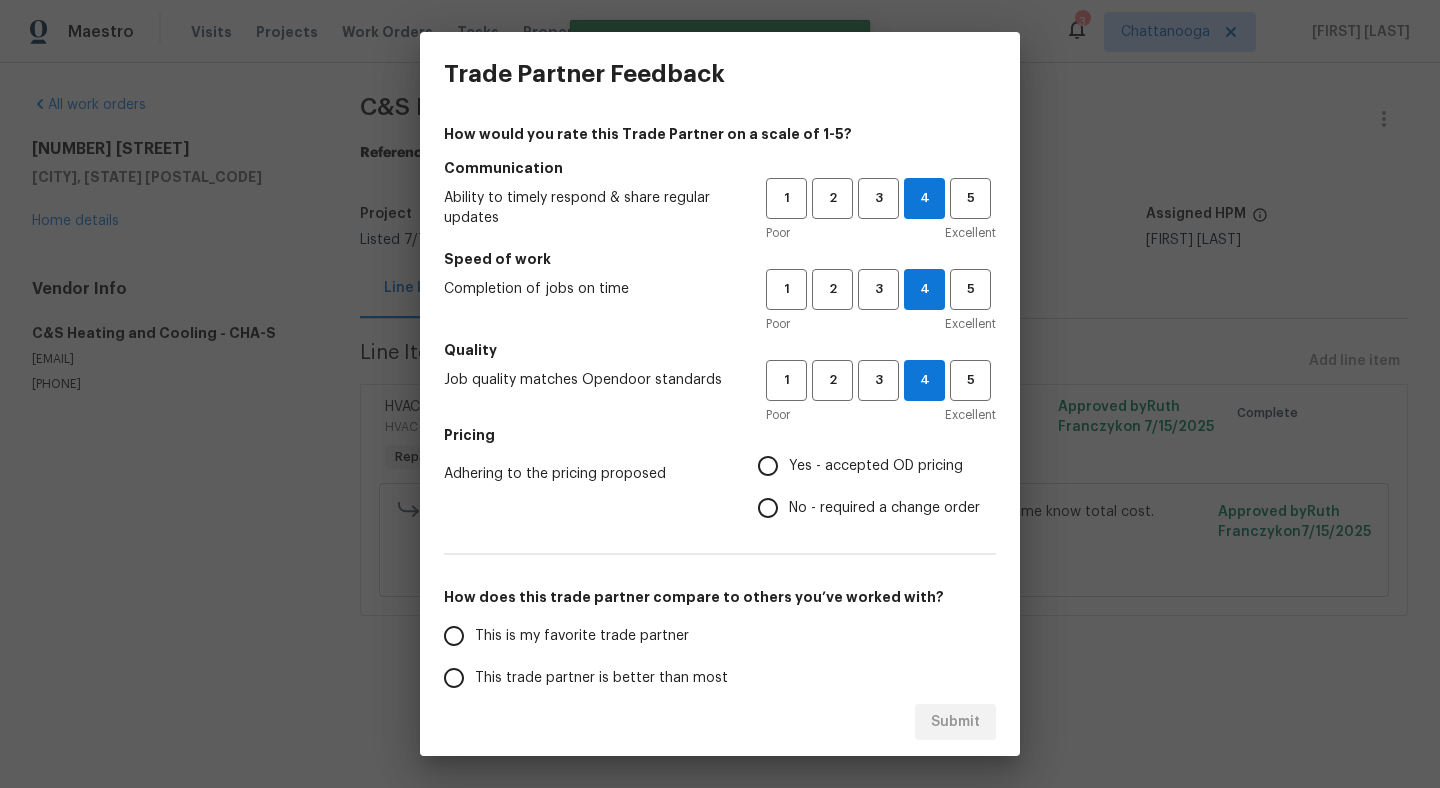 click on "Yes - accepted OD pricing" at bounding box center [876, 466] 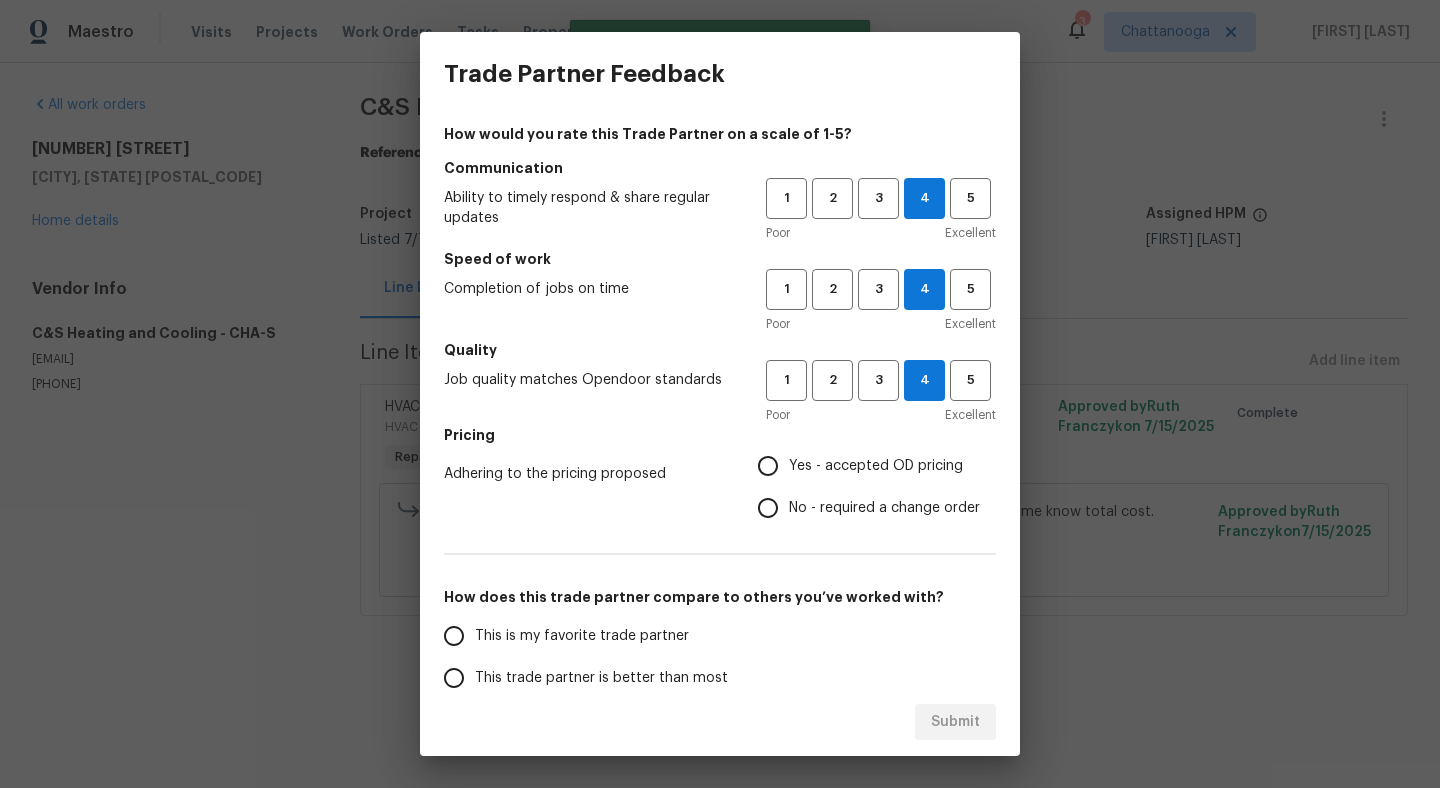 click on "Yes - accepted OD pricing" at bounding box center [768, 466] 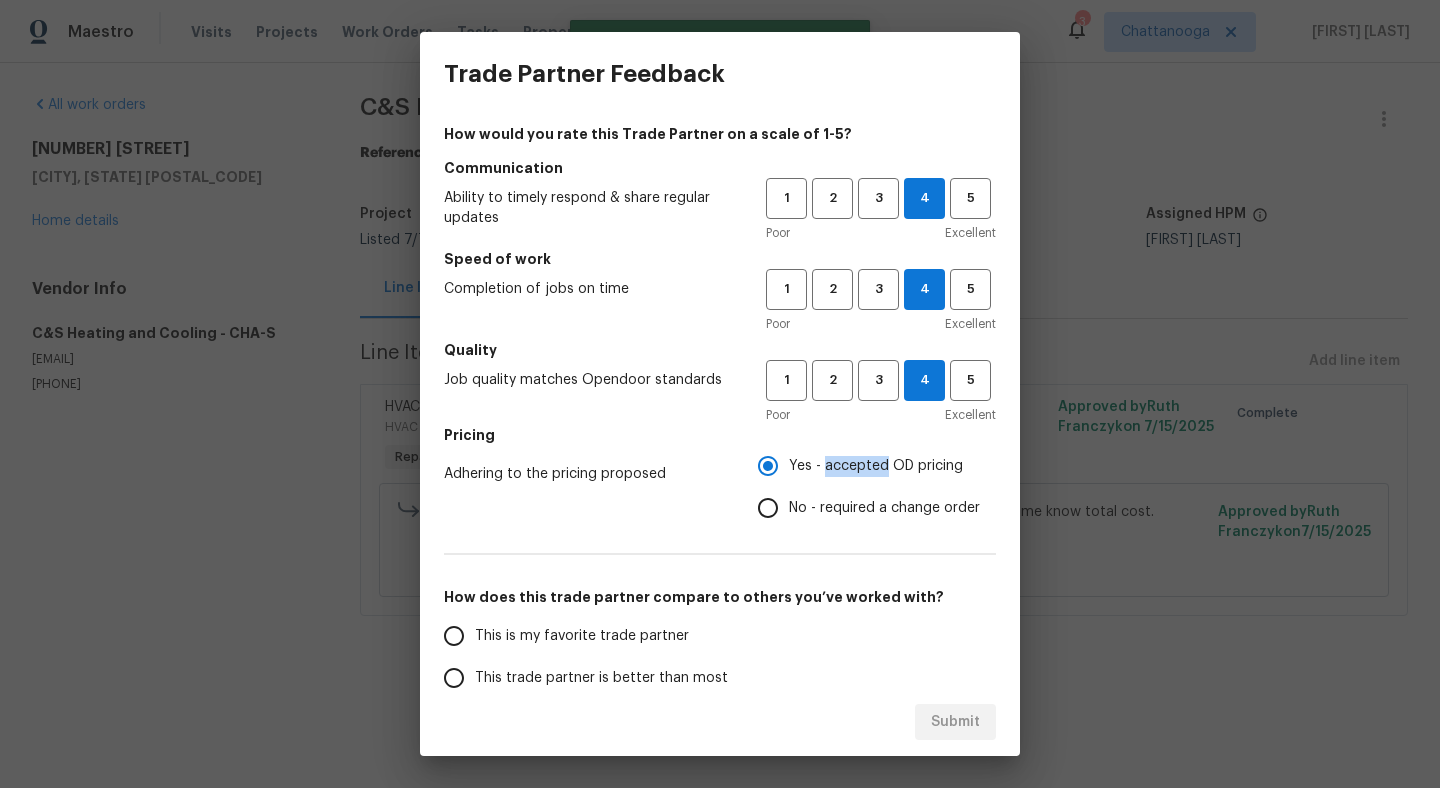 click on "Yes - accepted OD pricing" at bounding box center [876, 466] 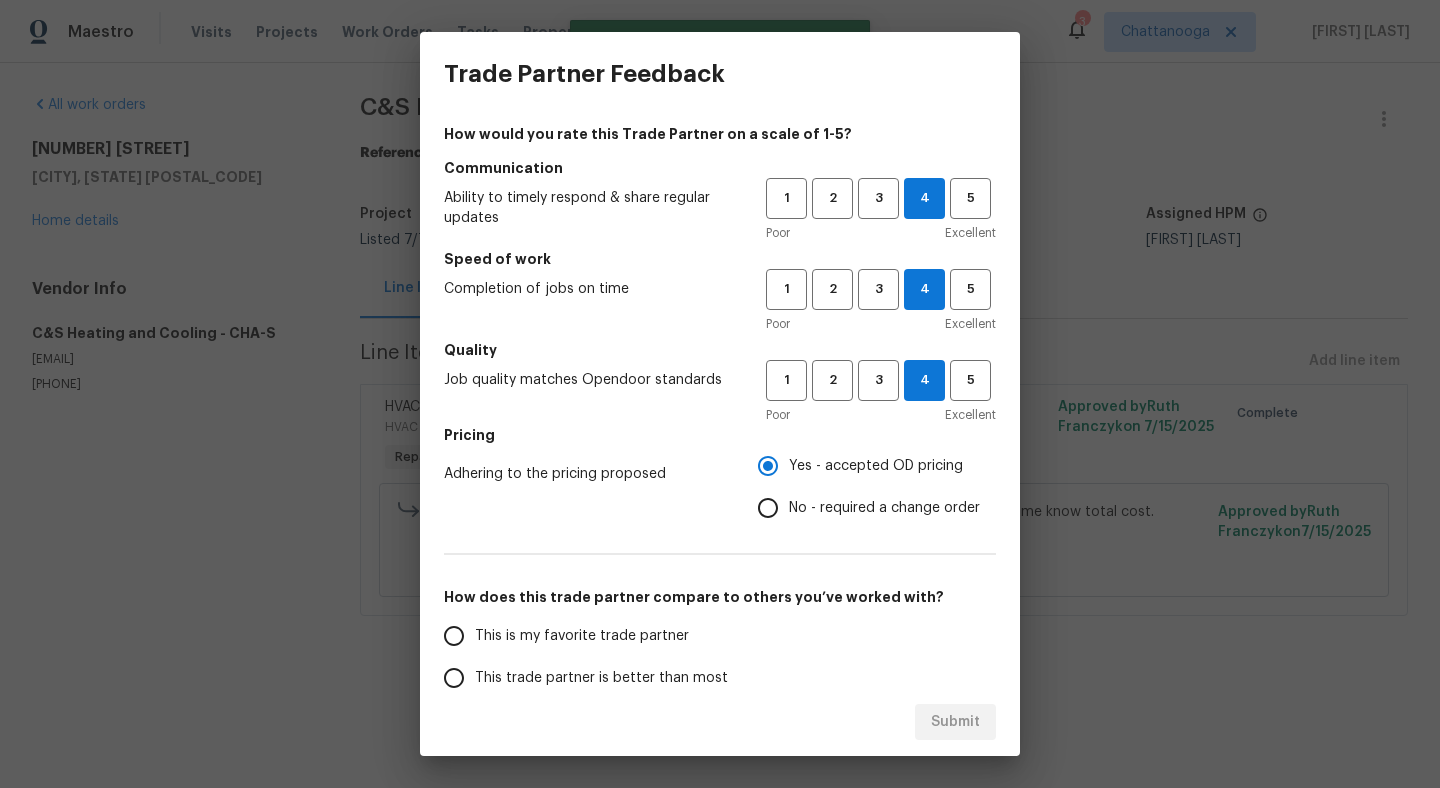 click on "This is my favorite trade partner" at bounding box center [591, 636] 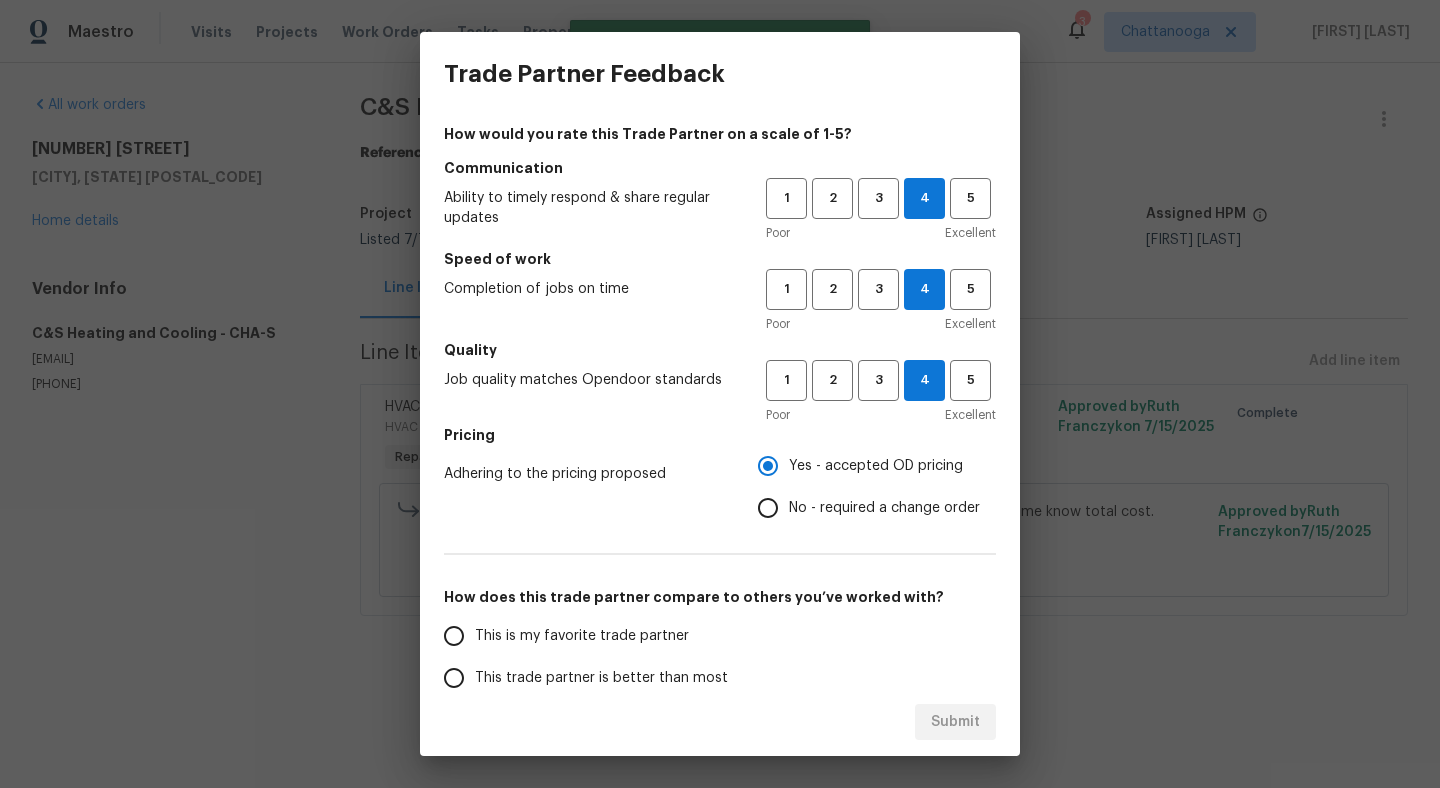 click on "This is my favorite trade partner" at bounding box center (454, 636) 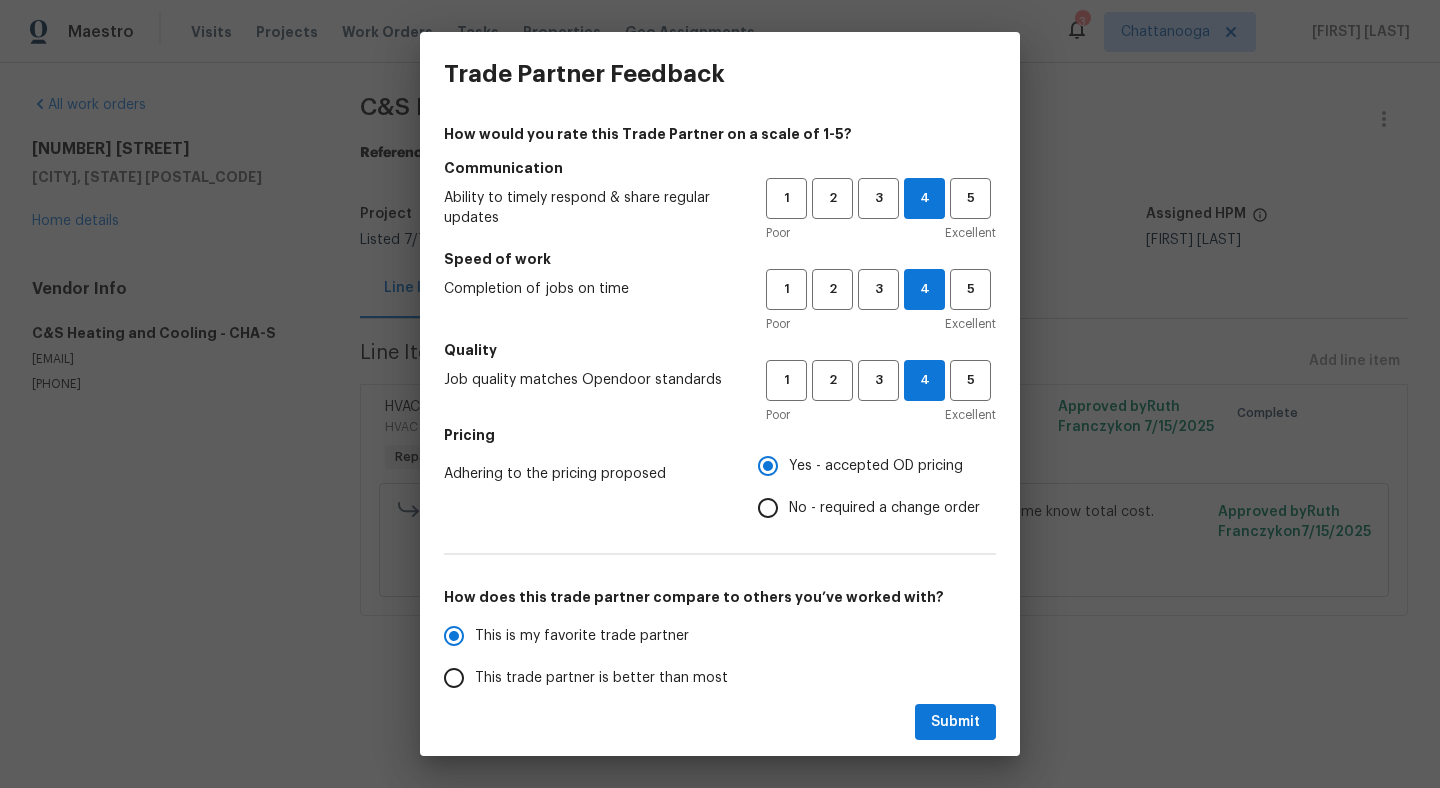 click on "Submit" at bounding box center (720, 722) 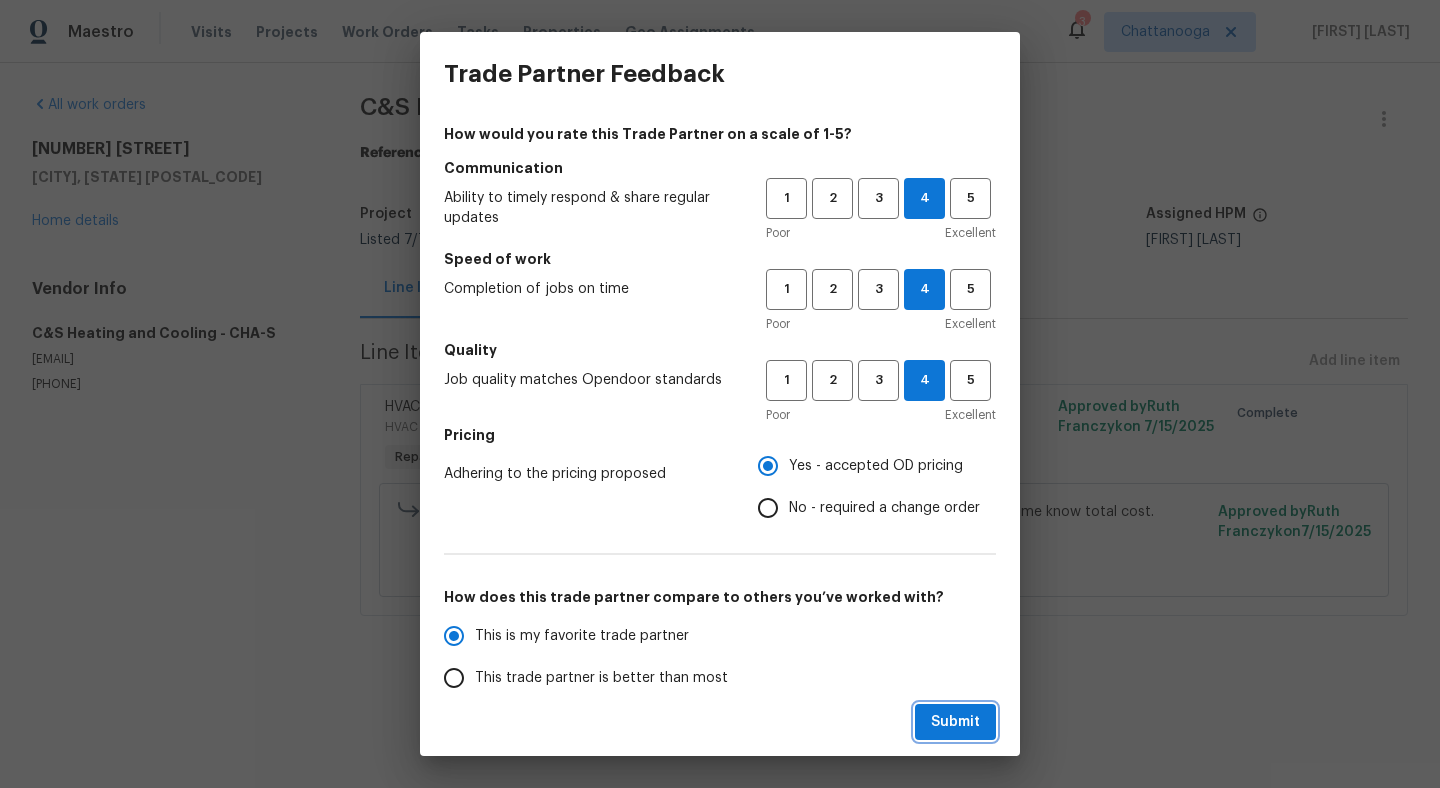 click on "Submit" at bounding box center (955, 722) 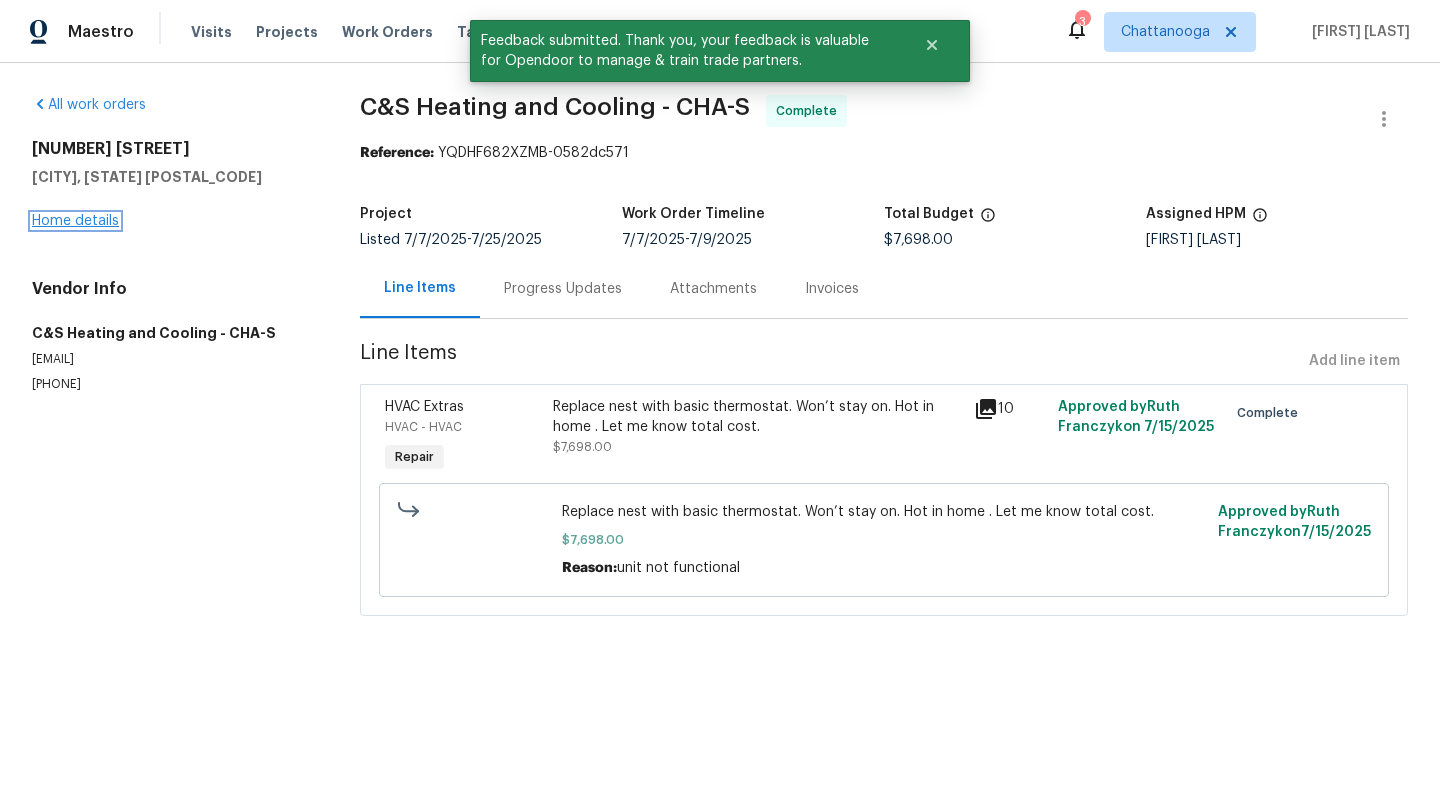 click on "Home details" at bounding box center (75, 221) 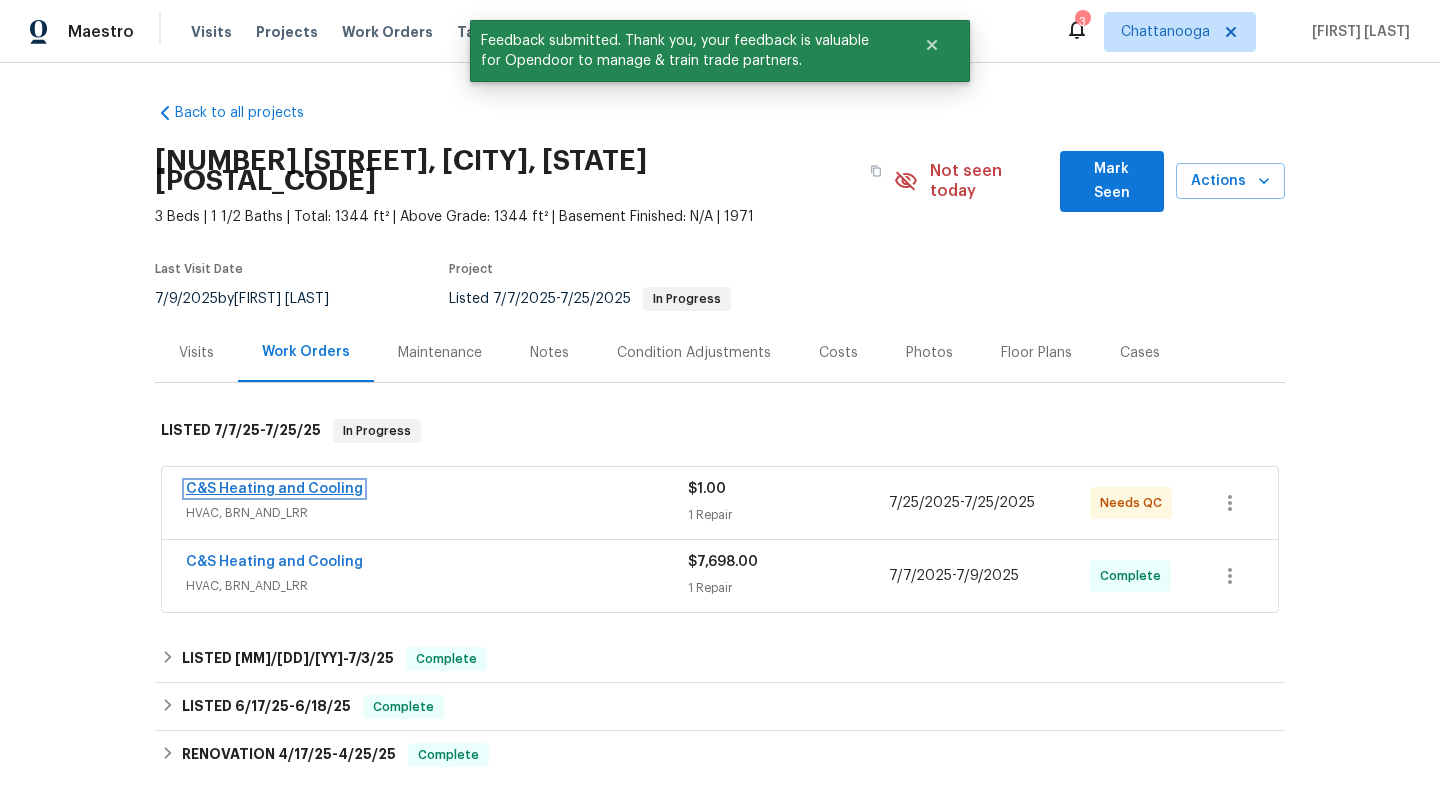 click on "C&S Heating and Cooling" at bounding box center [274, 489] 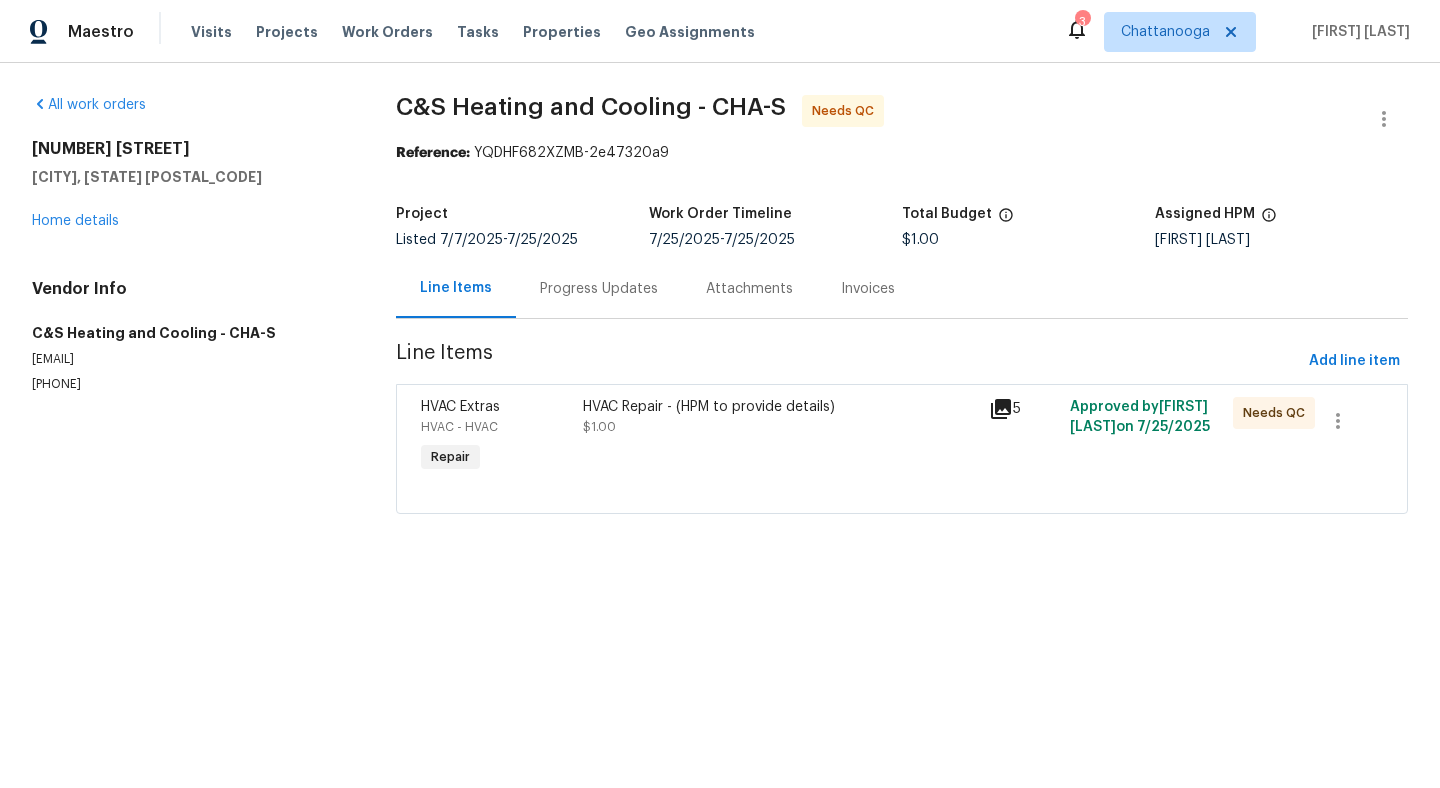 click on "Progress Updates" at bounding box center (599, 289) 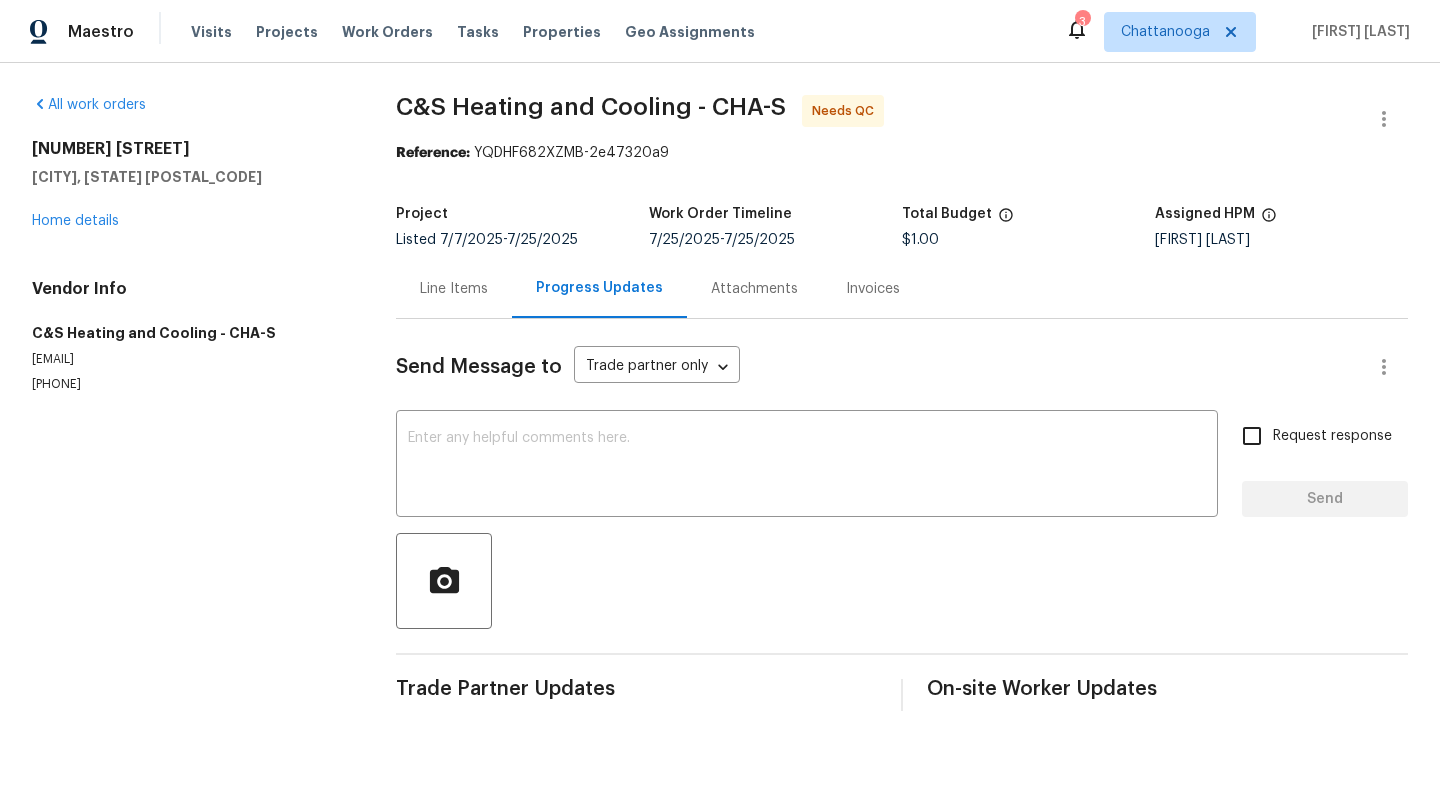 click on "Line Items" at bounding box center [454, 288] 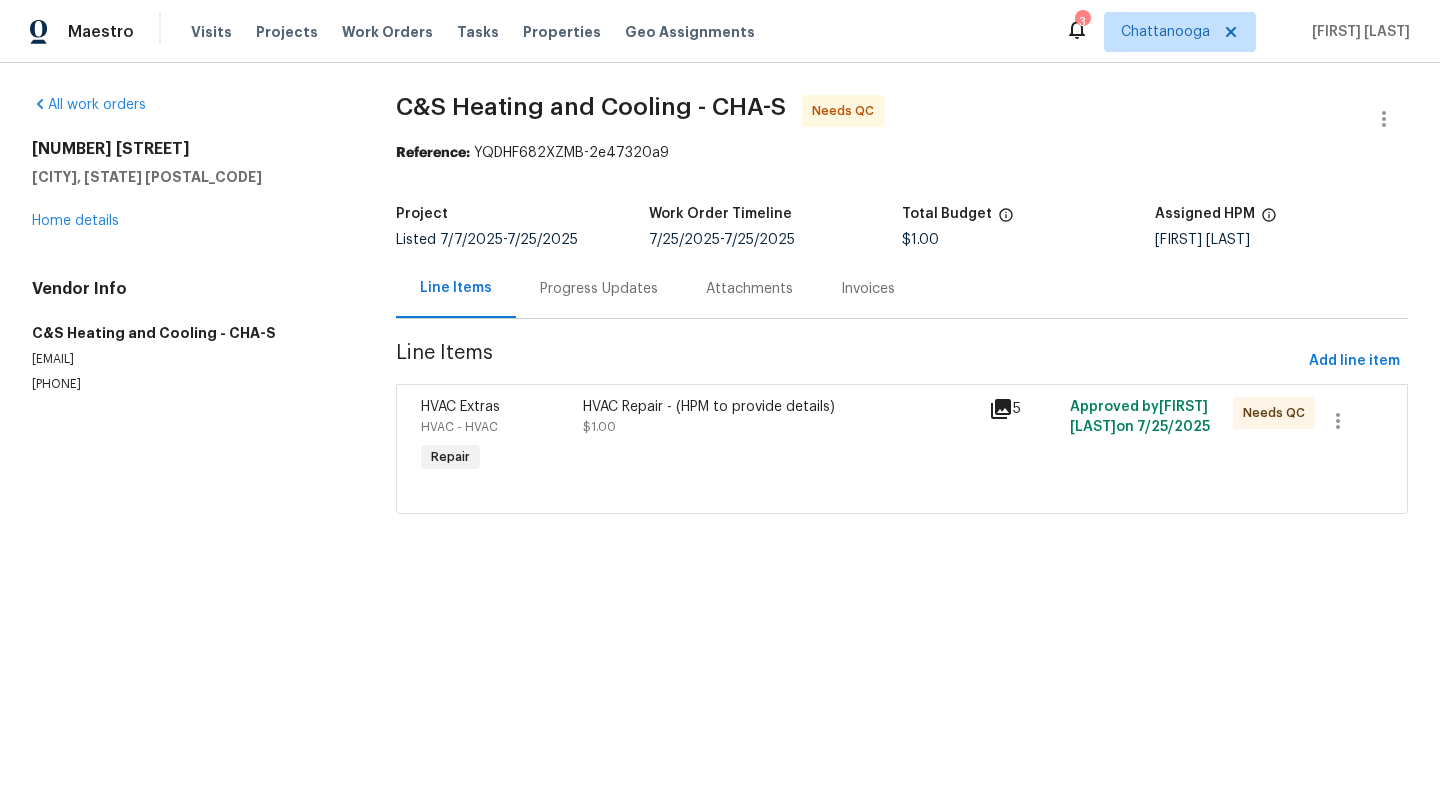 click on "HVAC Repair - (HPM to provide details)" at bounding box center (780, 407) 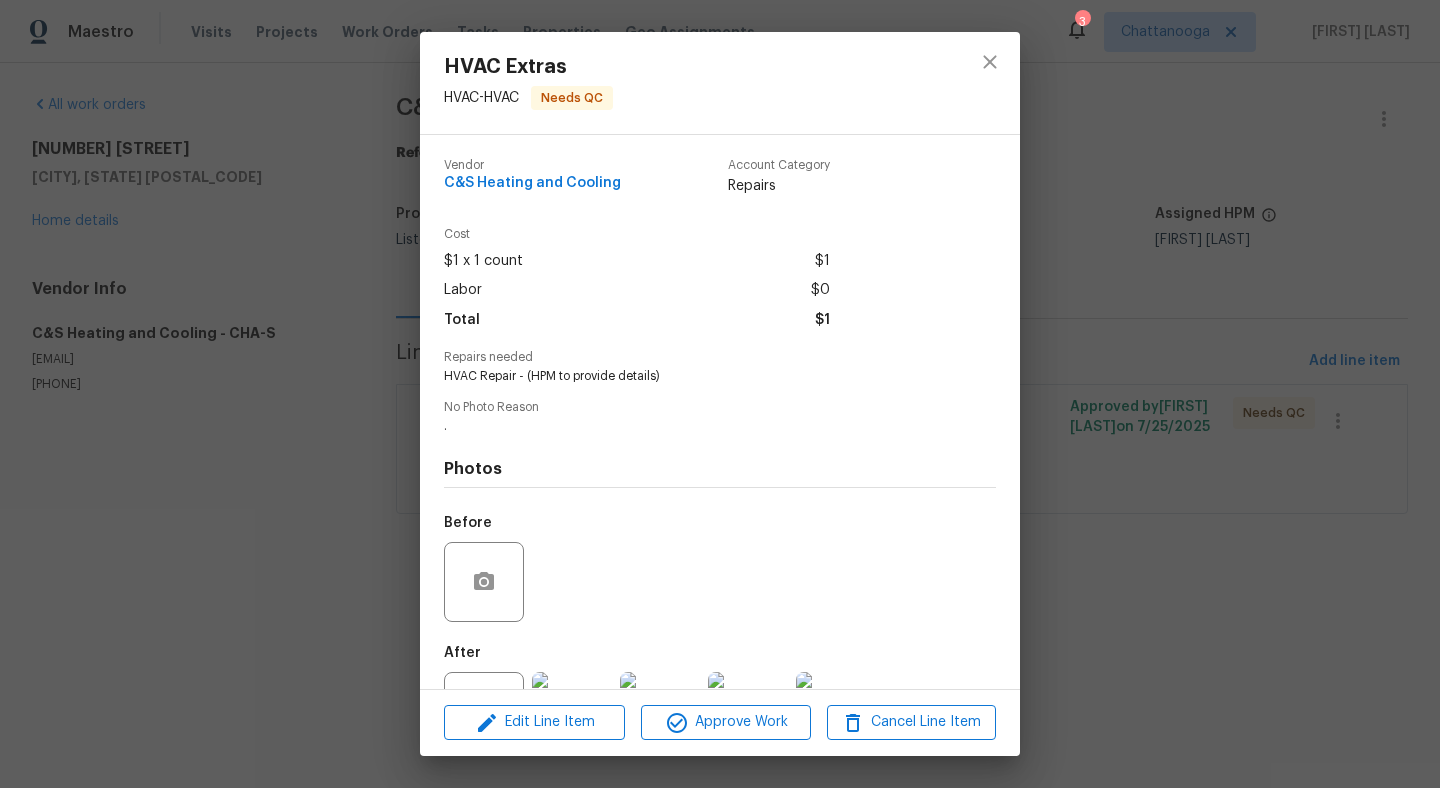 click on "Edit Line Item  Approve Work  Cancel Line Item" at bounding box center [720, 722] 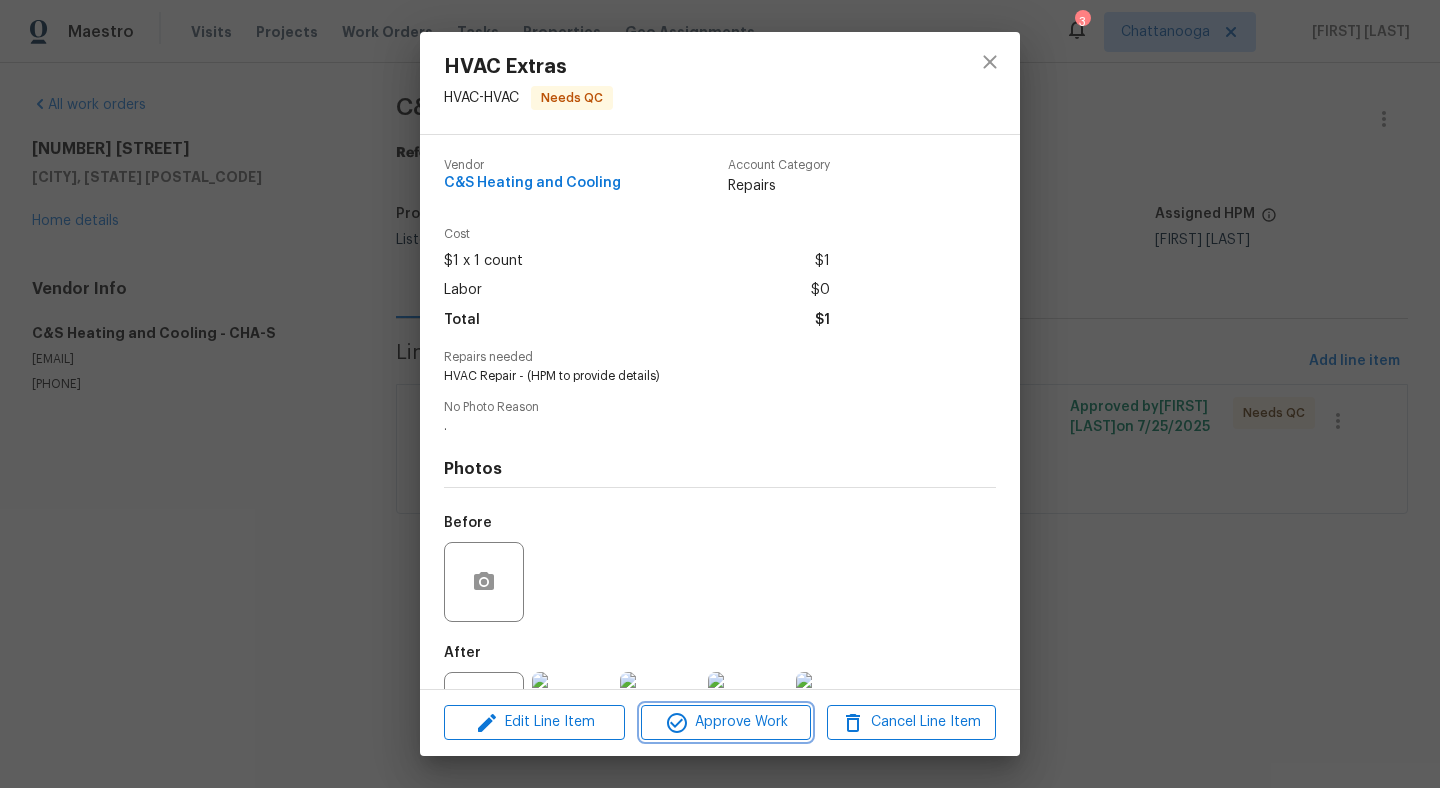 click on "Approve Work" at bounding box center (725, 722) 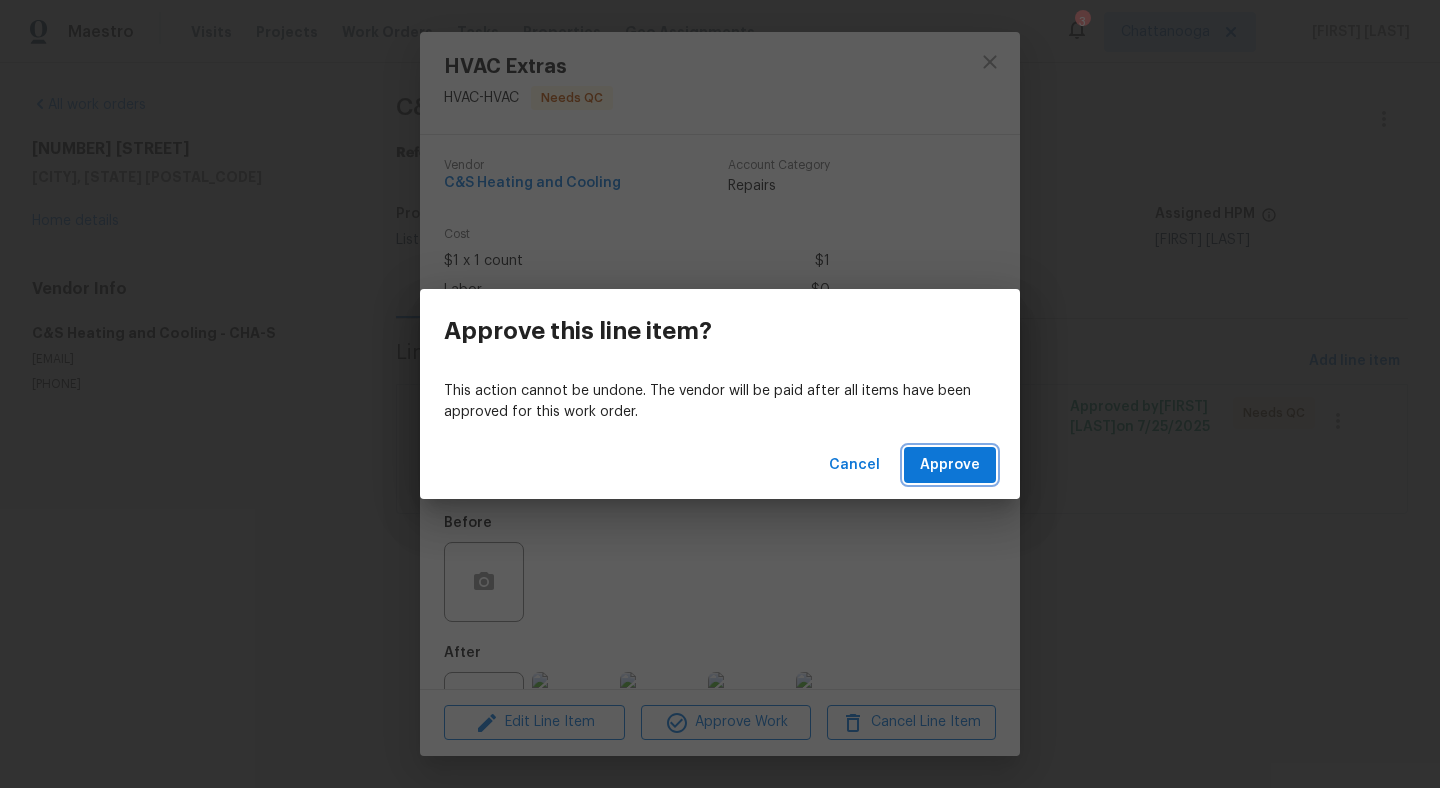click on "Approve" at bounding box center [950, 465] 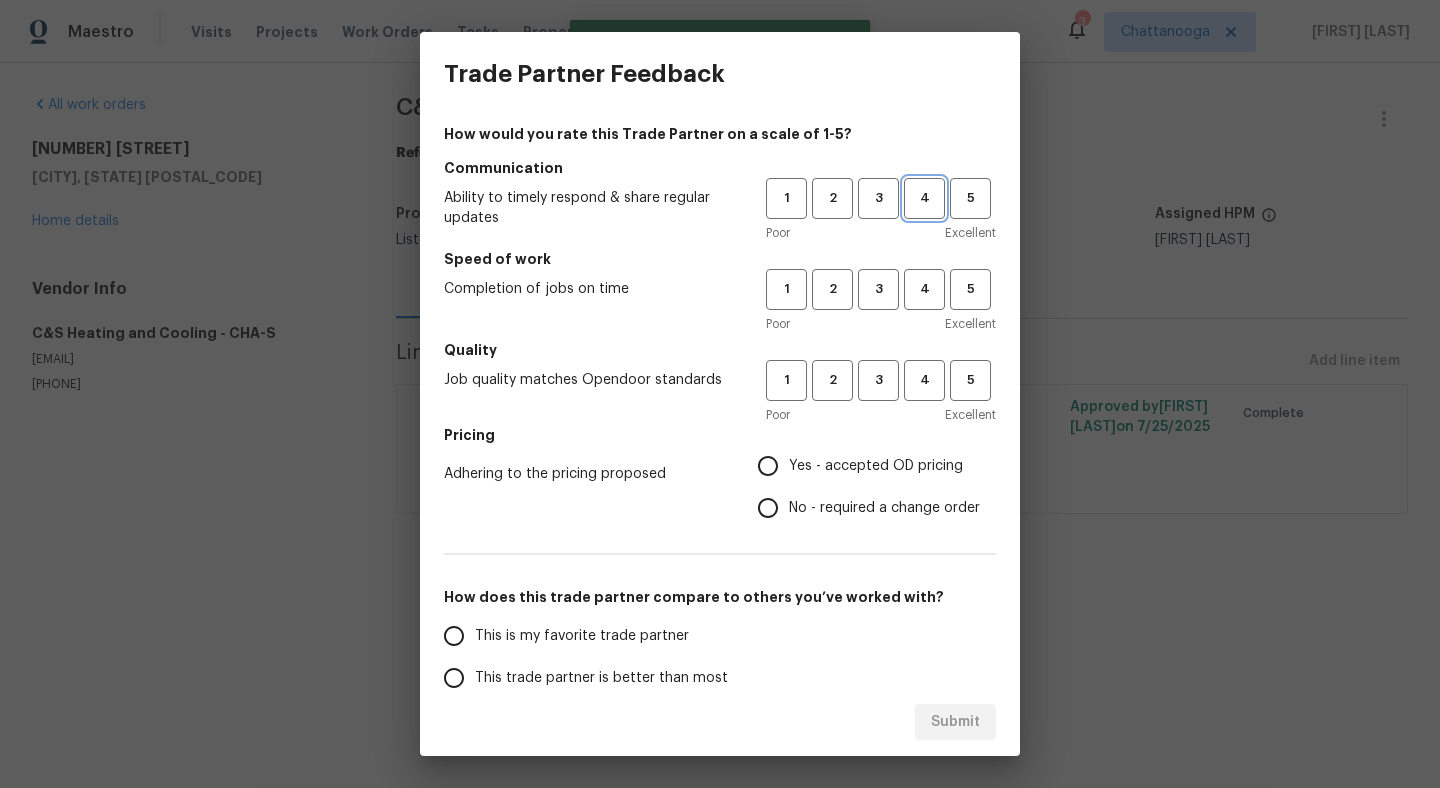 click on "4" at bounding box center [924, 198] 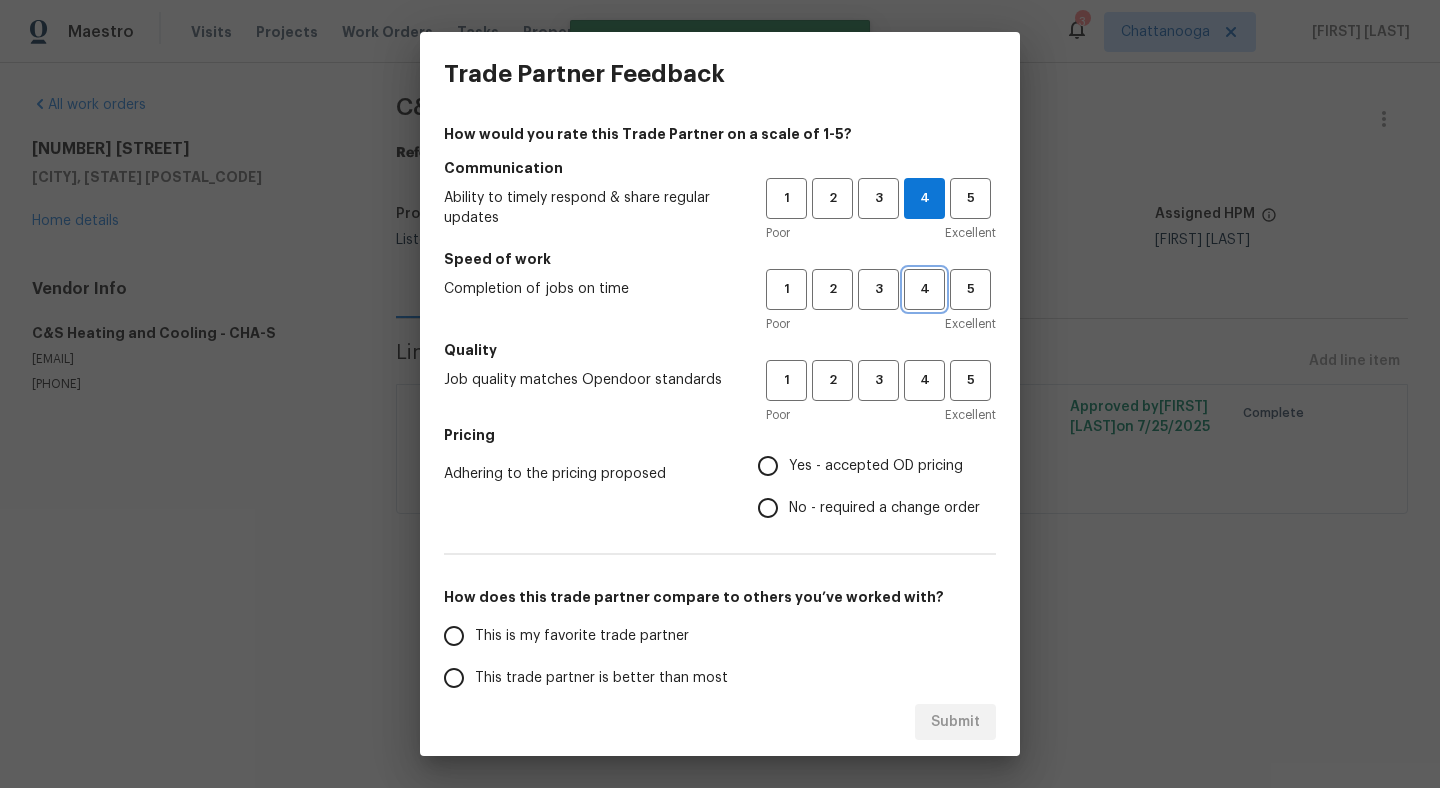 click on "4" at bounding box center [924, 289] 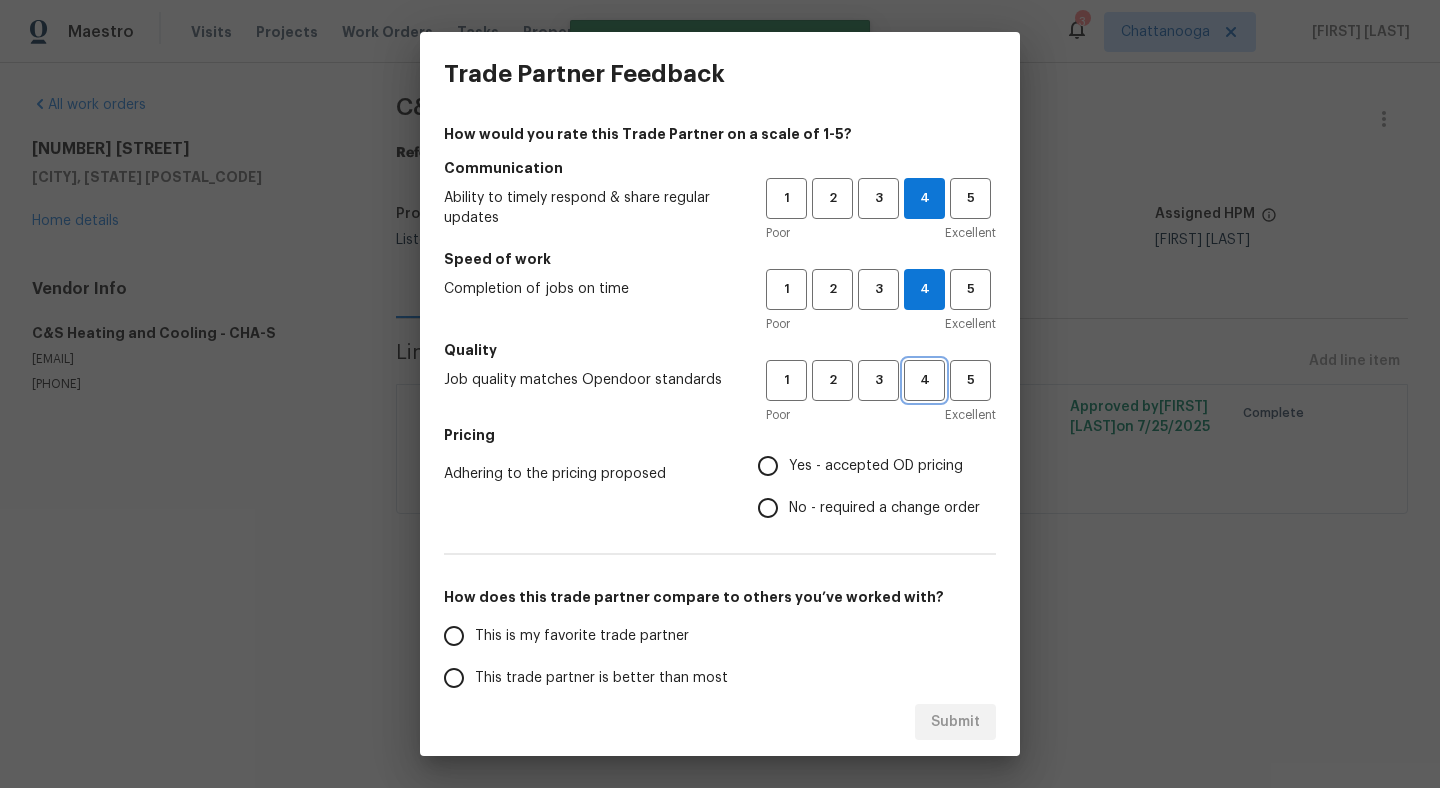 click on "4" at bounding box center [924, 380] 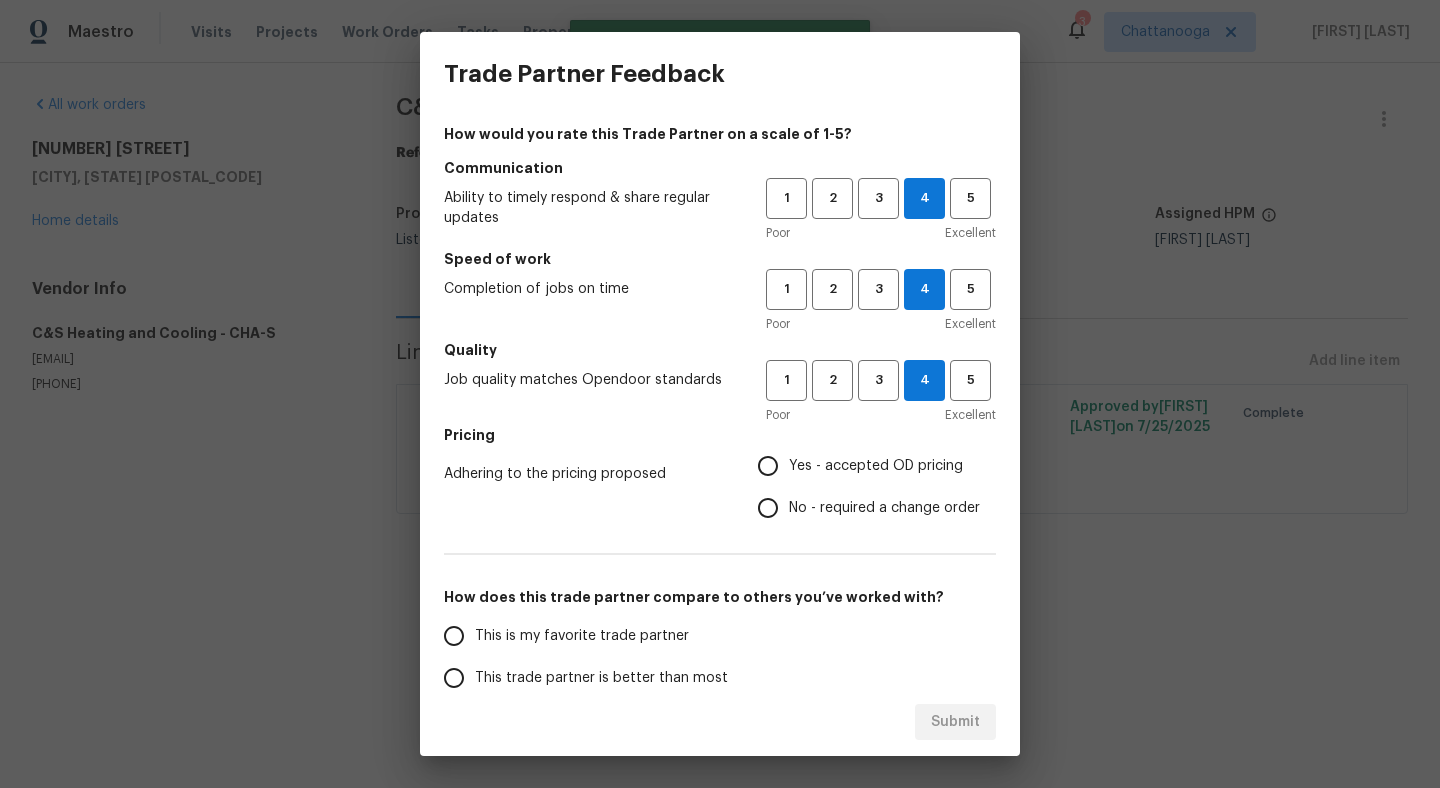 click on "Yes - accepted OD pricing" at bounding box center [876, 466] 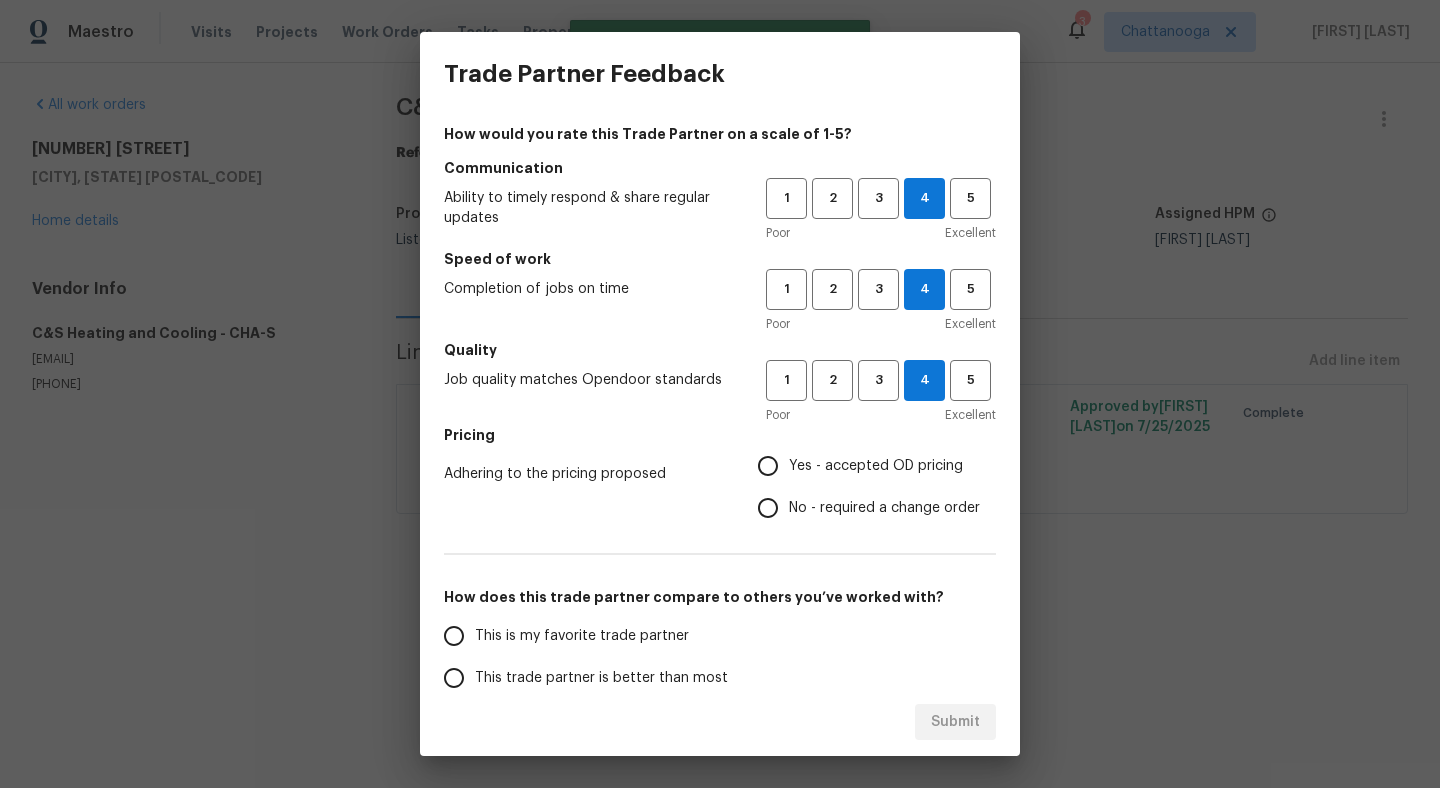 click on "Yes - accepted OD pricing" at bounding box center [768, 466] 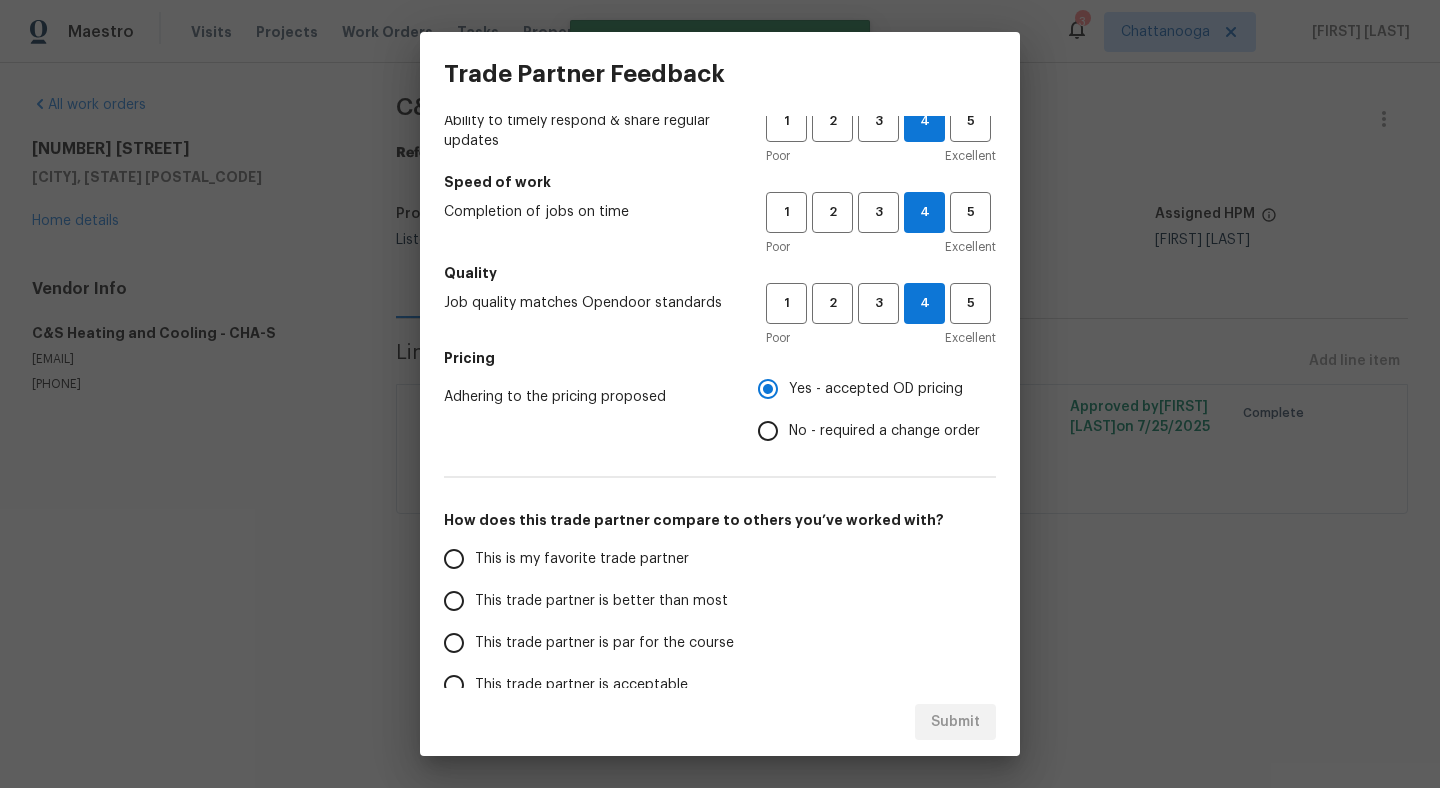 scroll, scrollTop: 79, scrollLeft: 0, axis: vertical 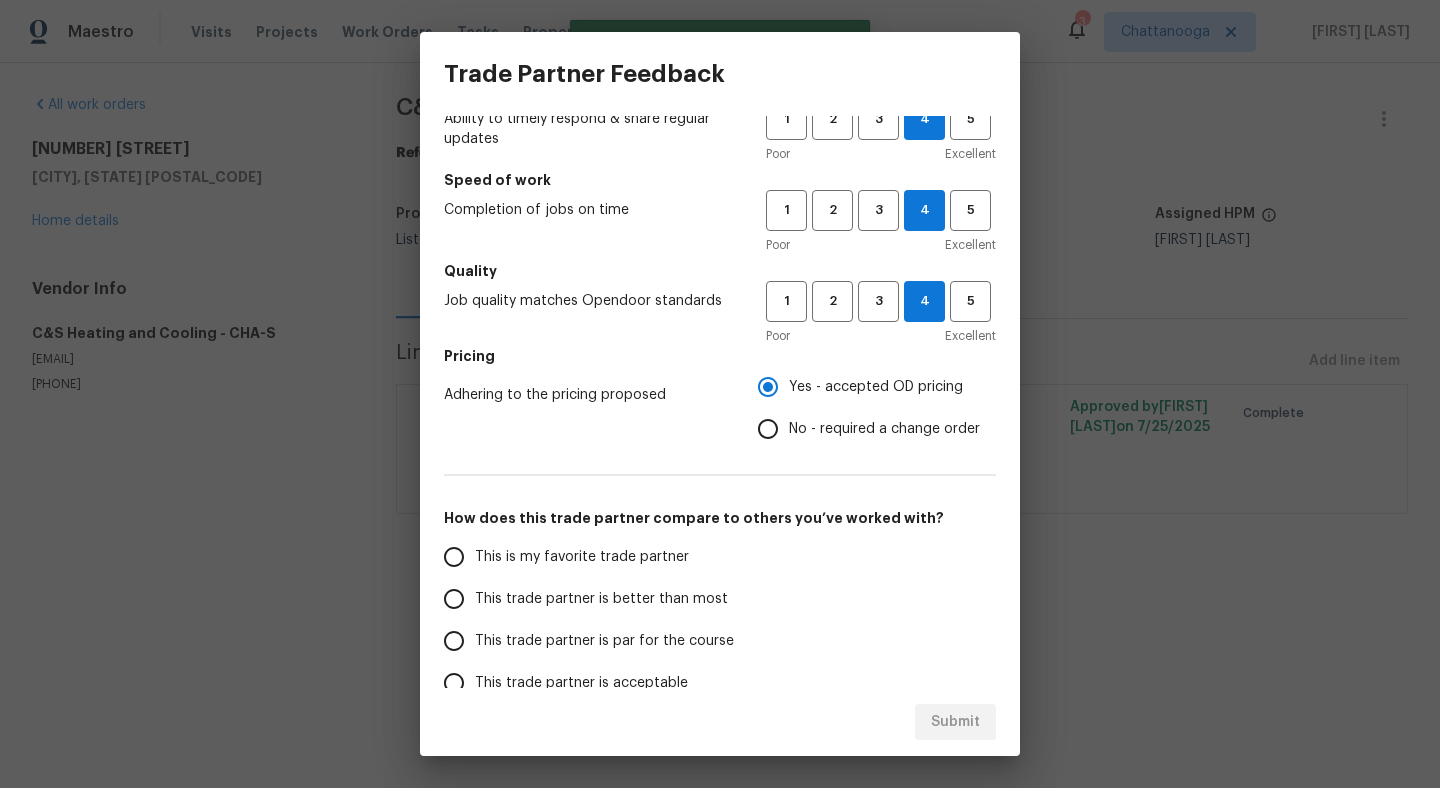click on "This trade partner is better than most" at bounding box center [601, 599] 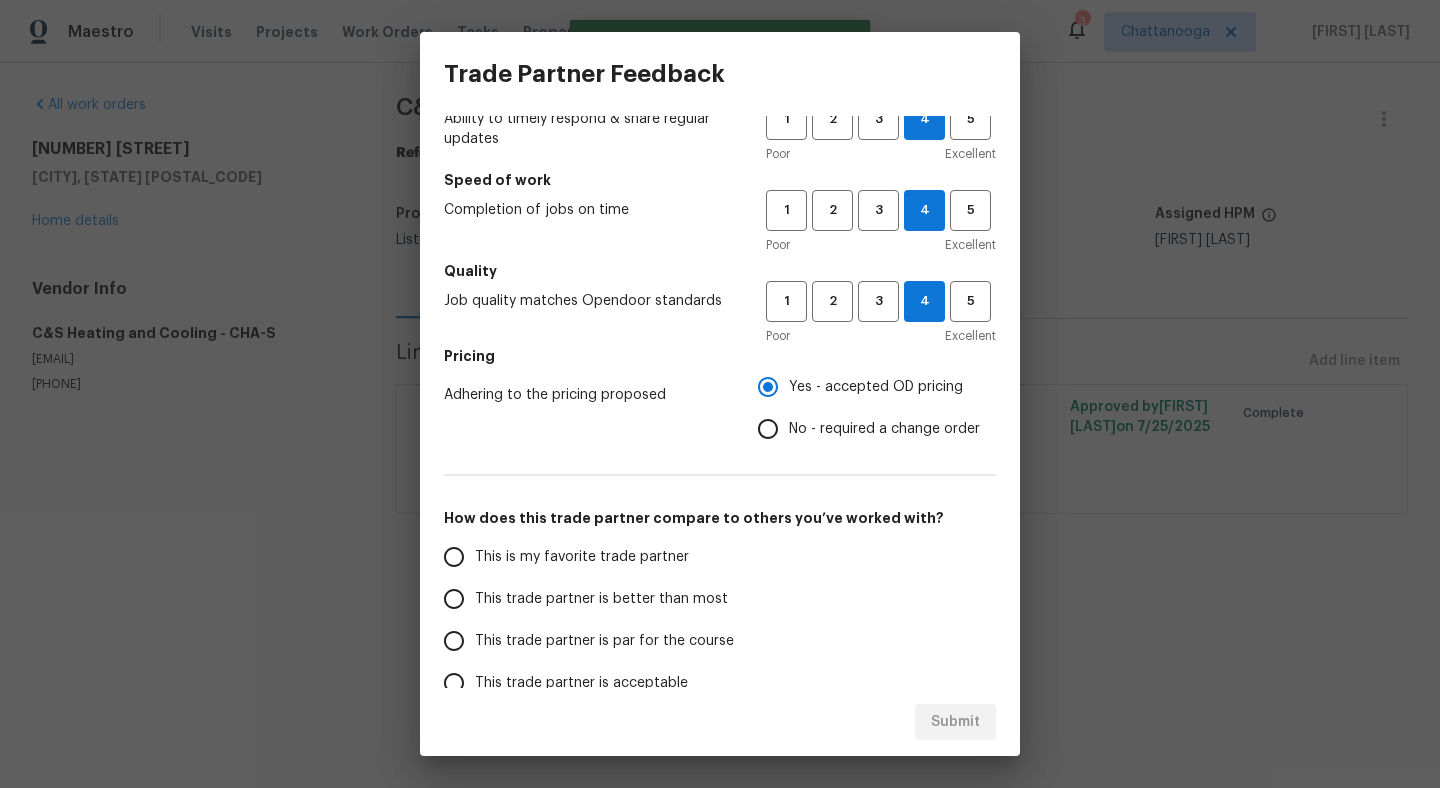 click on "This trade partner is better than most" at bounding box center [454, 599] 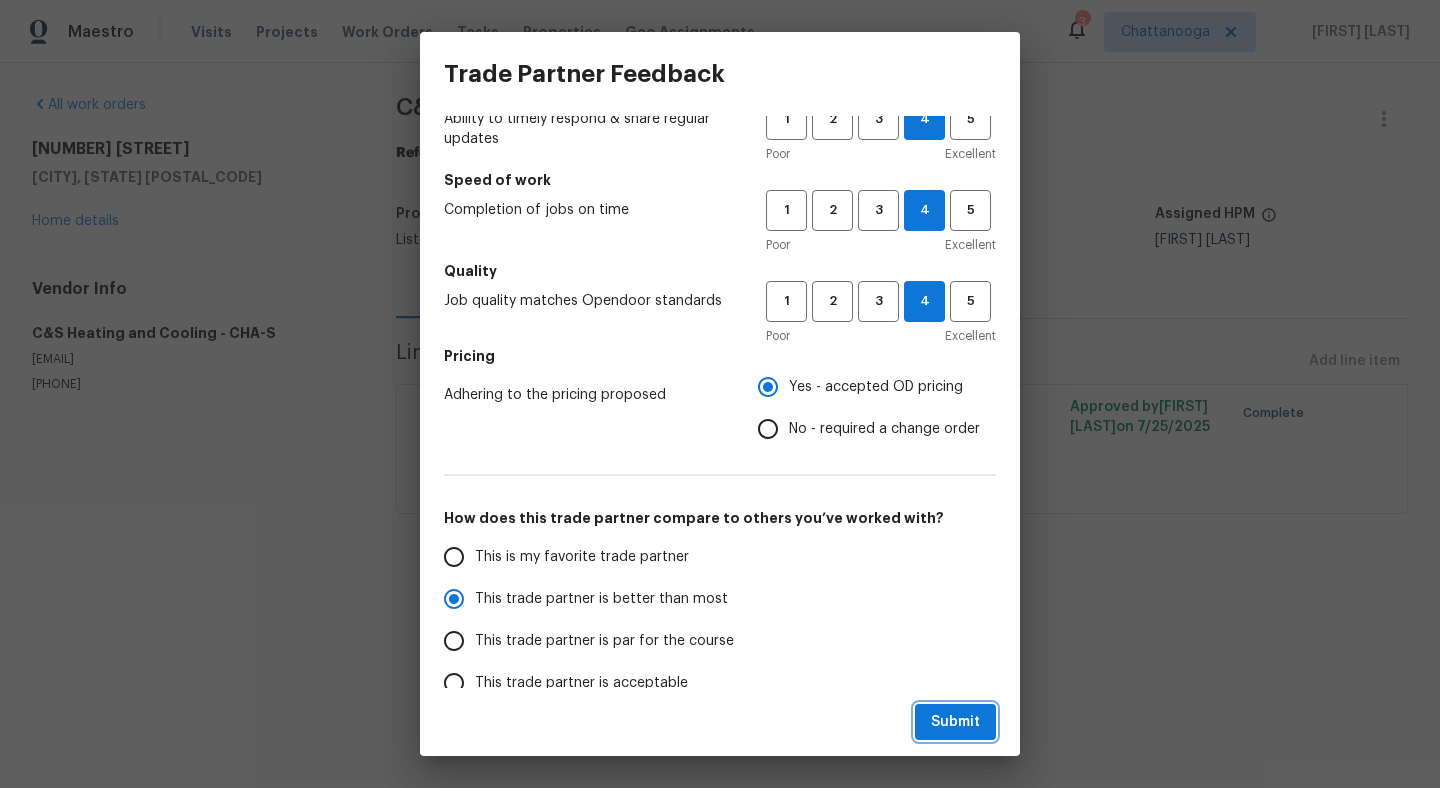 click on "Submit" at bounding box center (955, 722) 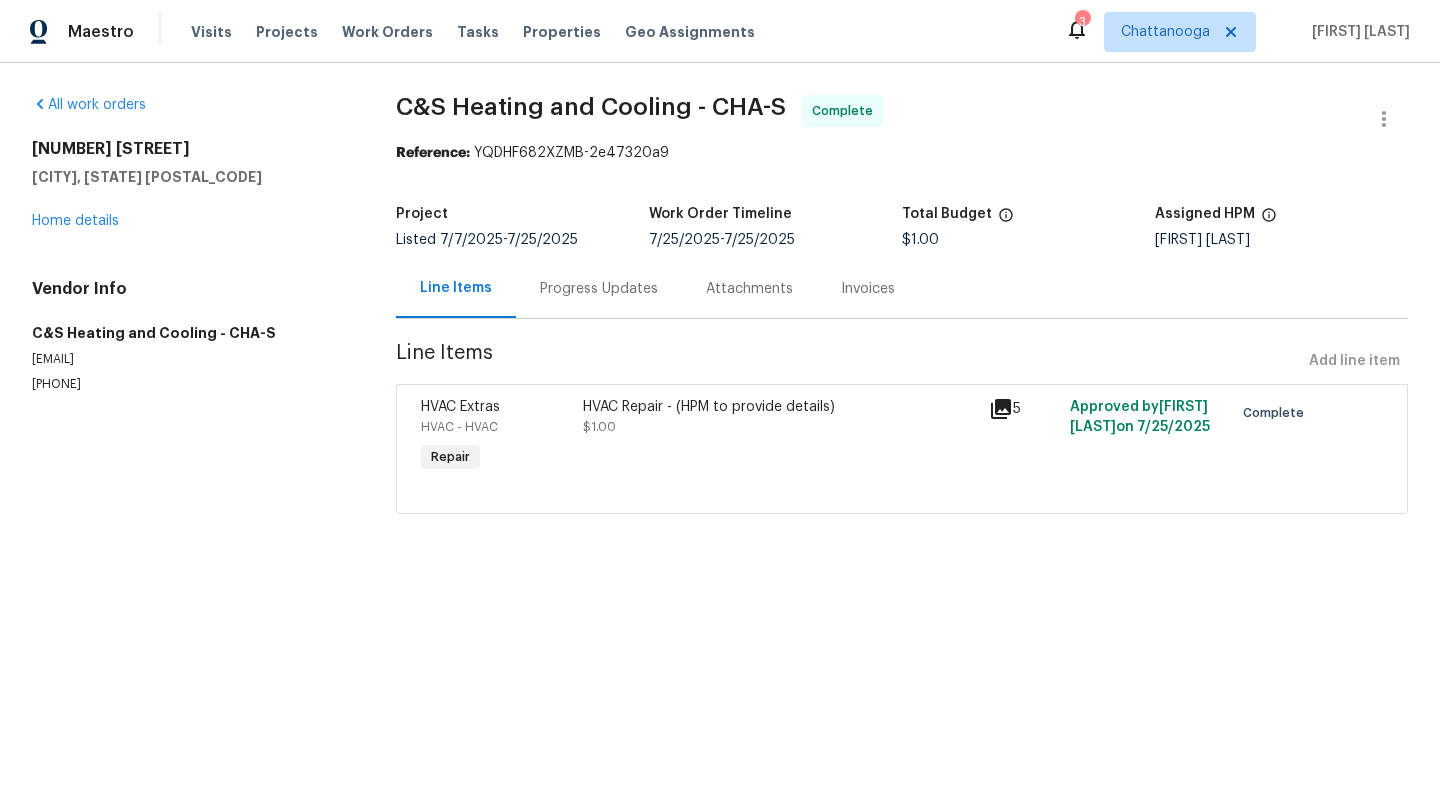 radio on "false" 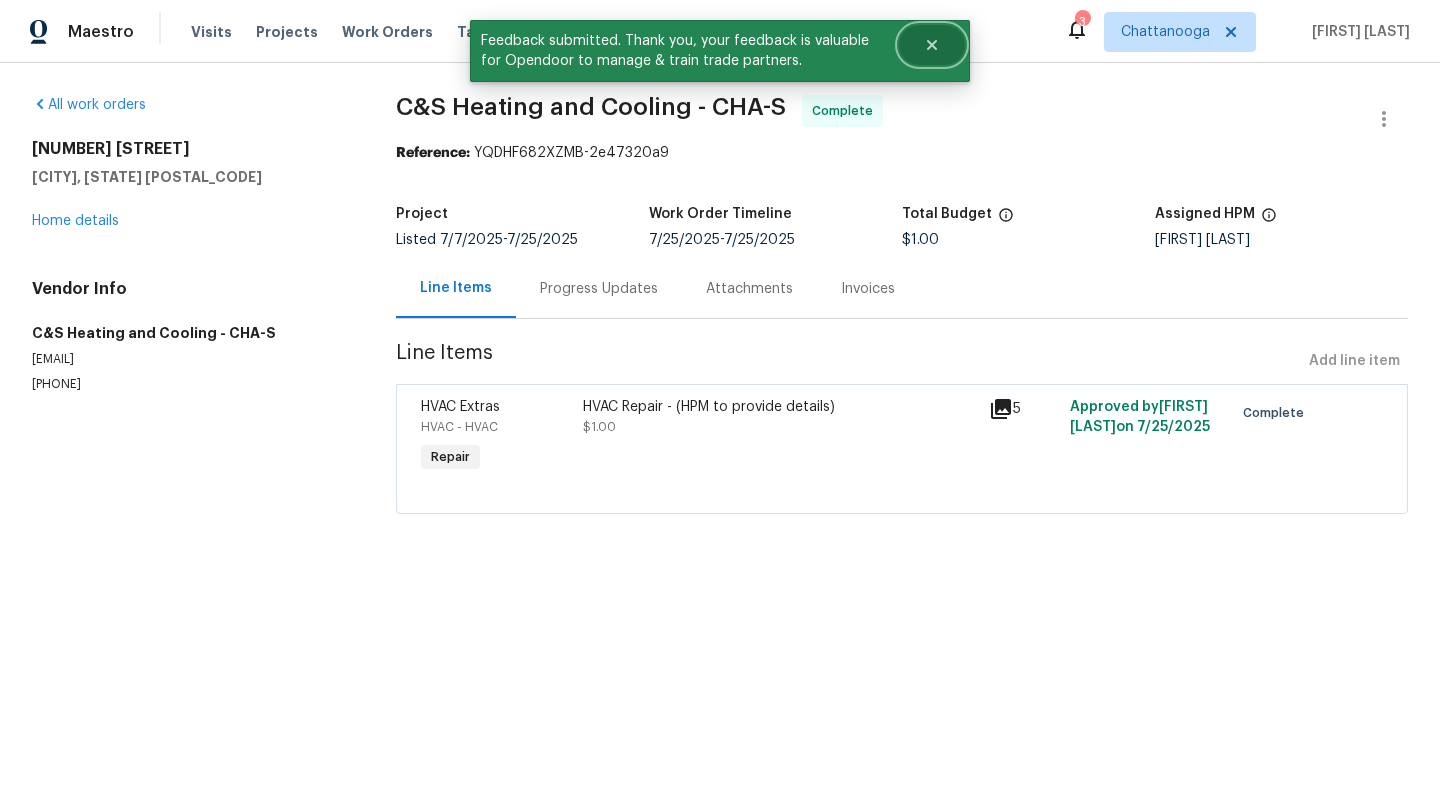 click 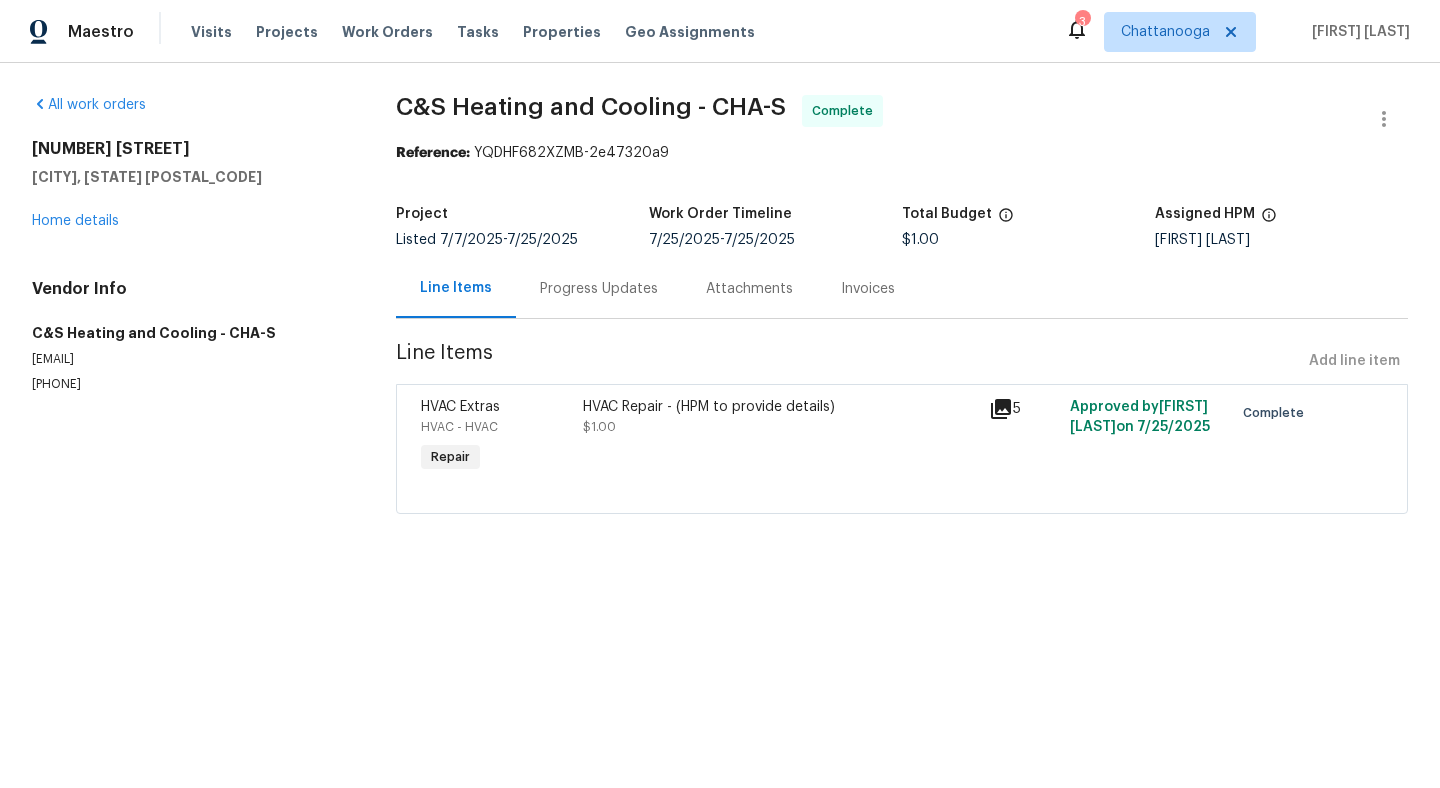 click on "Visits Projects Work Orders Tasks Properties Geo Assignments" at bounding box center (485, 32) 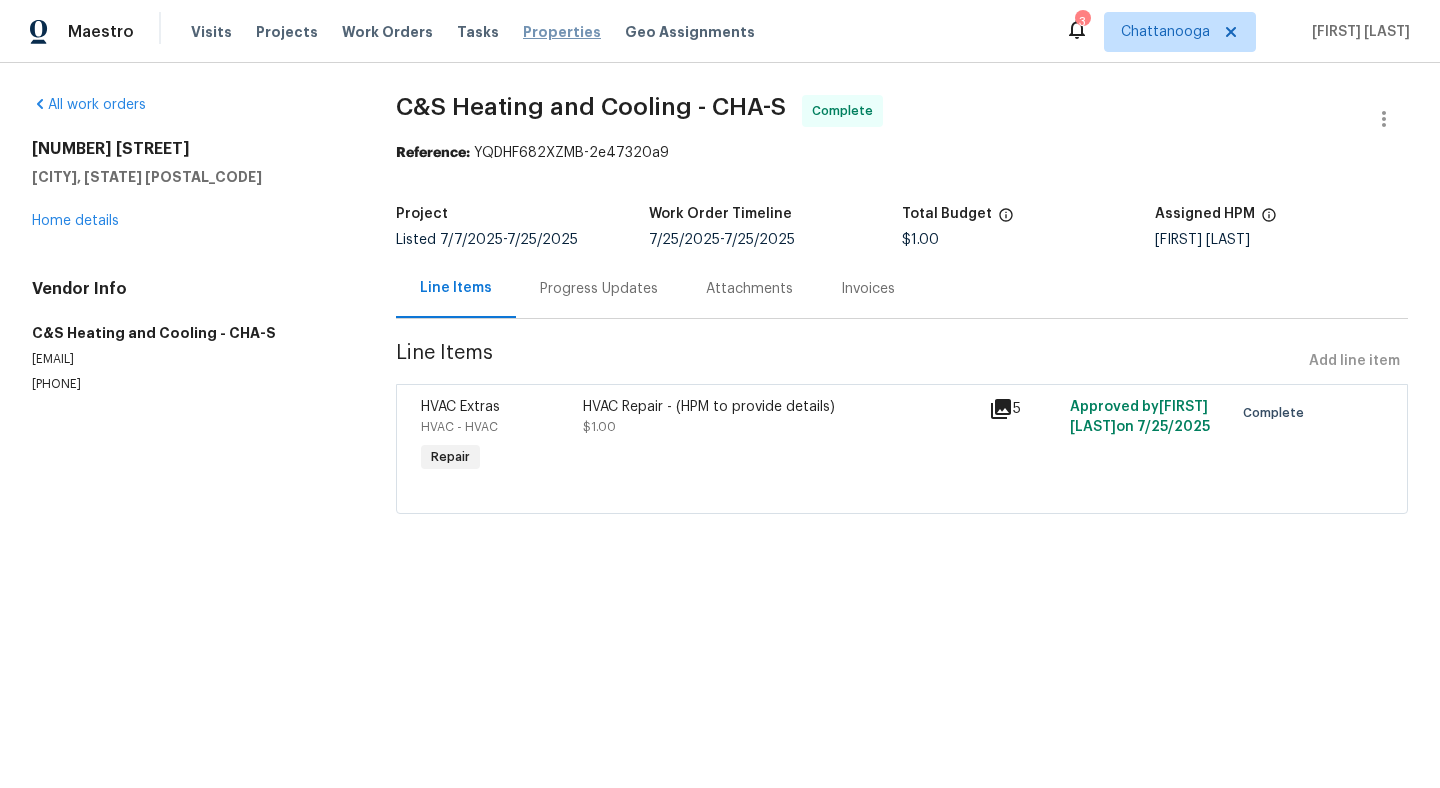 click on "Properties" at bounding box center (562, 32) 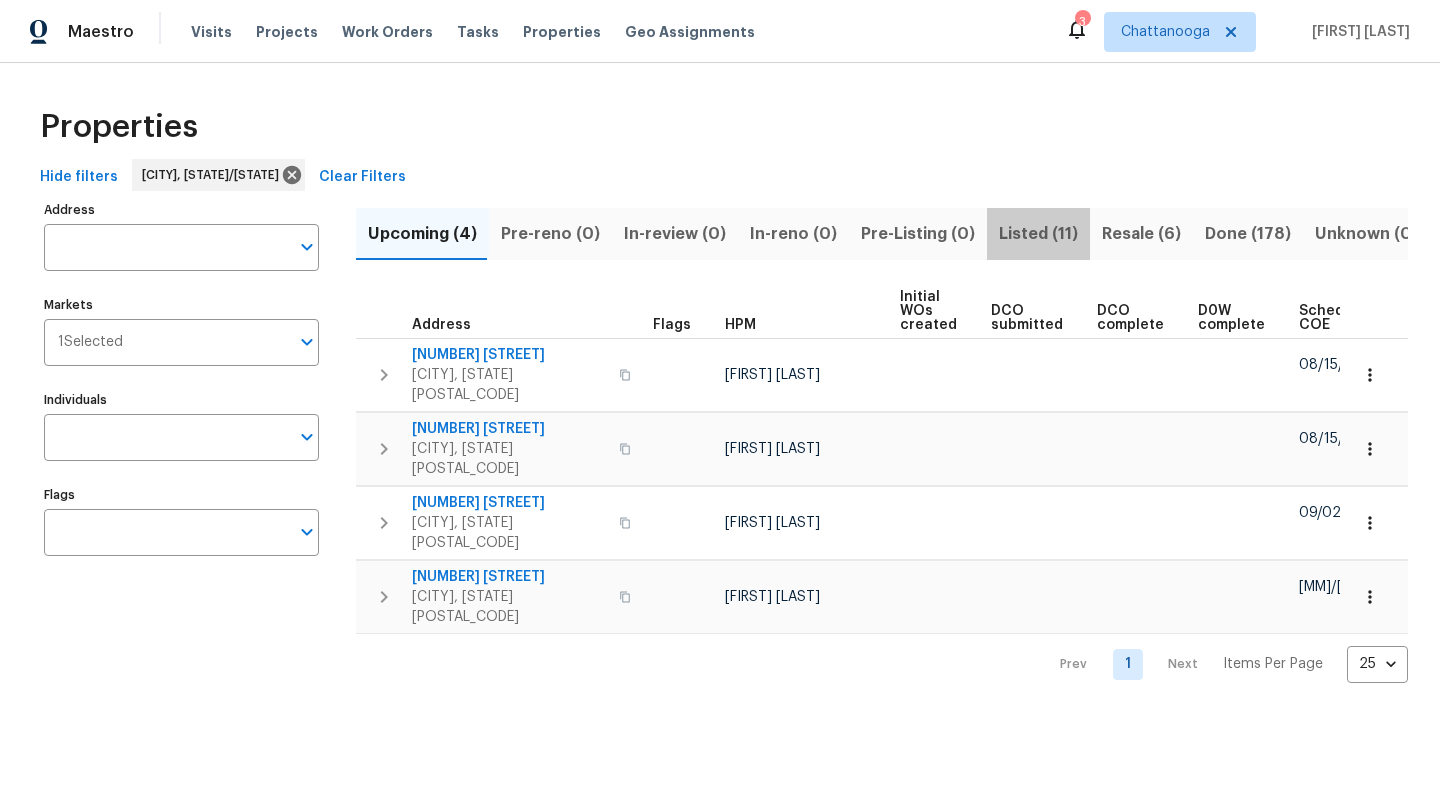 click on "Listed (11)" at bounding box center (1038, 234) 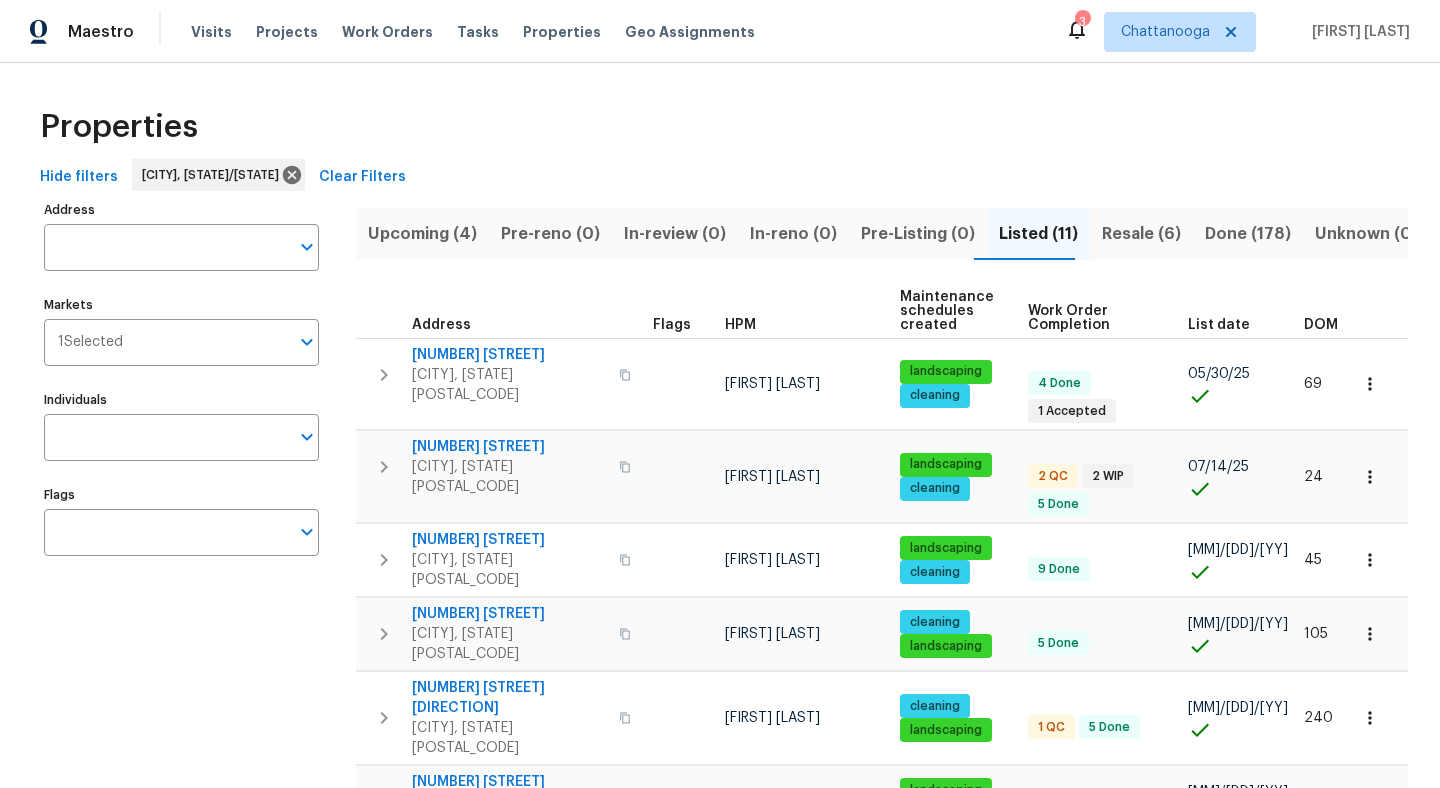 click on "Resale (6)" at bounding box center (1141, 234) 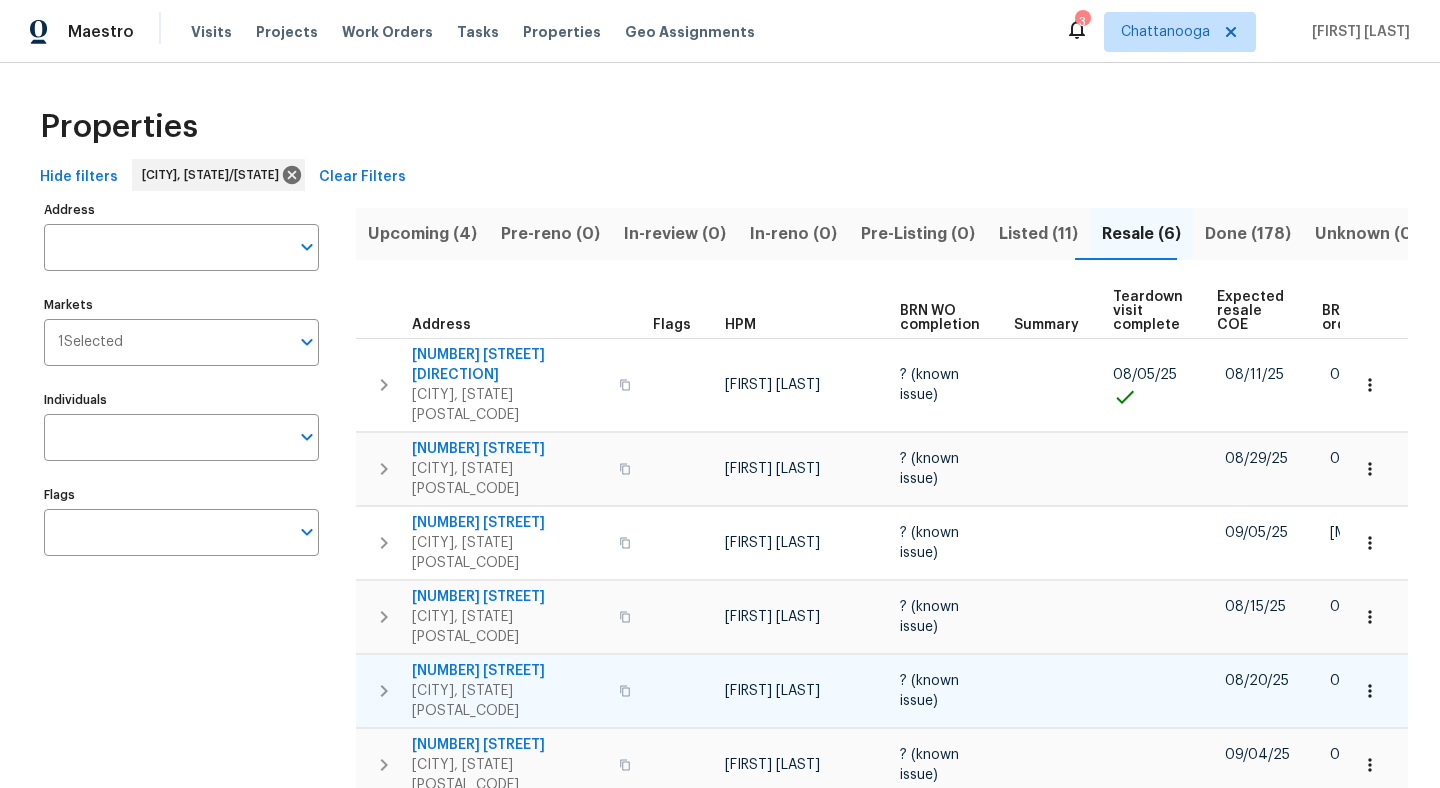 click on "156 Battle Bluff Dr" at bounding box center (509, 671) 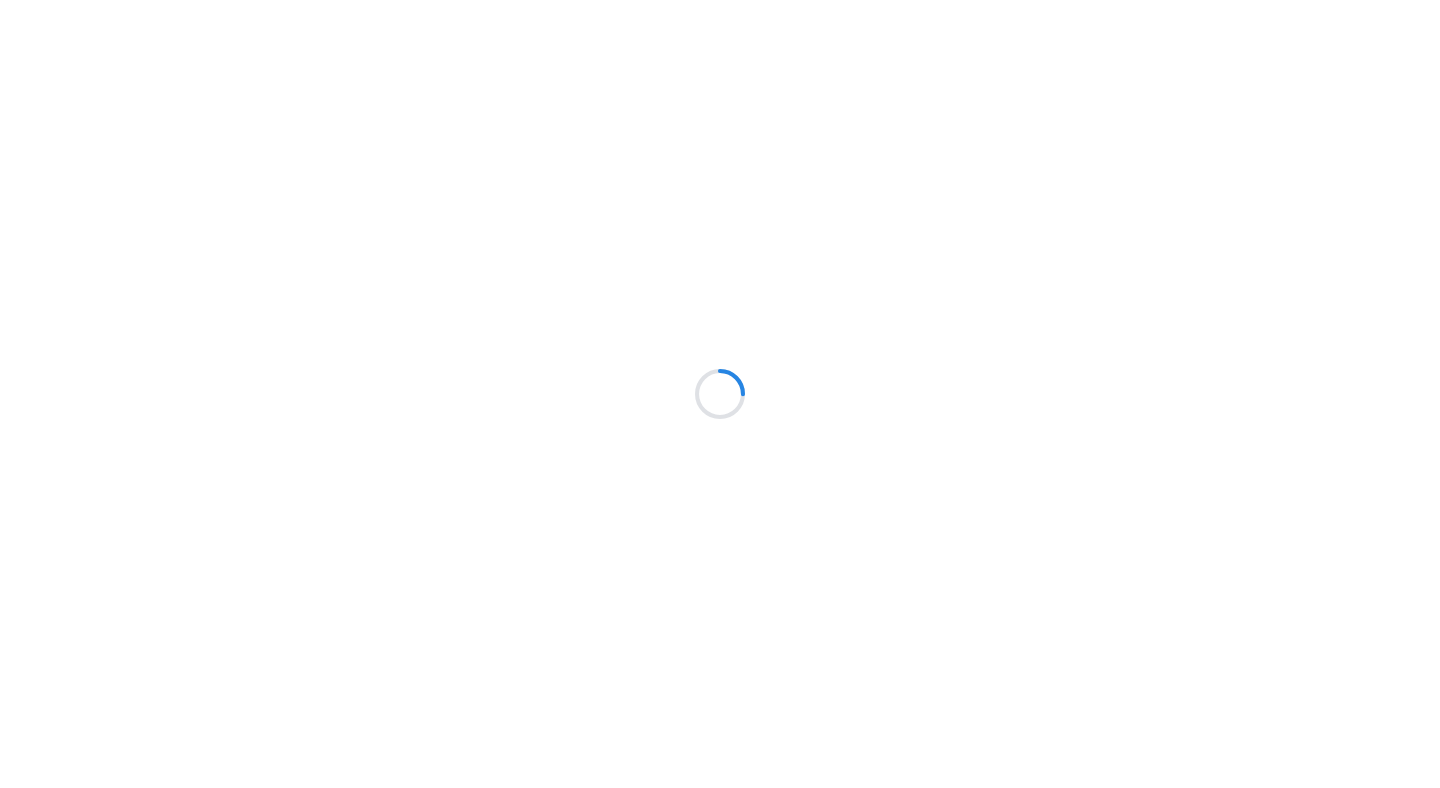 scroll, scrollTop: 0, scrollLeft: 0, axis: both 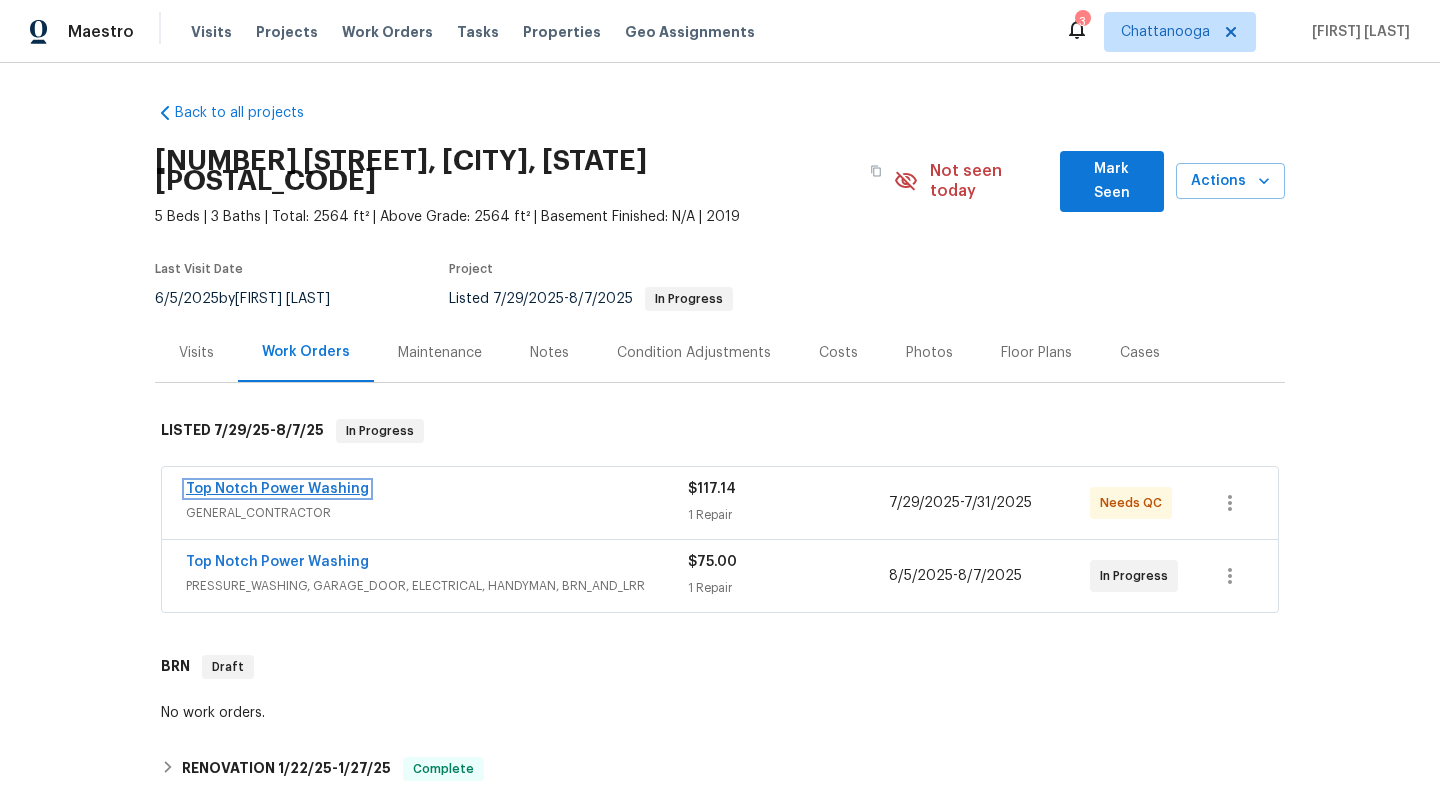 click on "Top Notch Power Washing" at bounding box center (277, 489) 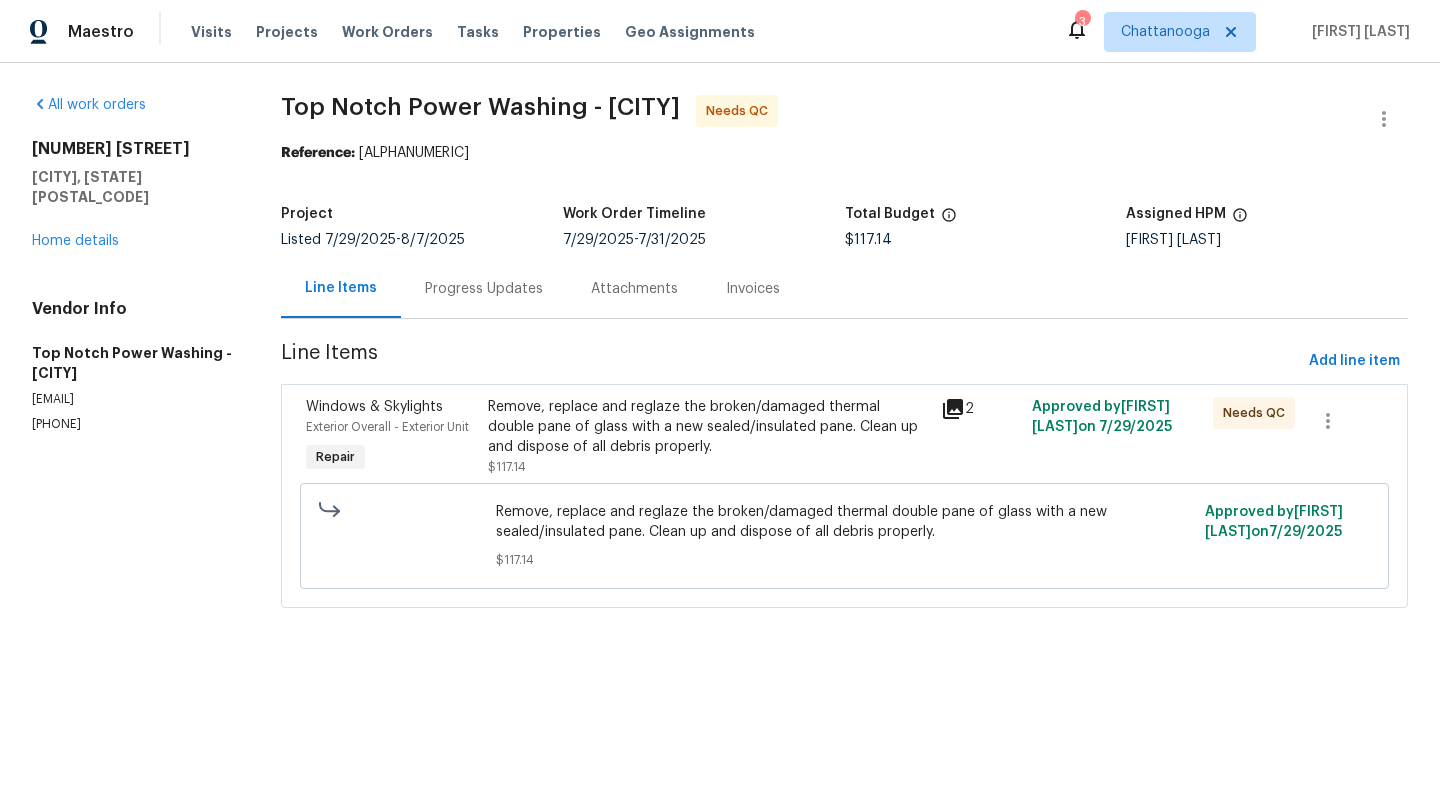 click on "Remove, replace and reglaze the broken/damaged thermal double pane of glass with a new sealed/insulated pane. Clean up and dispose of all debris properly." at bounding box center (709, 427) 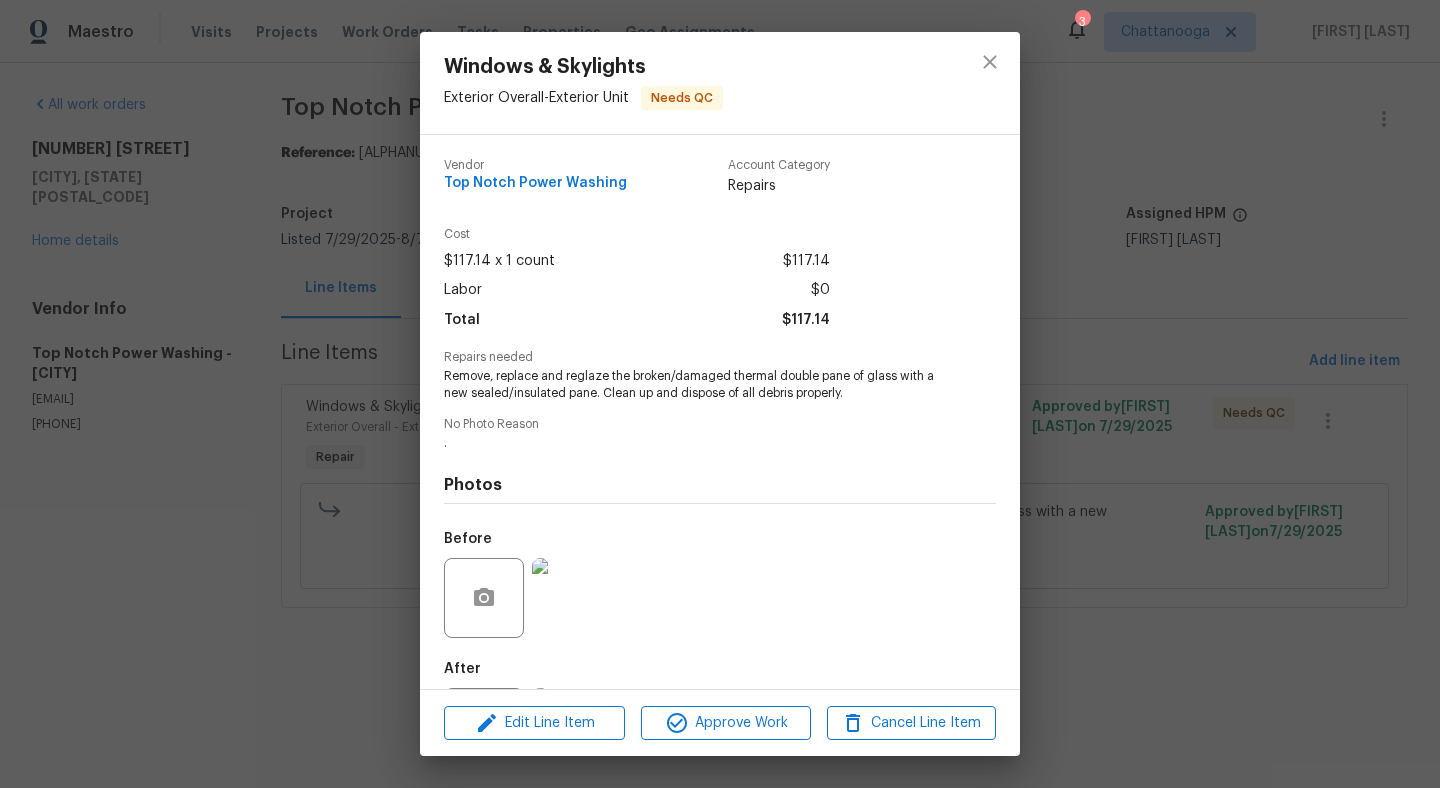 click on "Windows & Skylights Exterior Overall  -  Exterior Unit Needs QC Vendor Top Notch Power Washing Account Category Repairs Cost $117.14 x 1 count $117.14 Labor $0 Total $117.14 Repairs needed Remove, replace and reglaze the broken/damaged thermal double pane of glass with a new sealed/insulated pane. Clean up and dispose of all debris properly. No Photo Reason . Photos Before After  Edit Line Item  Approve Work  Cancel Line Item" at bounding box center [720, 394] 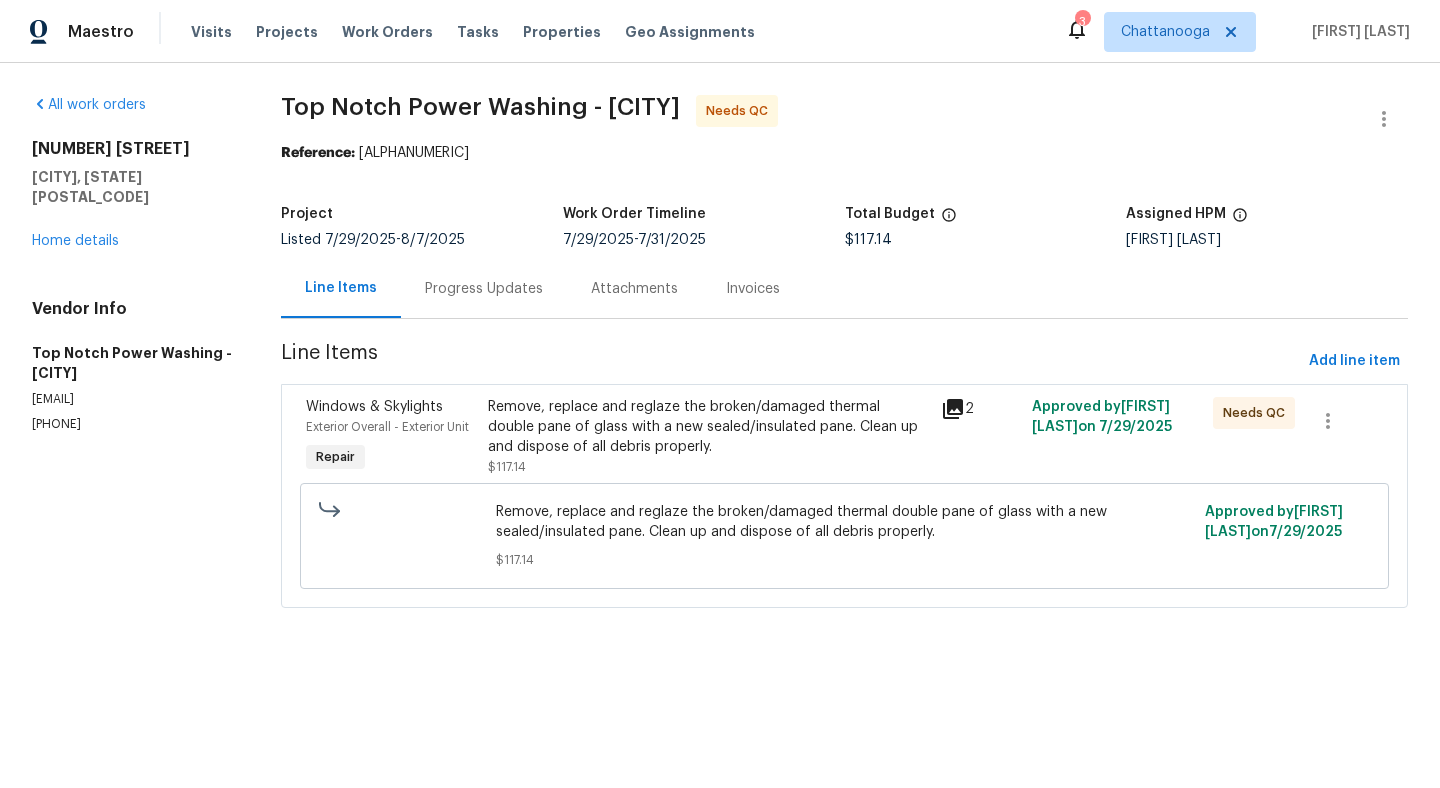 click on "Progress Updates" at bounding box center (484, 288) 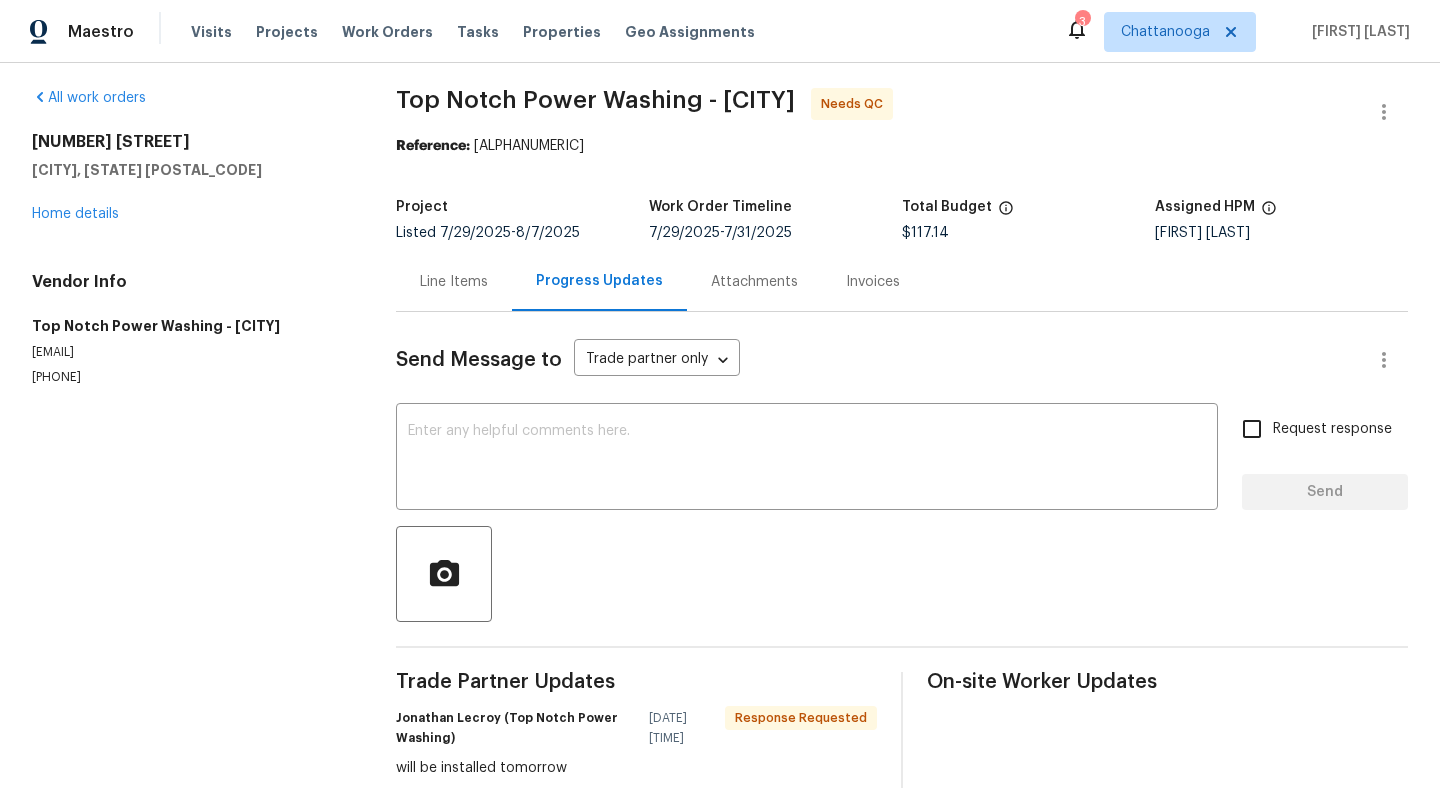 scroll, scrollTop: 0, scrollLeft: 0, axis: both 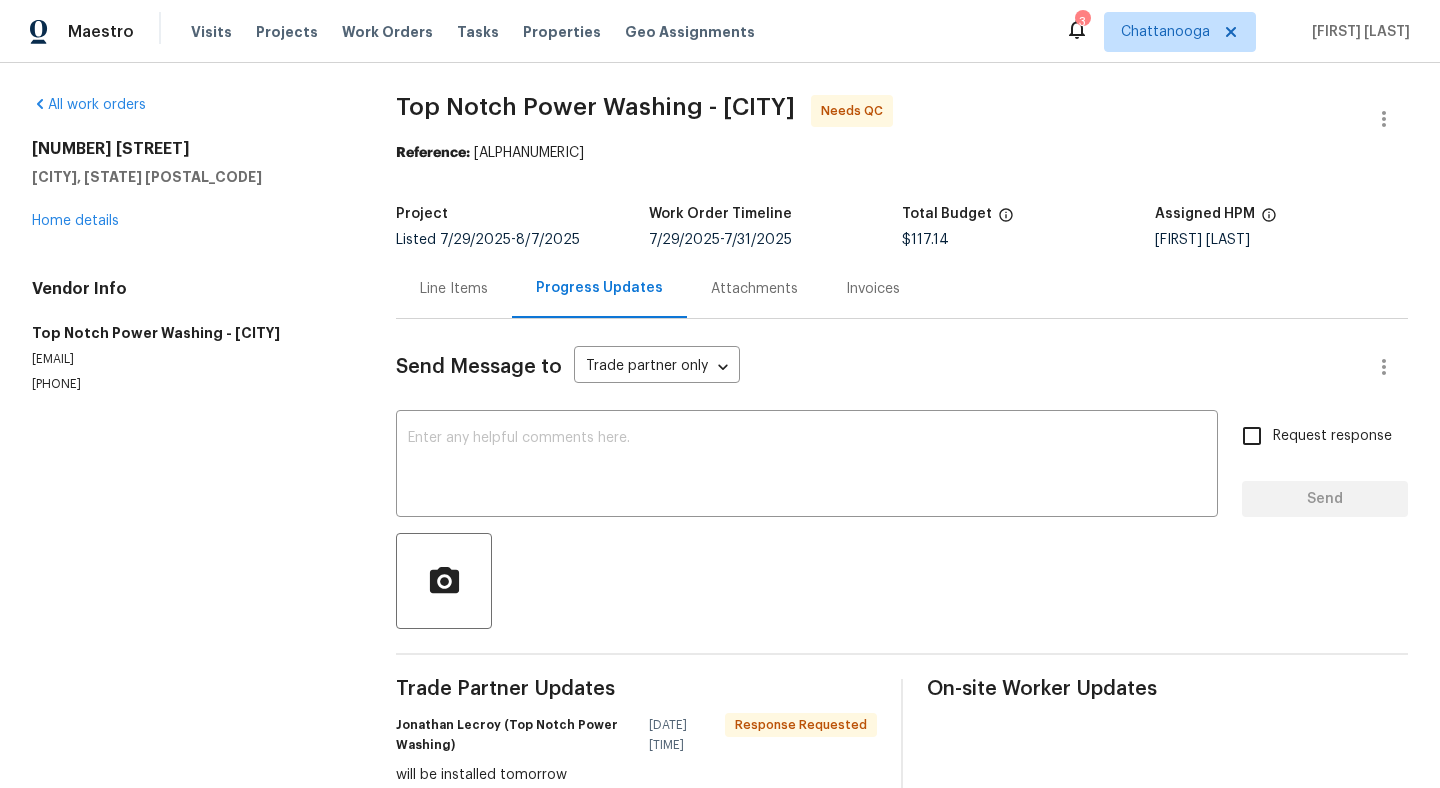 click on "Line Items" at bounding box center [454, 289] 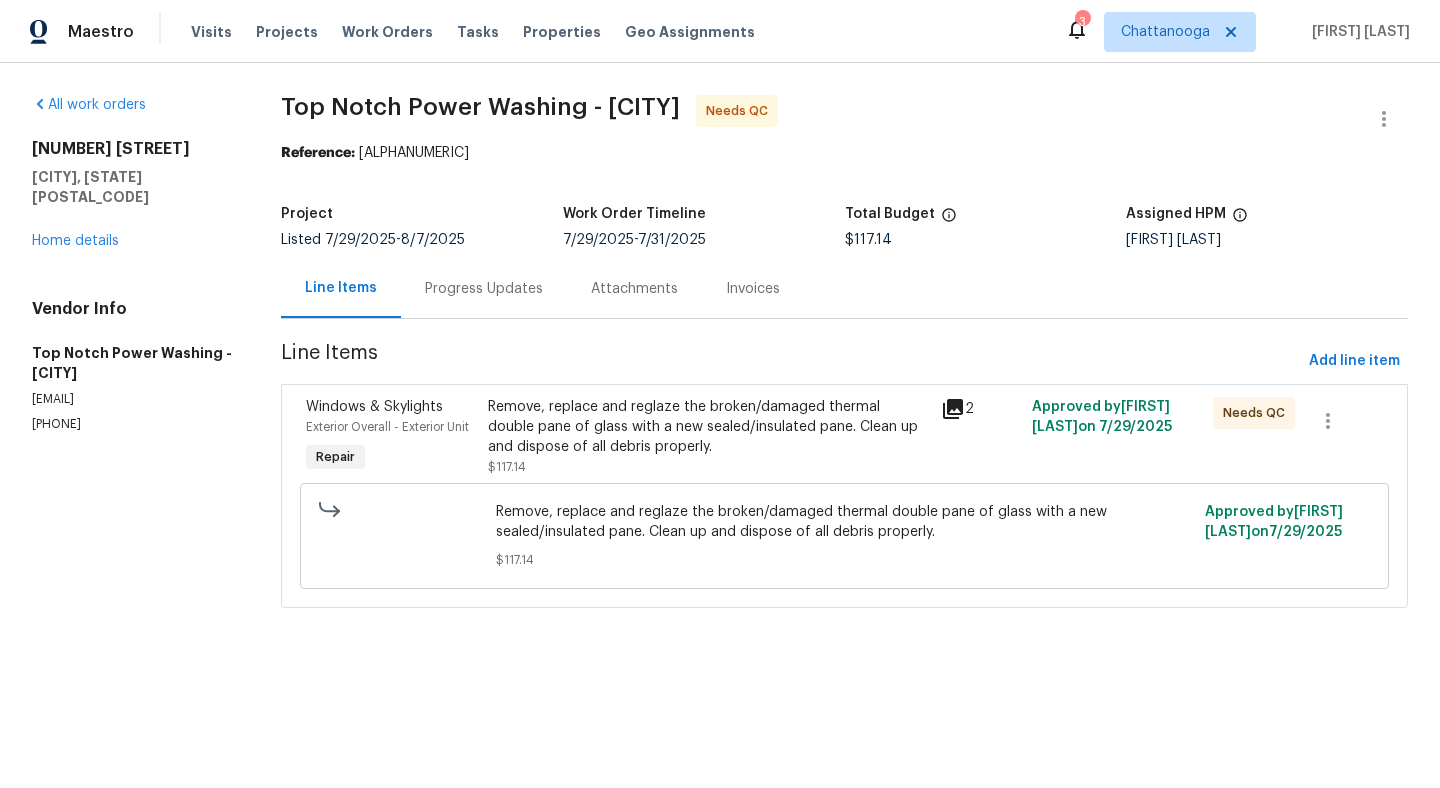 click on "Line Items" at bounding box center (791, 361) 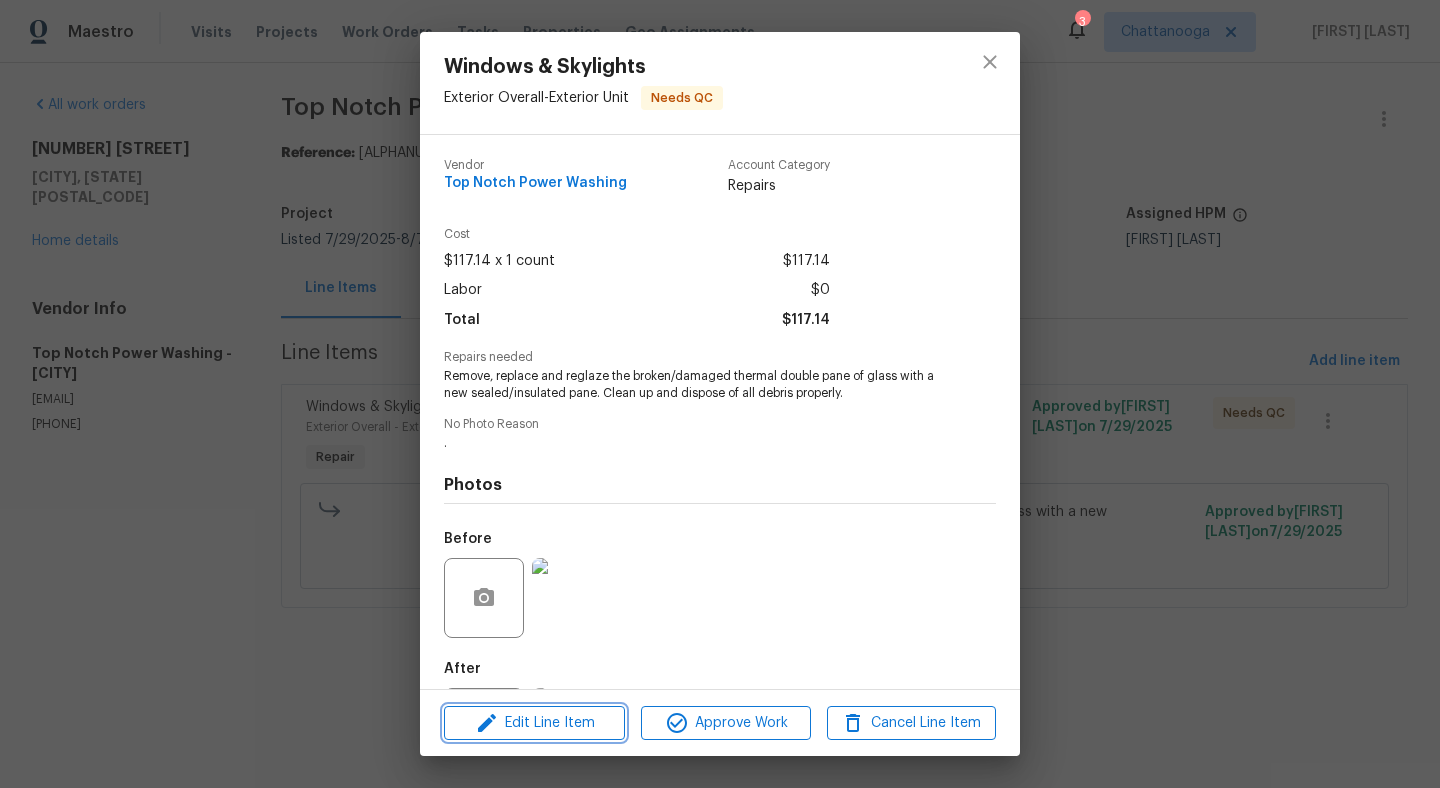 click on "Edit Line Item" at bounding box center [534, 723] 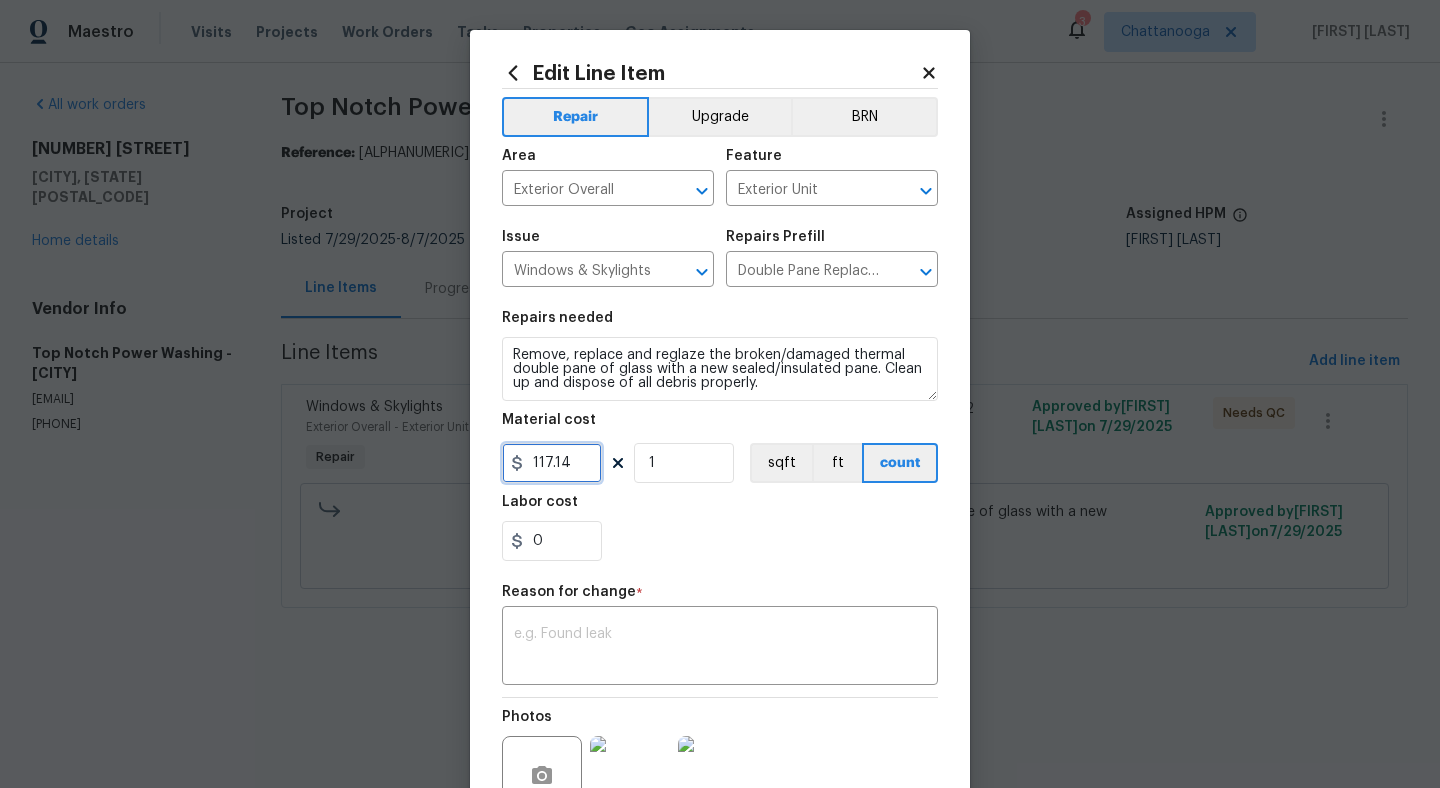 drag, startPoint x: 590, startPoint y: 472, endPoint x: 503, endPoint y: 471, distance: 87.005745 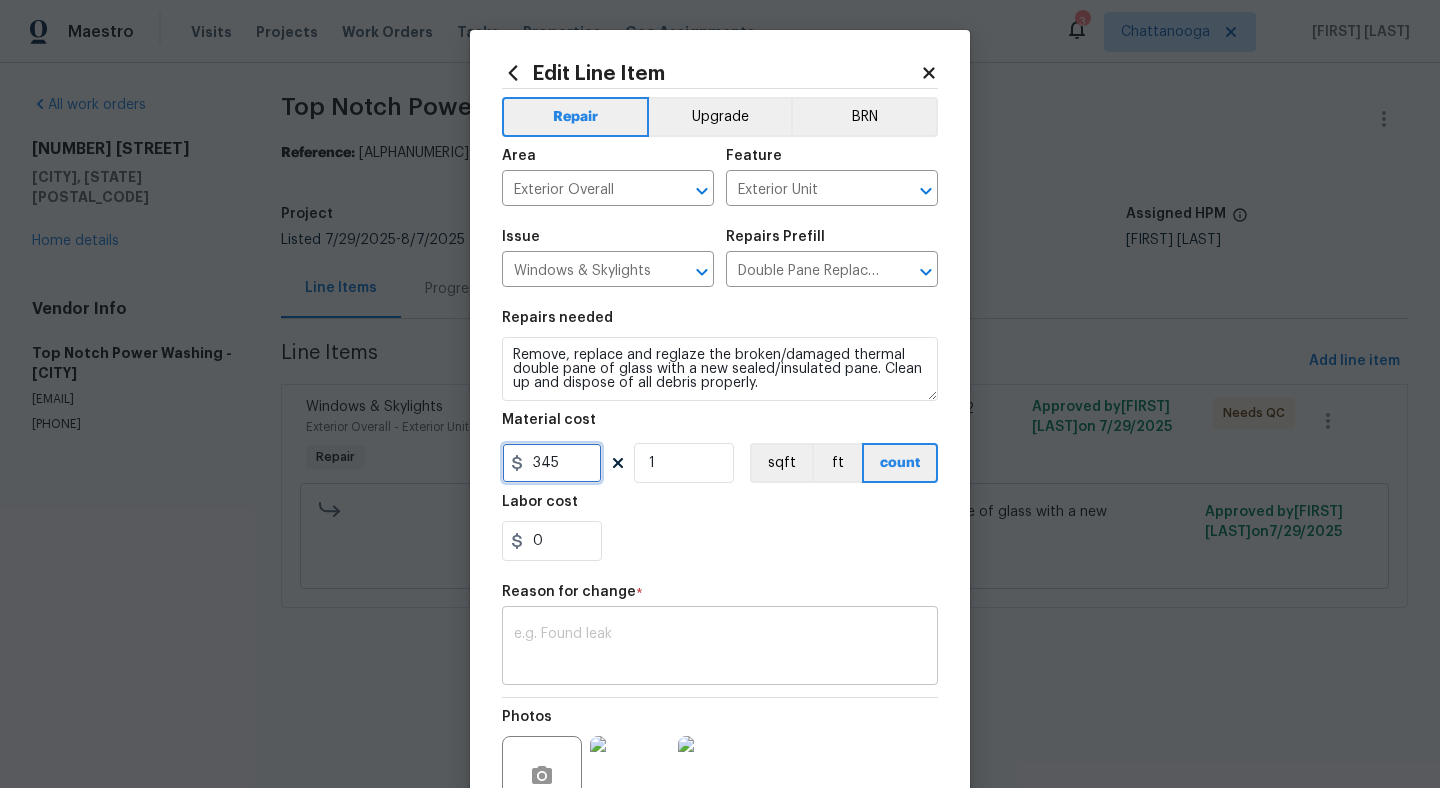 type on "345" 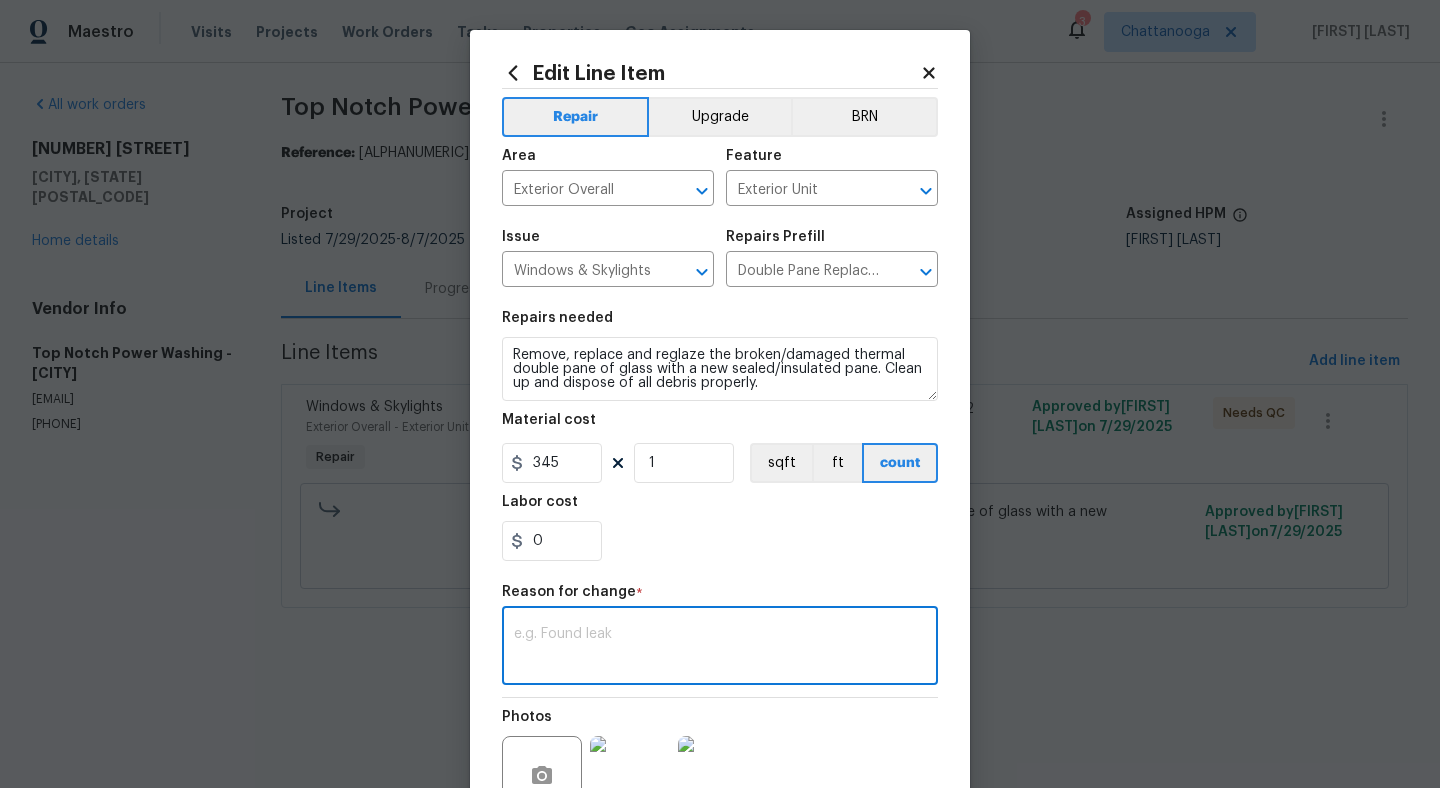 click at bounding box center [720, 648] 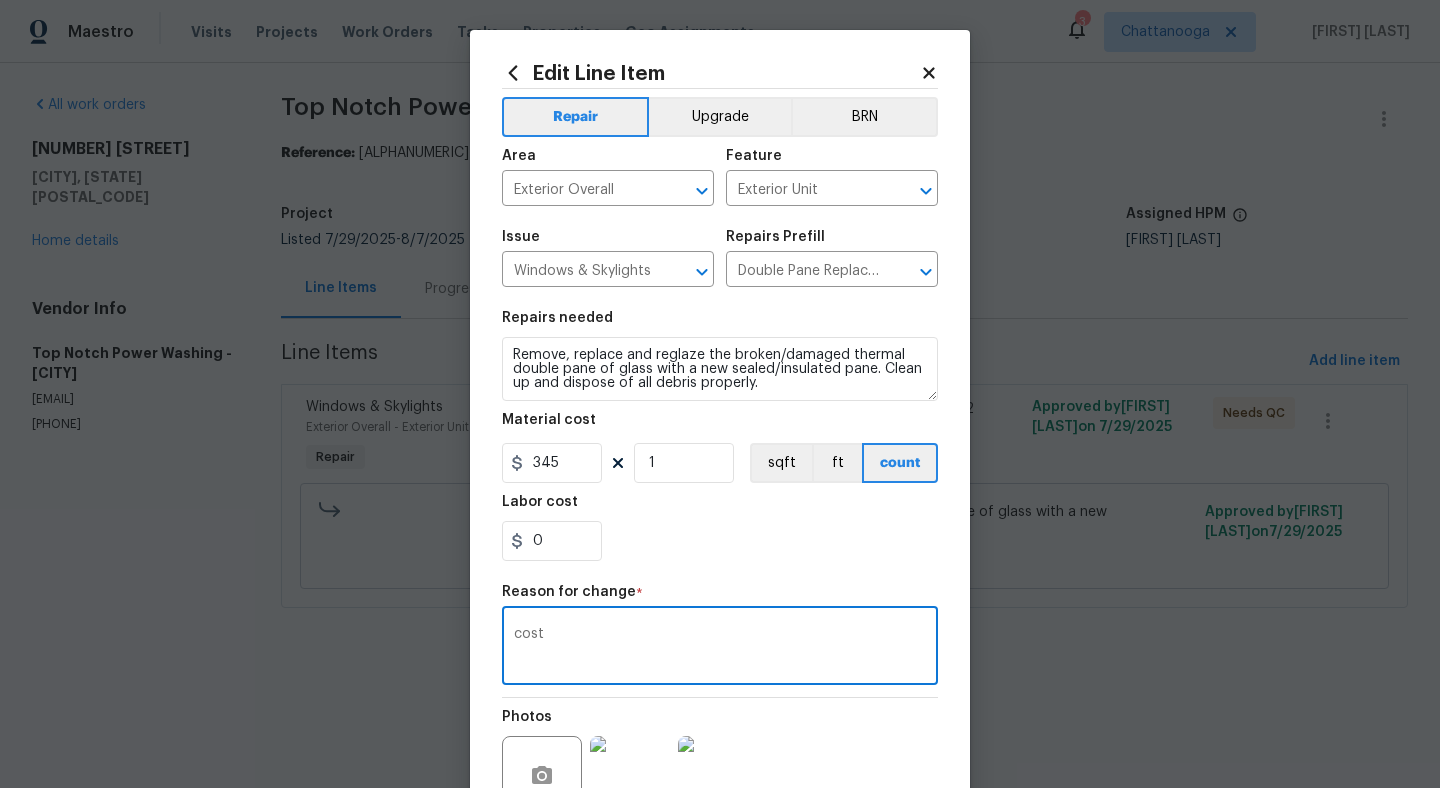 type on "cost" 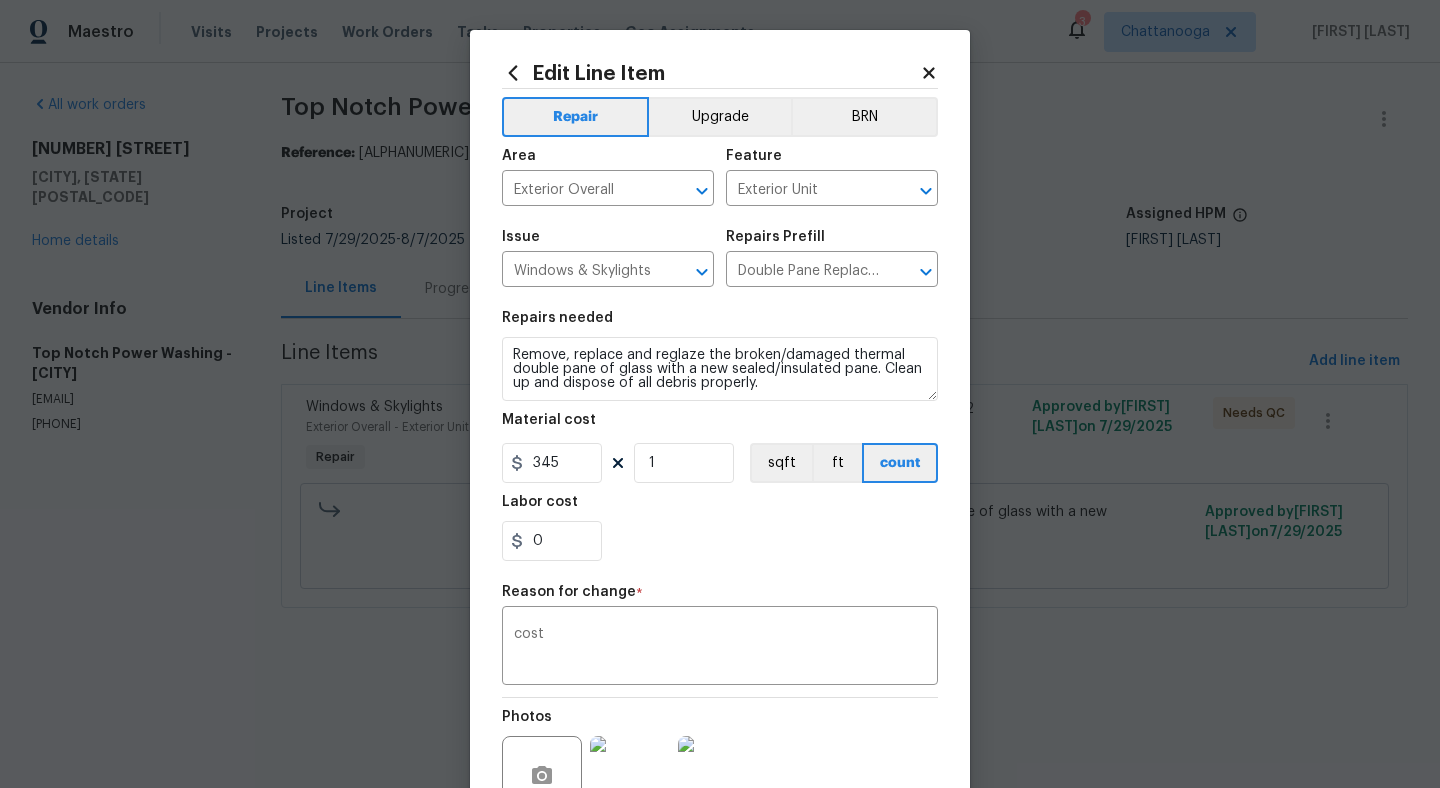 scroll, scrollTop: 198, scrollLeft: 0, axis: vertical 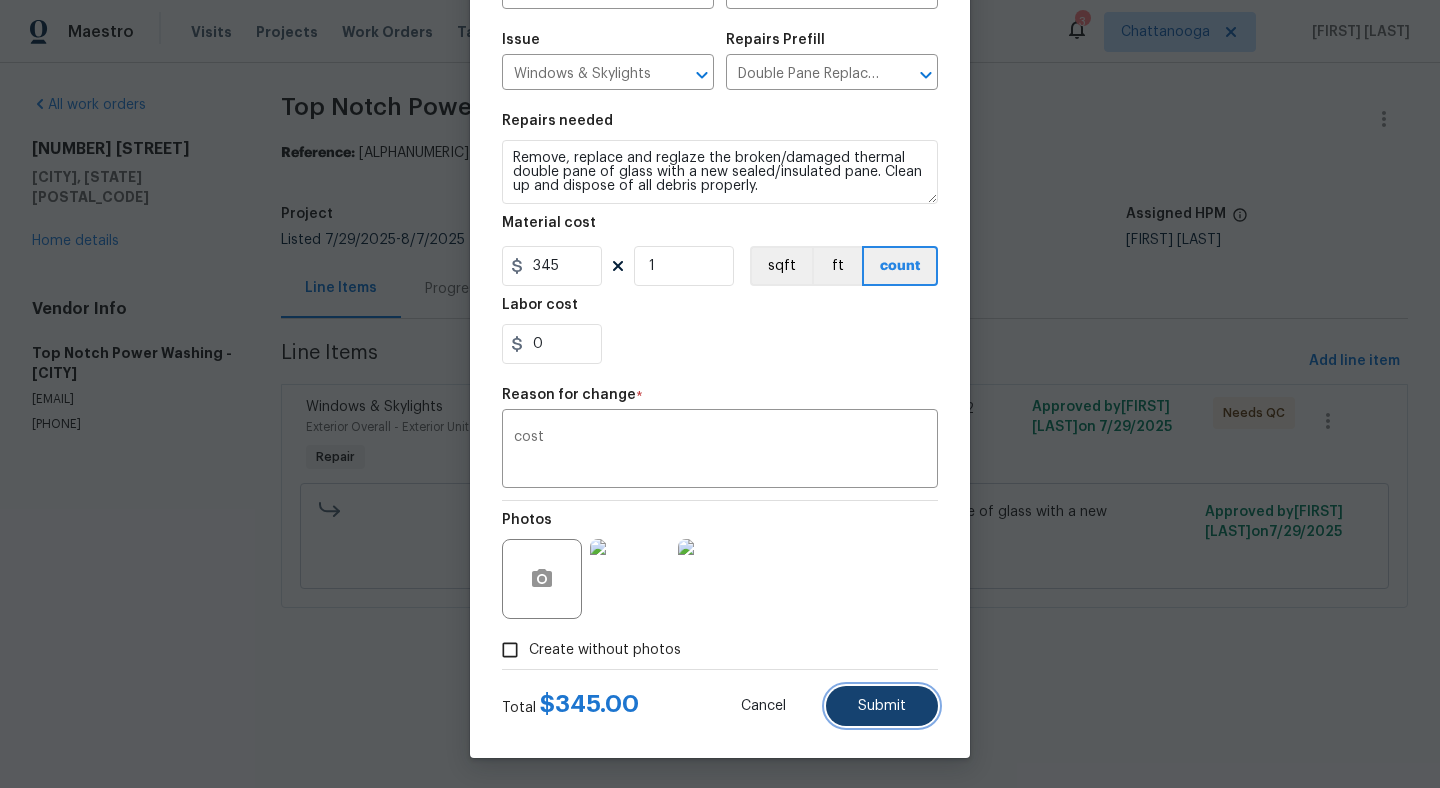 click on "Submit" at bounding box center (882, 706) 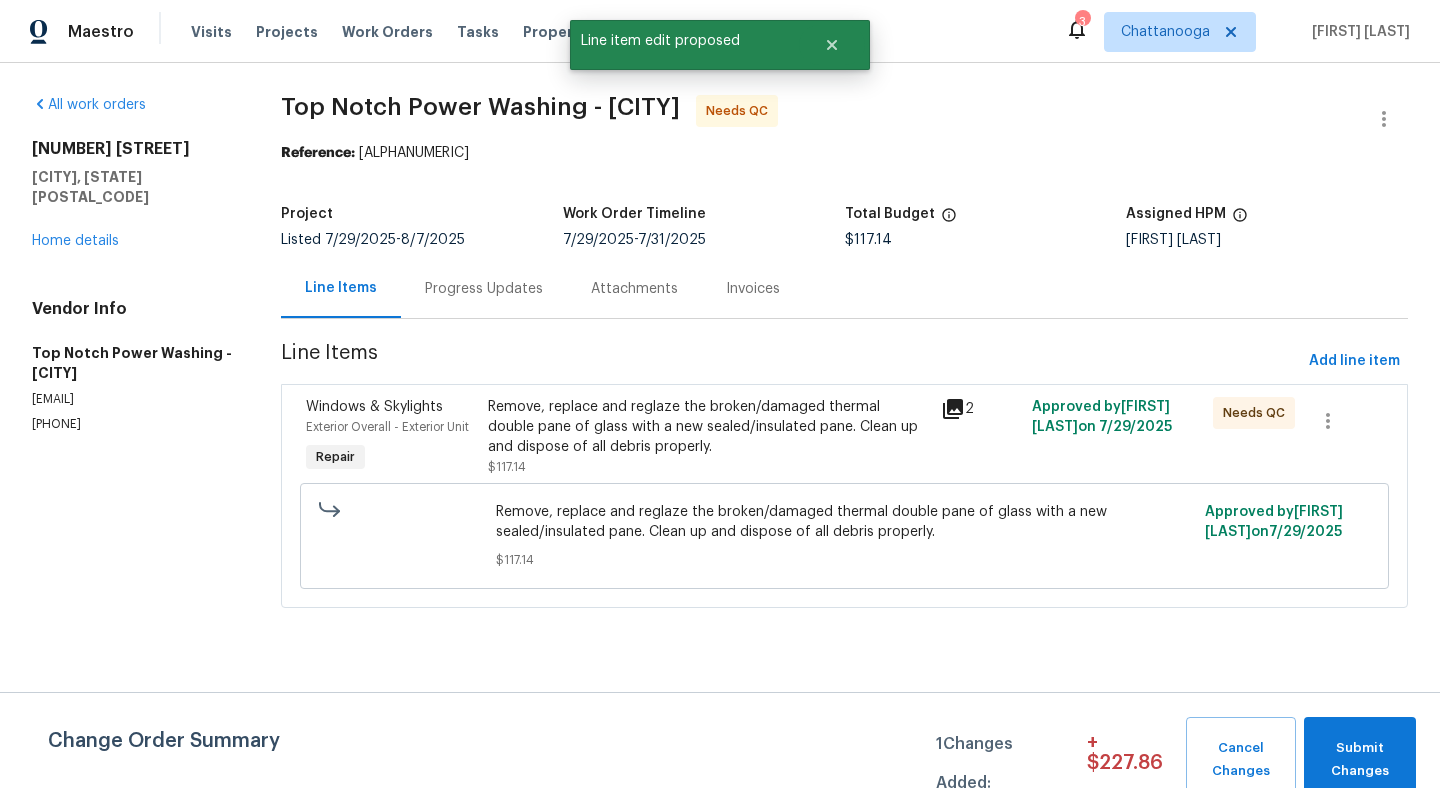 scroll, scrollTop: 0, scrollLeft: 0, axis: both 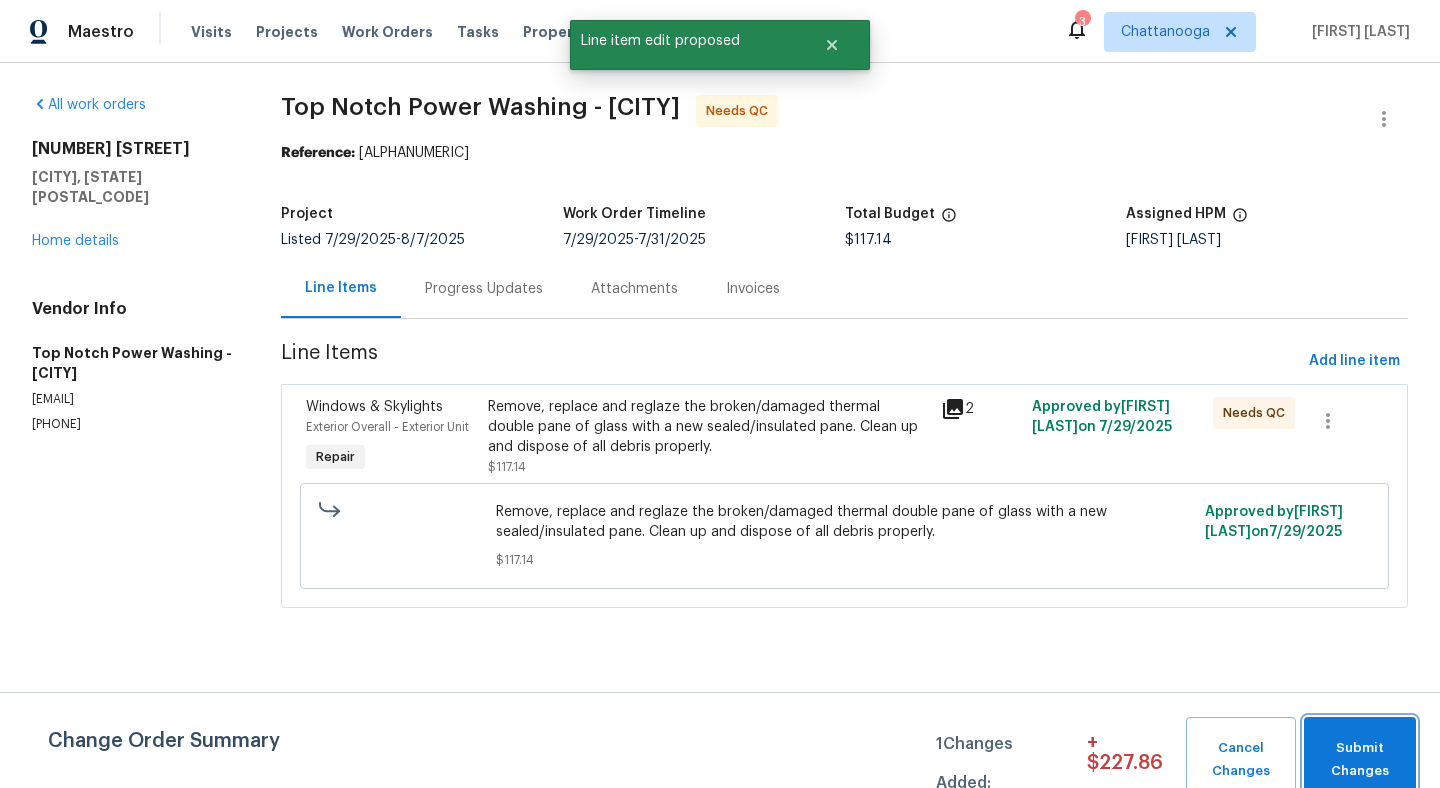 click on "Submit Changes" at bounding box center (1360, 760) 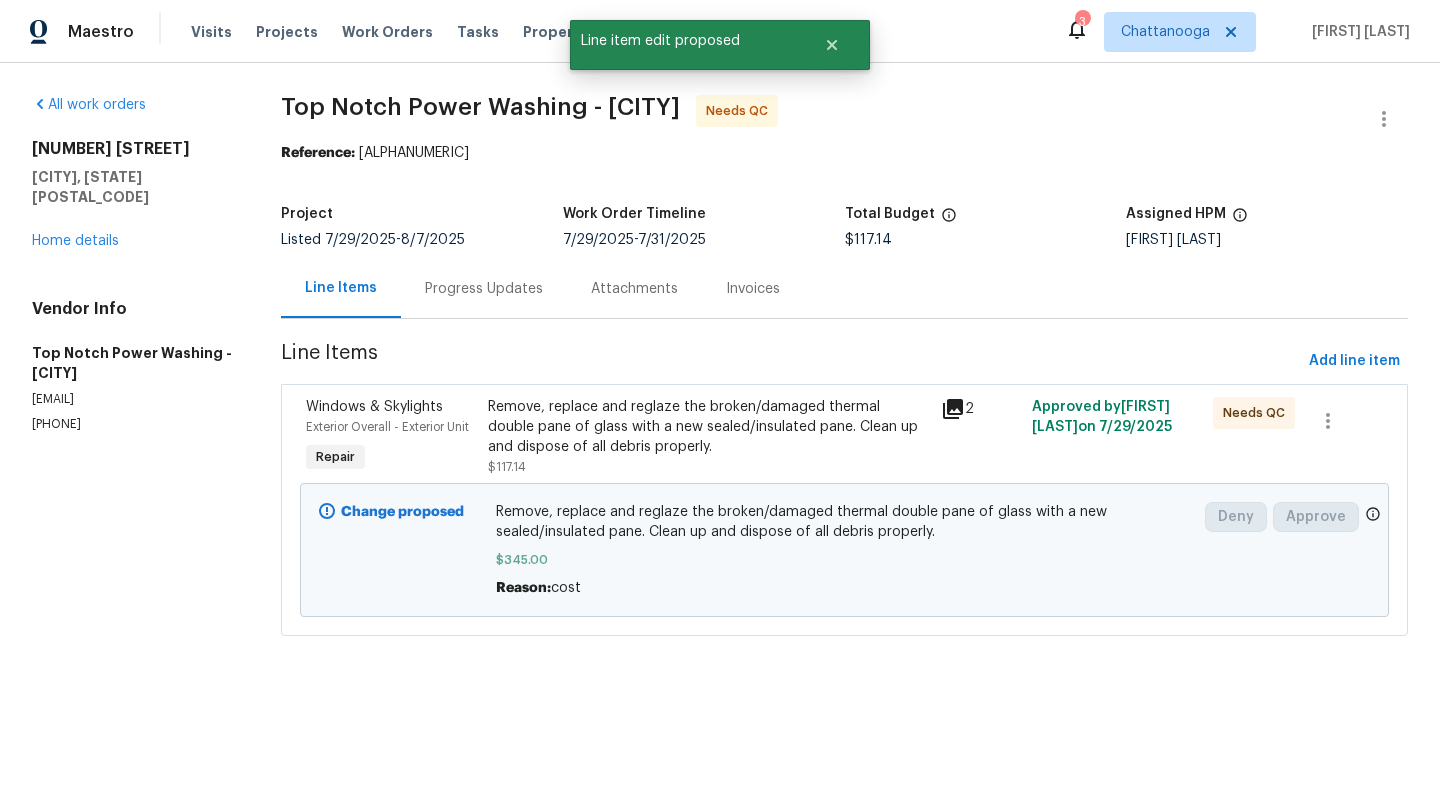 click on "Remove, replace and reglaze the broken/damaged thermal double pane of glass with a new sealed/insulated pane. Clean up and dispose of all debris properly." at bounding box center (709, 427) 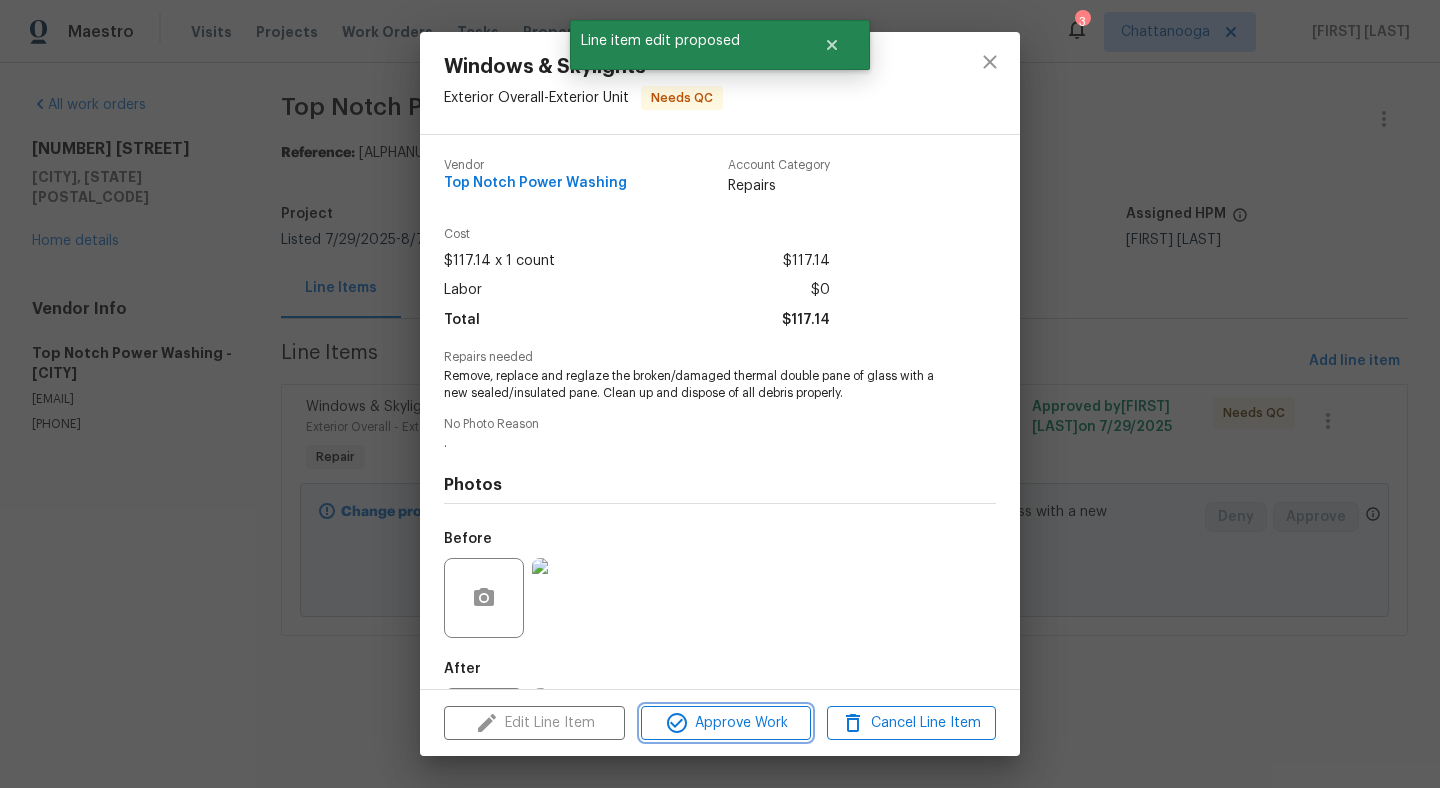 click on "Approve Work" at bounding box center (725, 723) 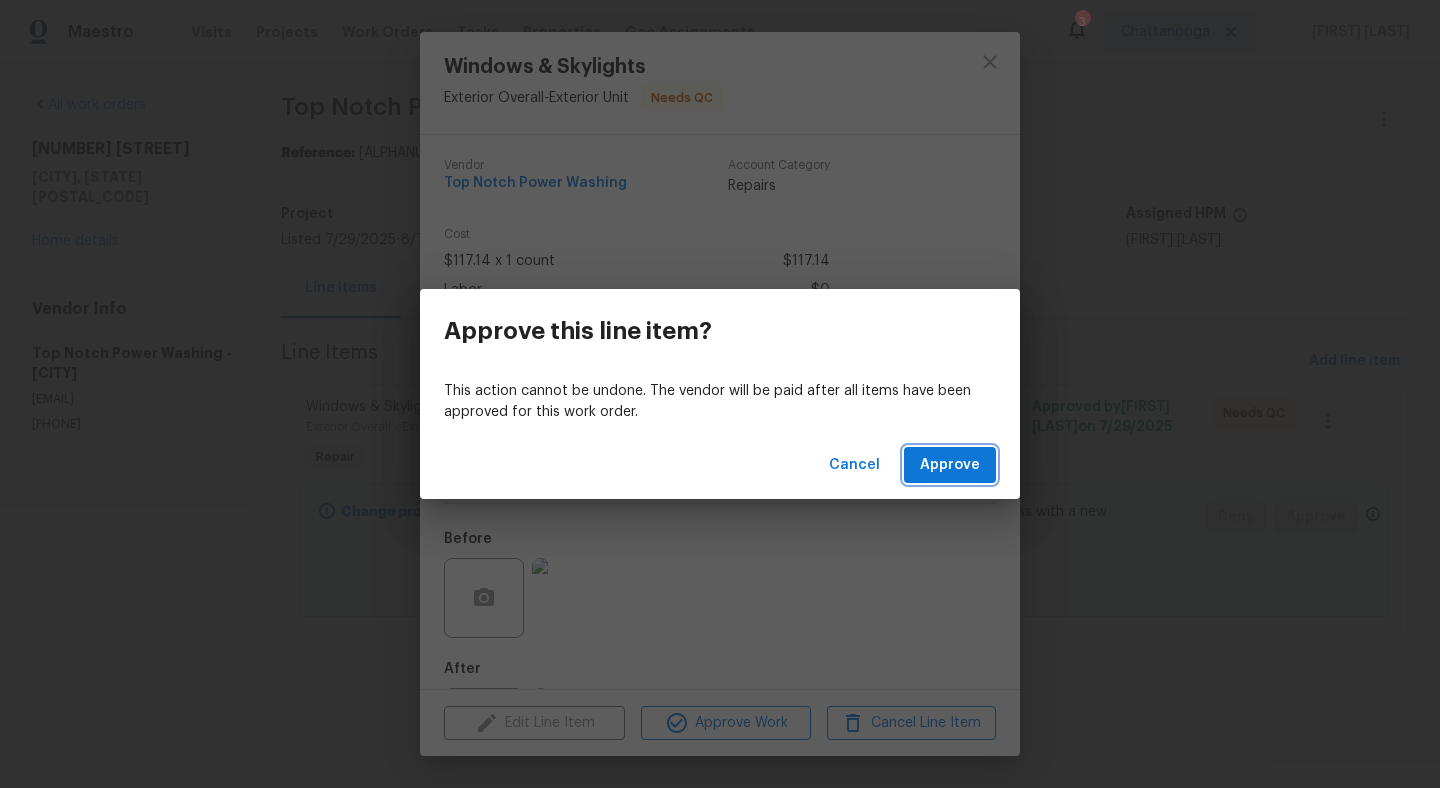 click on "Approve" at bounding box center [950, 465] 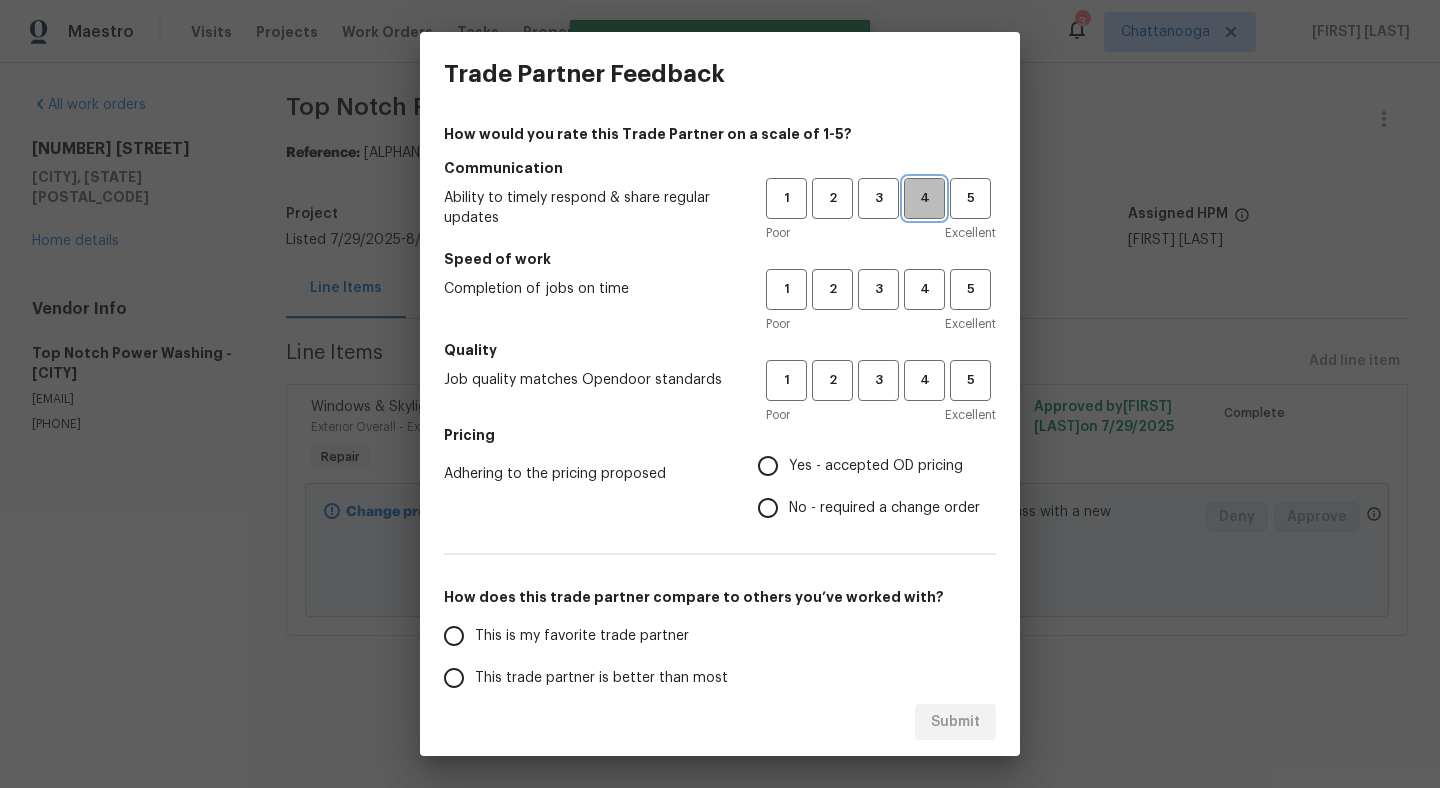 click on "4" at bounding box center (924, 198) 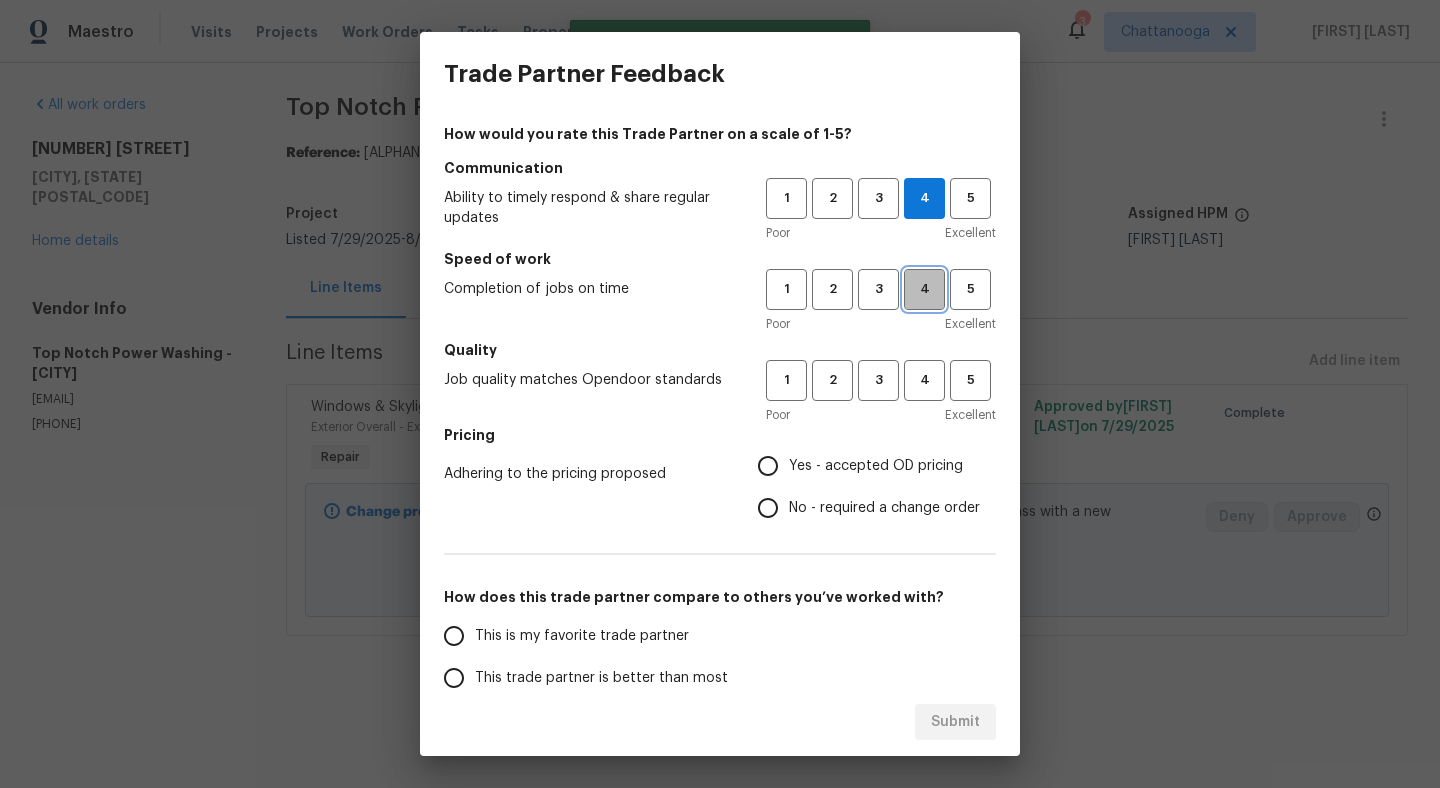 click on "4" at bounding box center (924, 289) 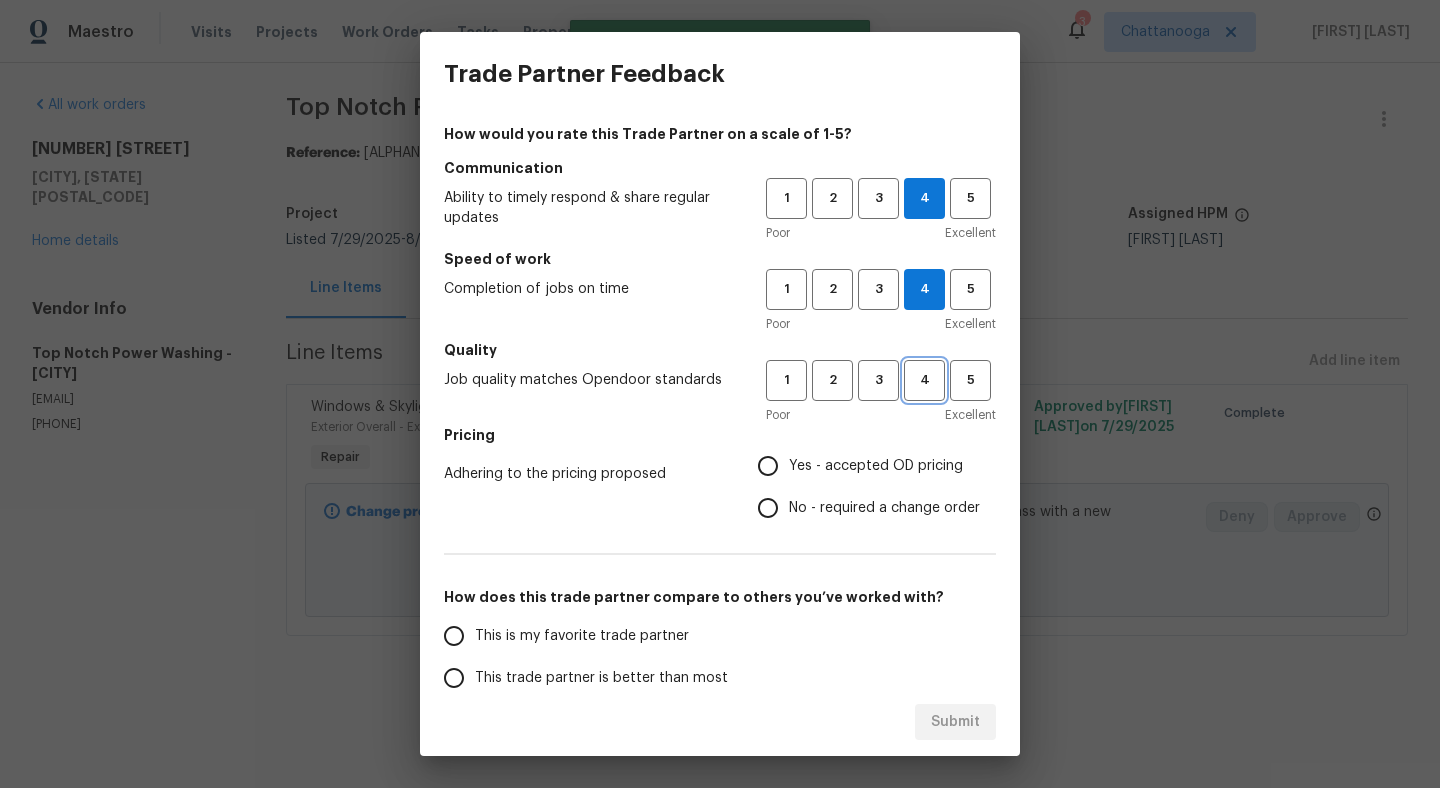 click on "4" at bounding box center [924, 380] 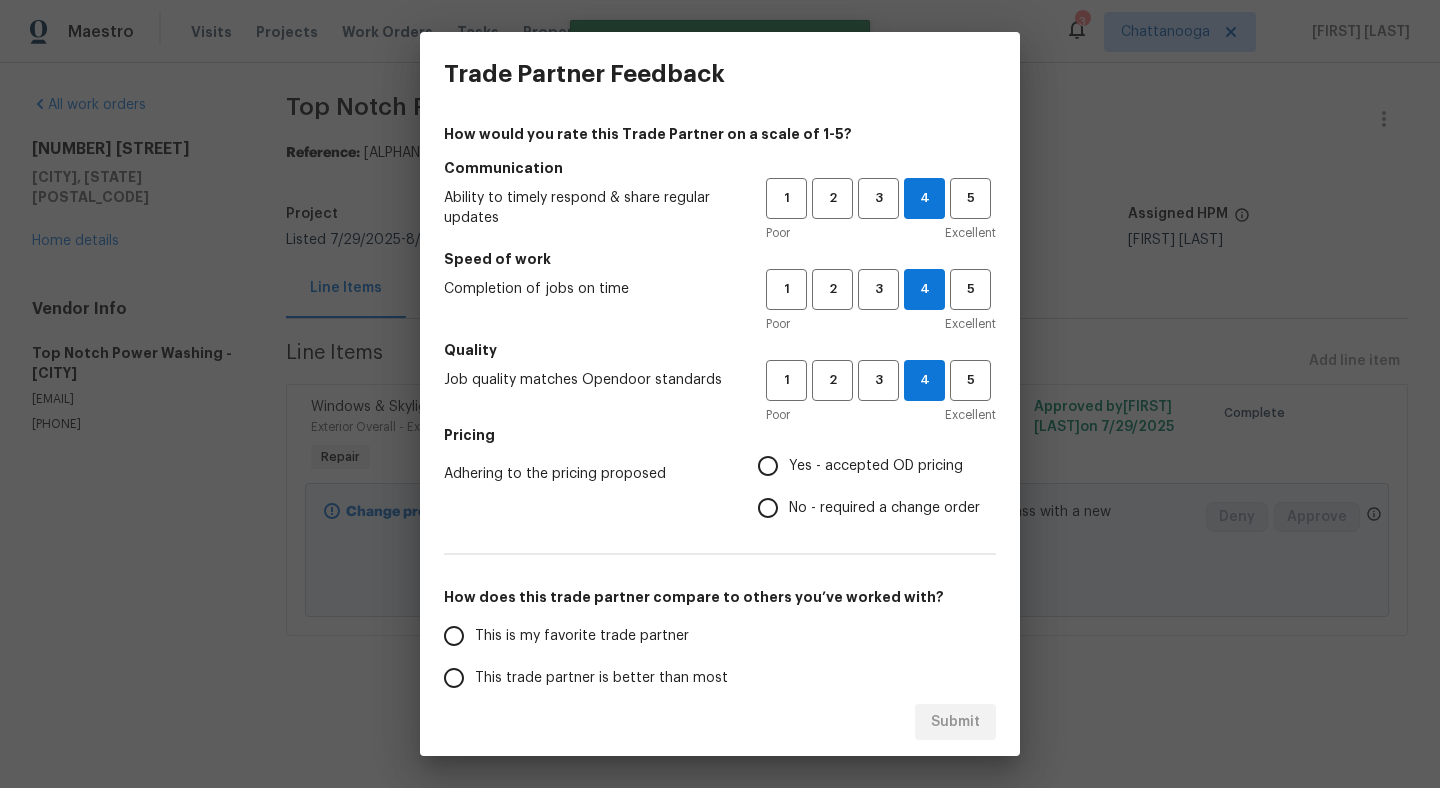 click on "Yes - accepted OD pricing" at bounding box center [876, 466] 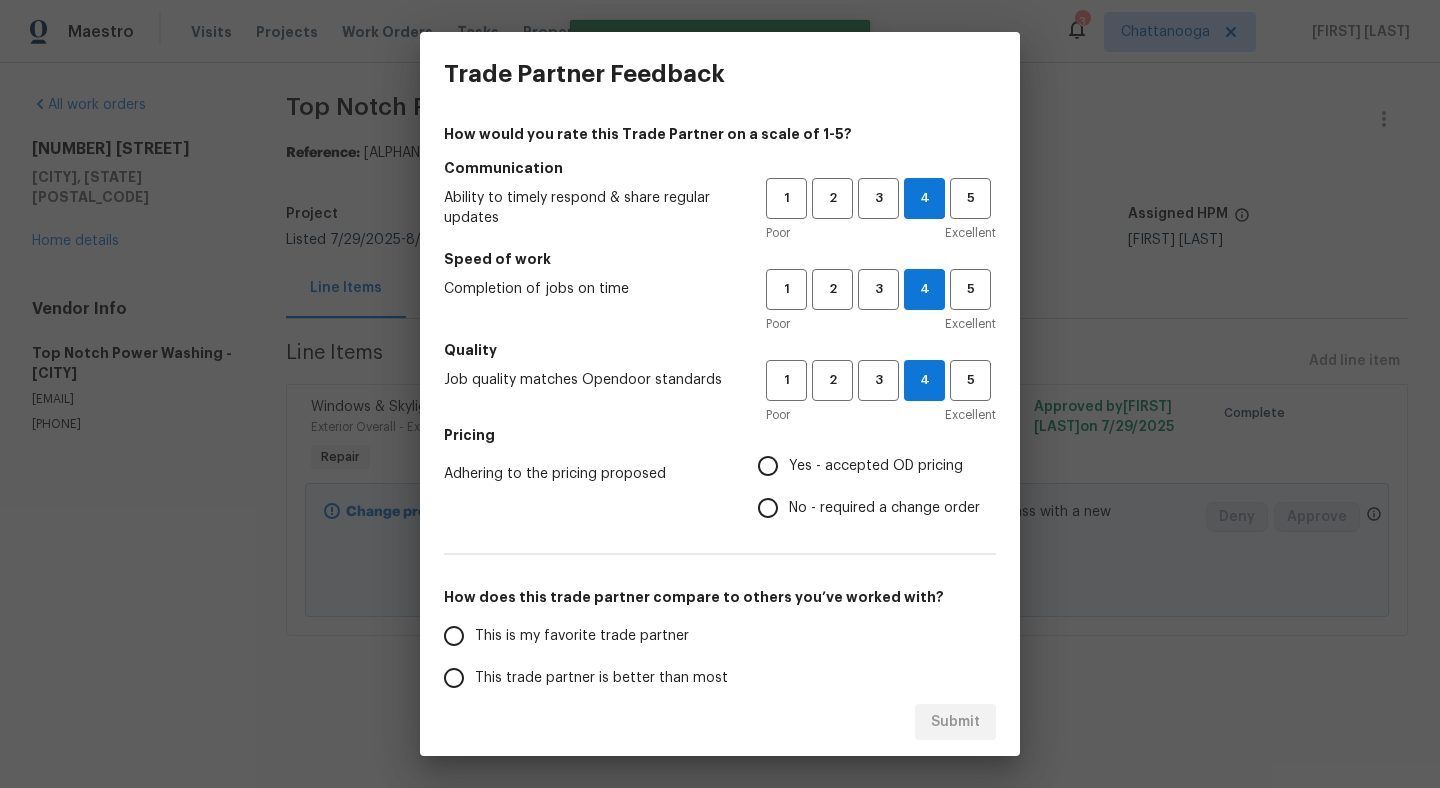 click on "Yes - accepted OD pricing" at bounding box center [768, 466] 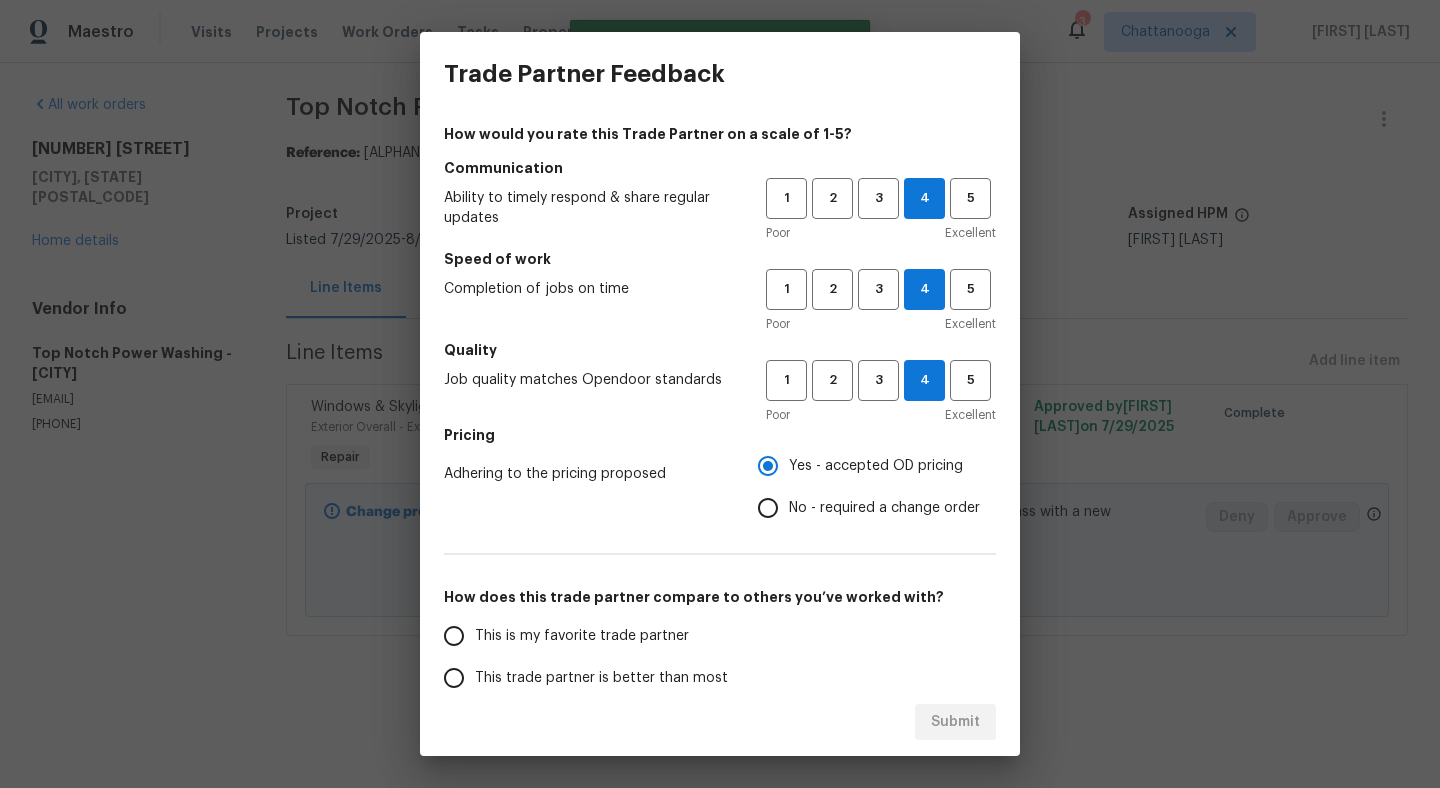 click on "This is my favorite trade partner" at bounding box center [582, 636] 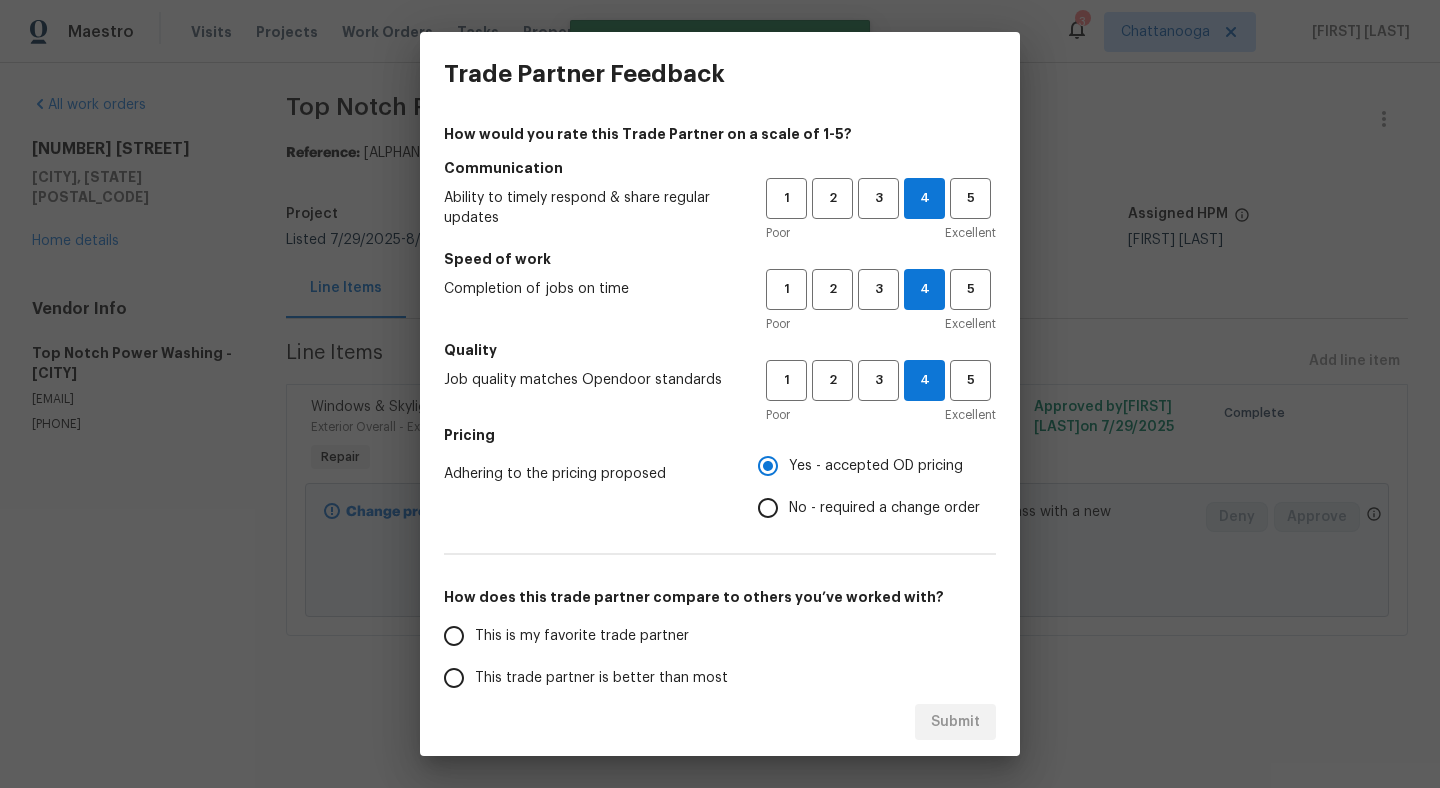 click on "This is my favorite trade partner" at bounding box center (454, 636) 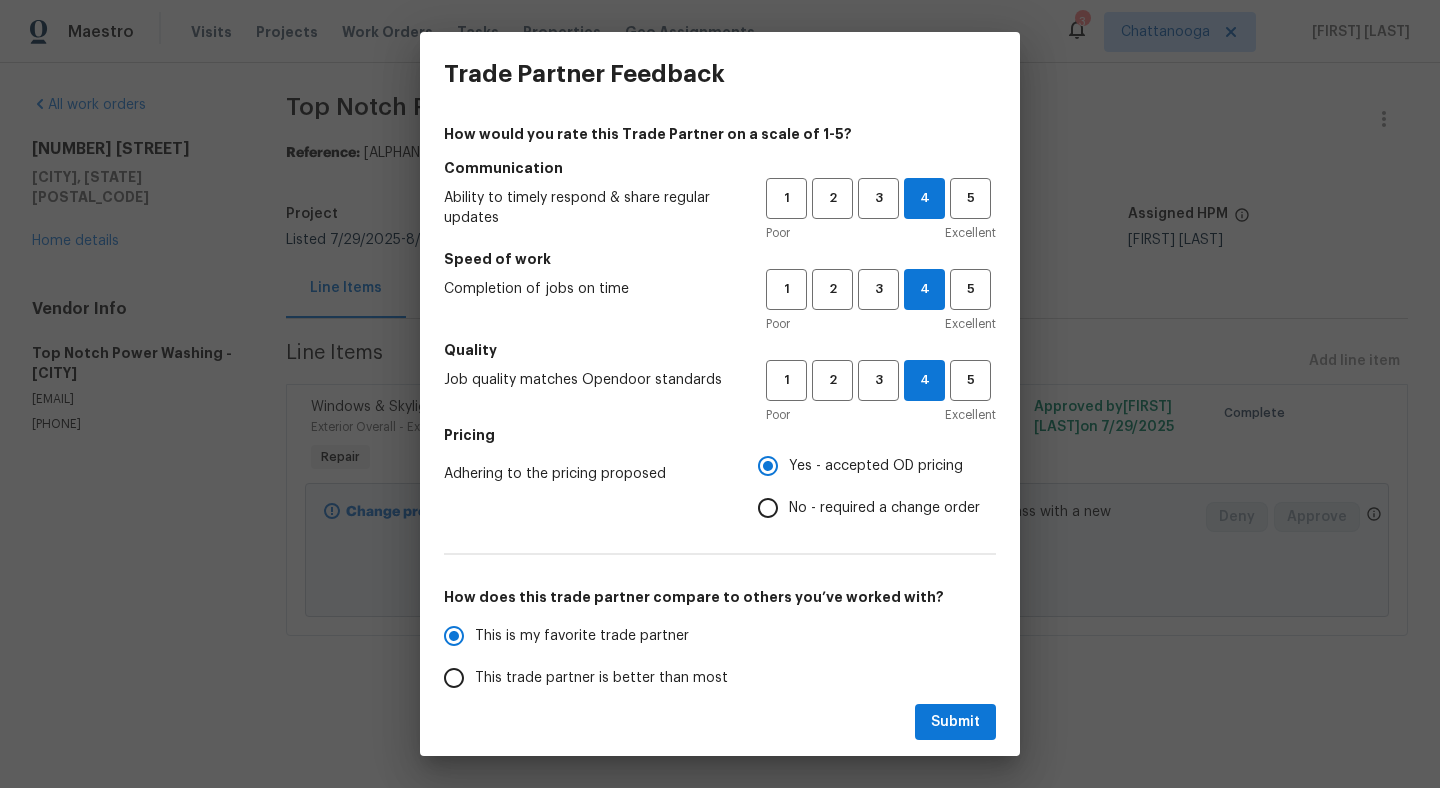 click on "This trade partner is better than most" at bounding box center (601, 678) 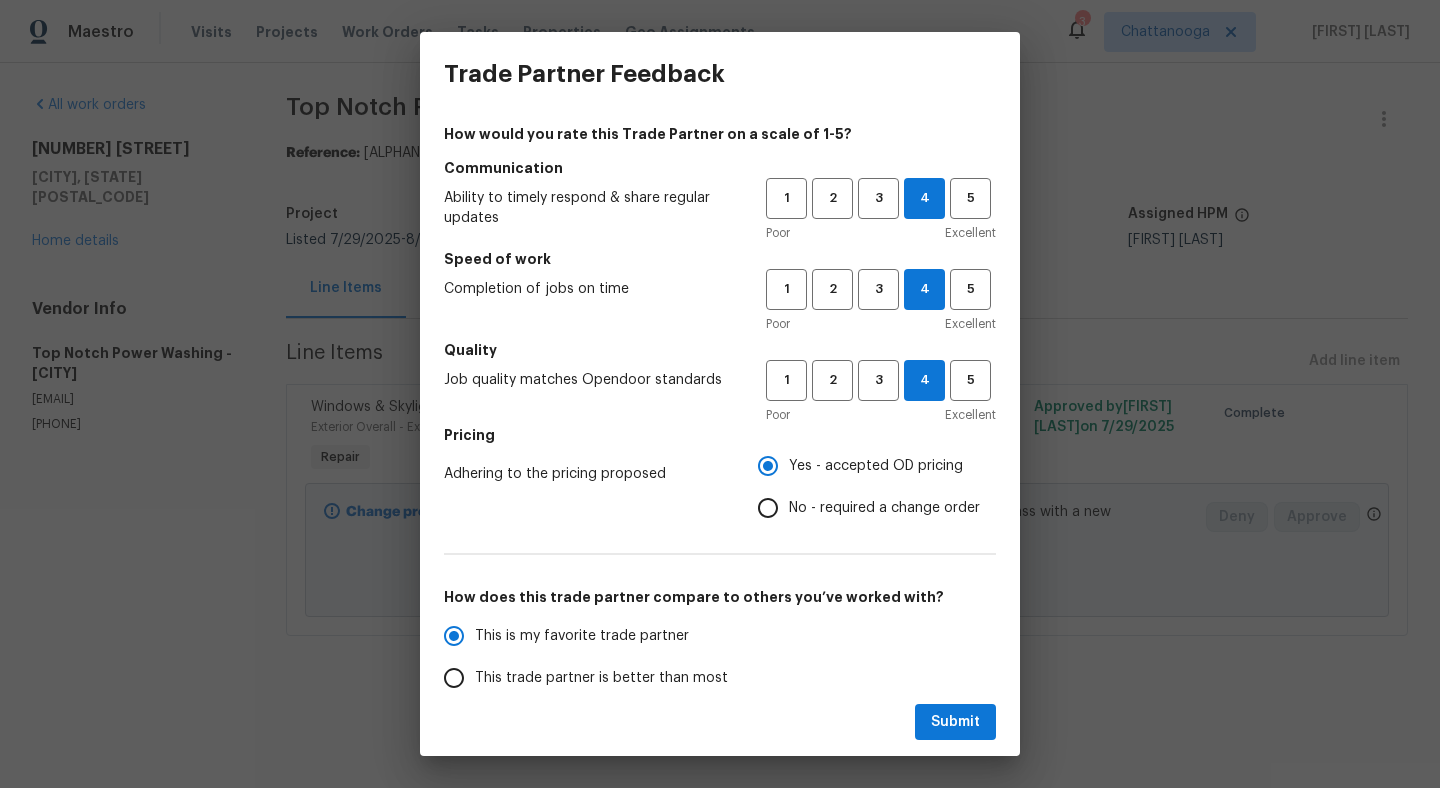 click on "This trade partner is better than most" at bounding box center (454, 678) 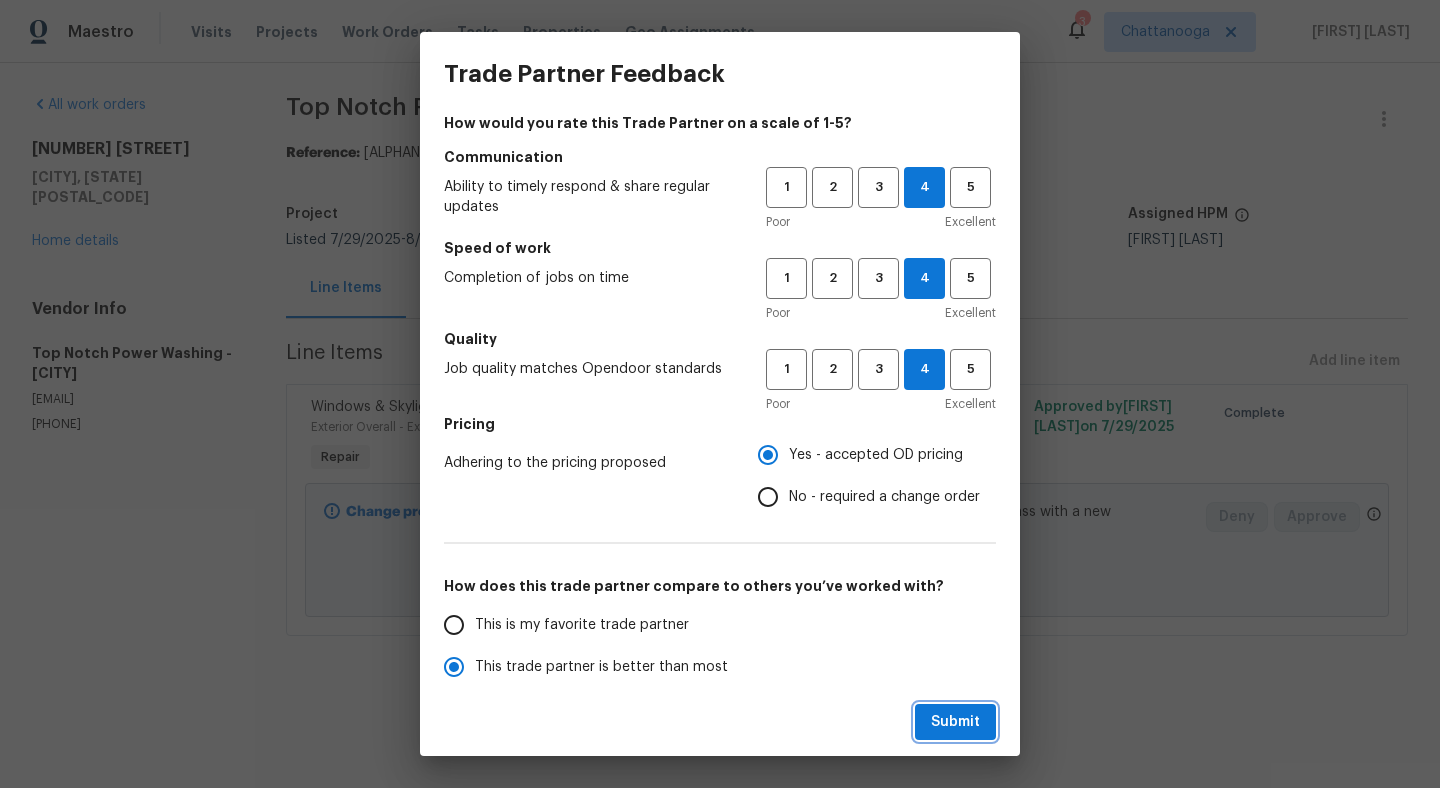 click on "Submit" at bounding box center [955, 722] 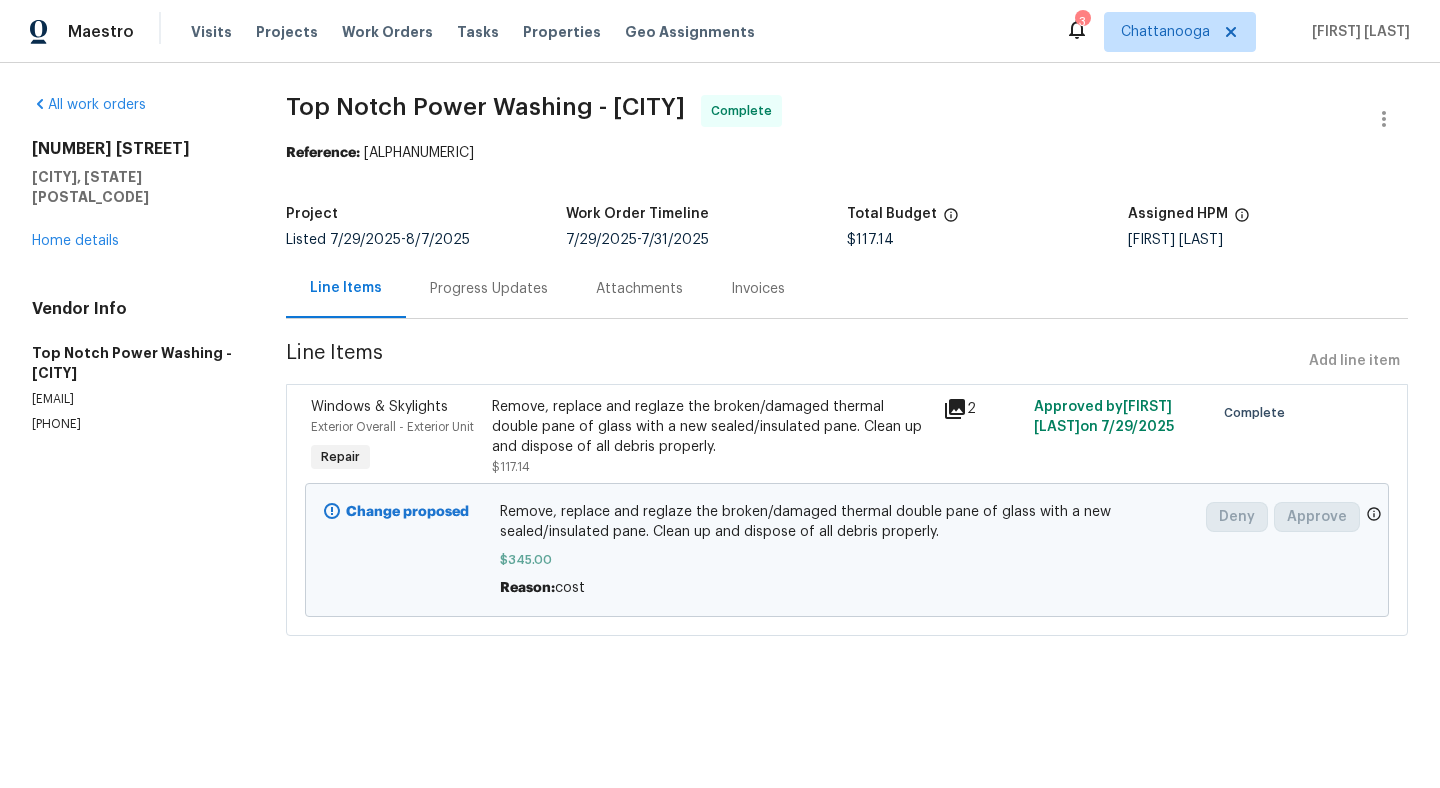 radio on "false" 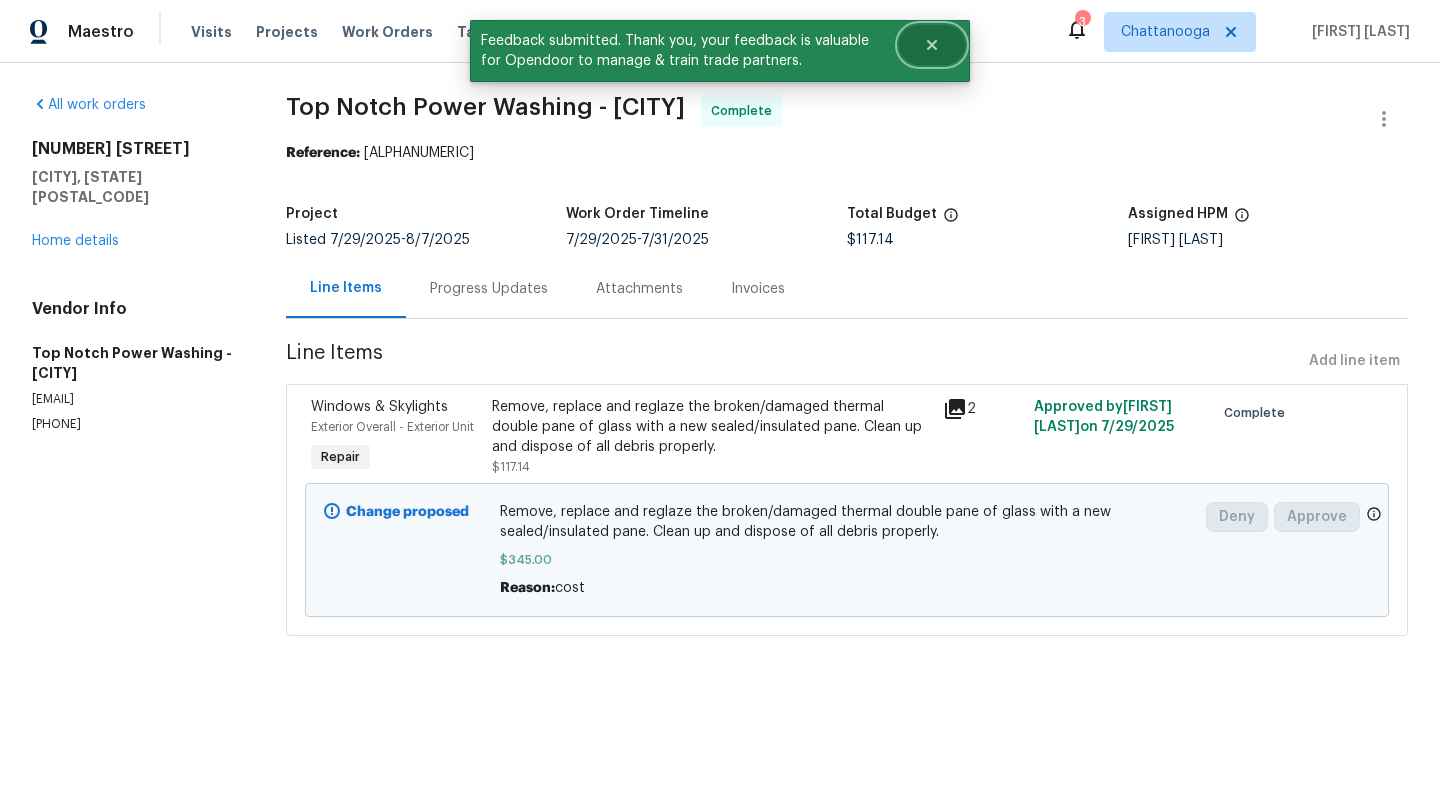 click 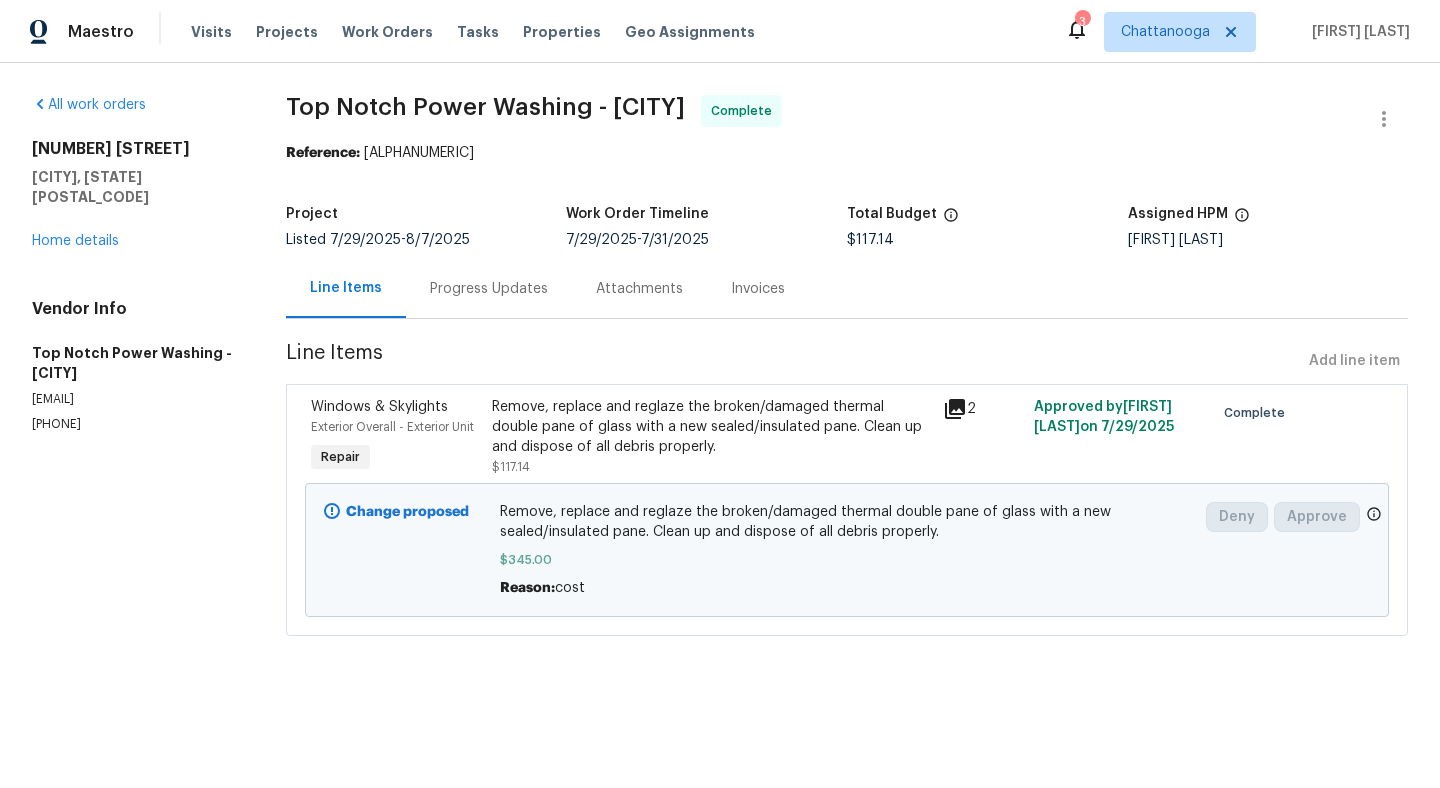click on "Visits Projects Work Orders Tasks Properties Geo Assignments" at bounding box center (485, 32) 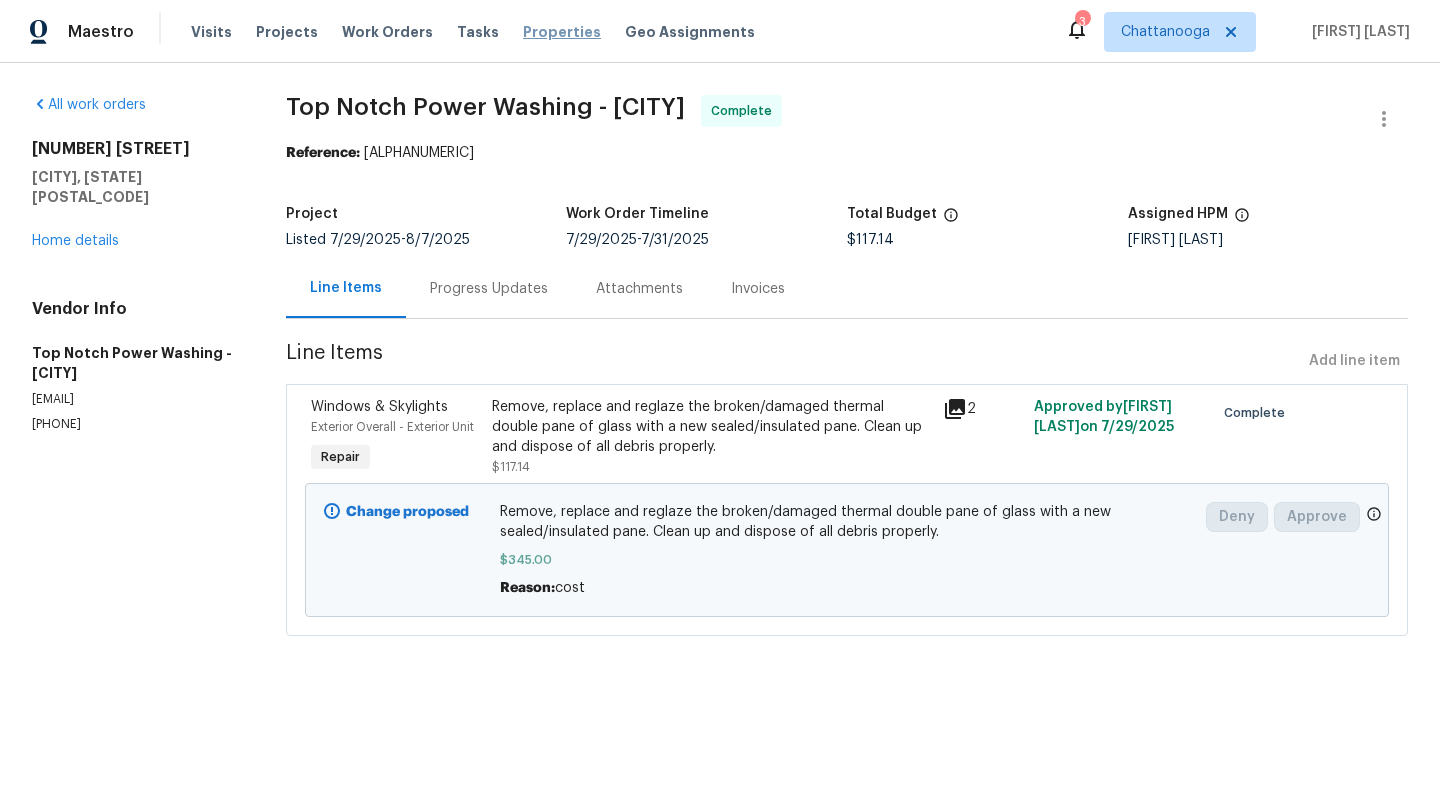 click on "Properties" at bounding box center (562, 32) 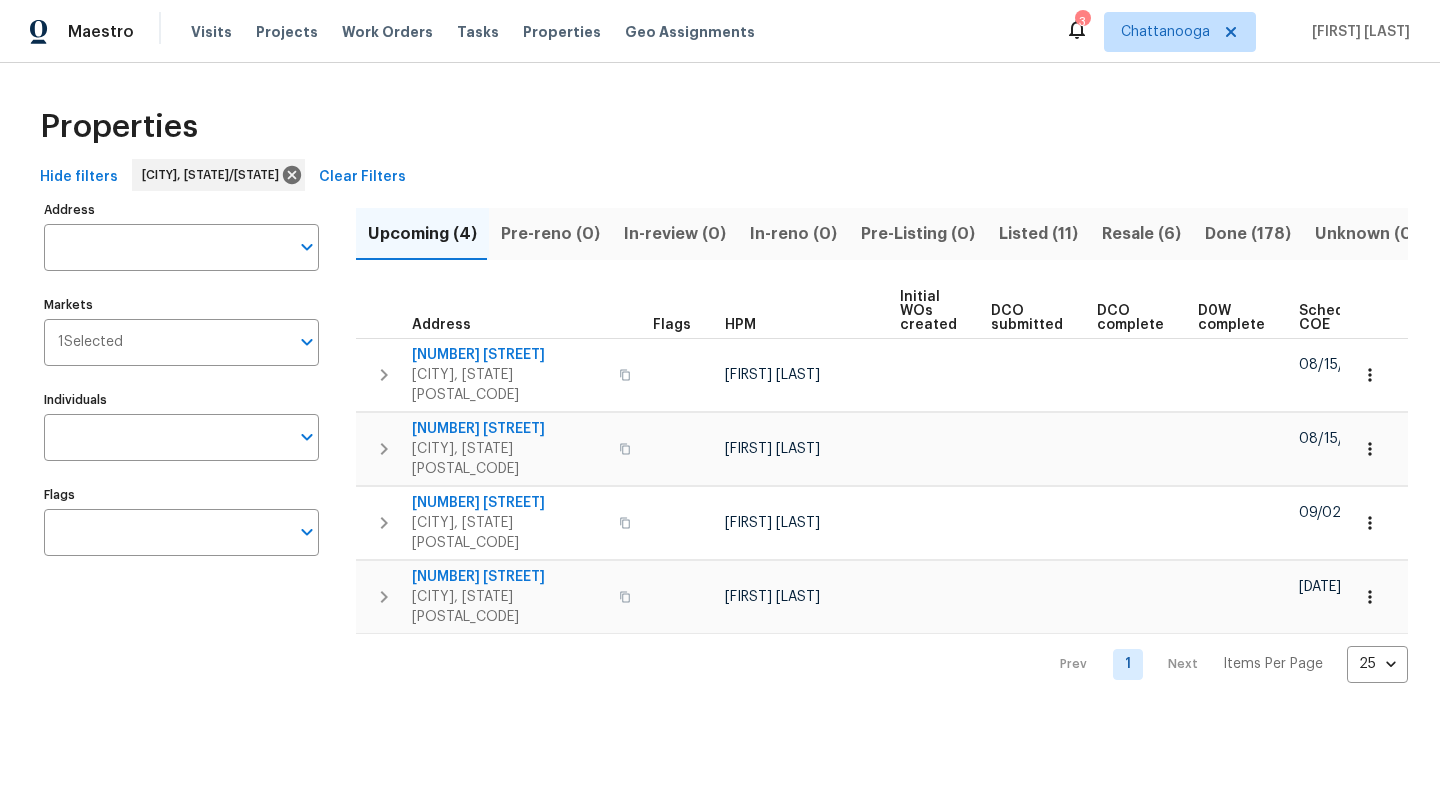 click on "Listed (11)" at bounding box center [1038, 234] 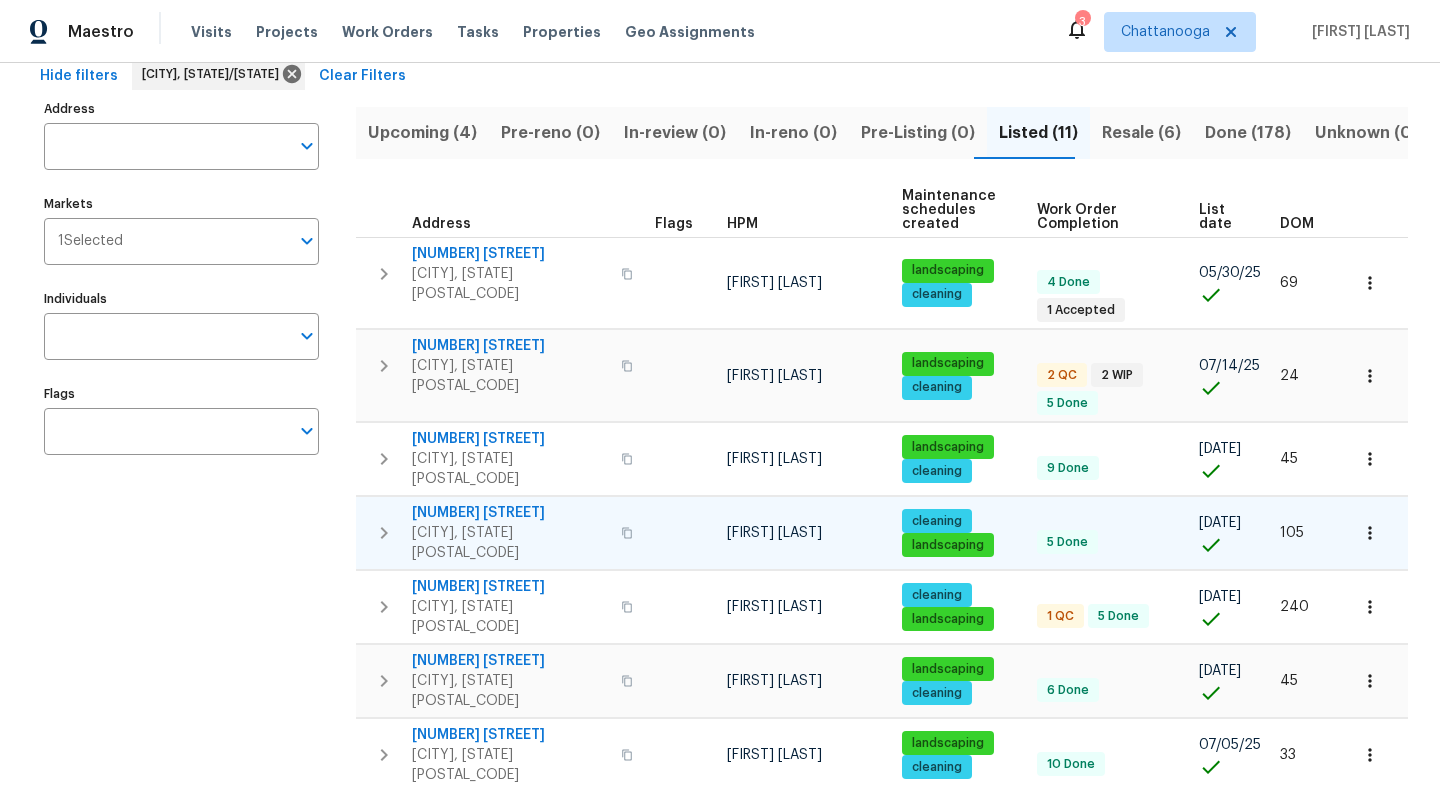 scroll, scrollTop: 109, scrollLeft: 0, axis: vertical 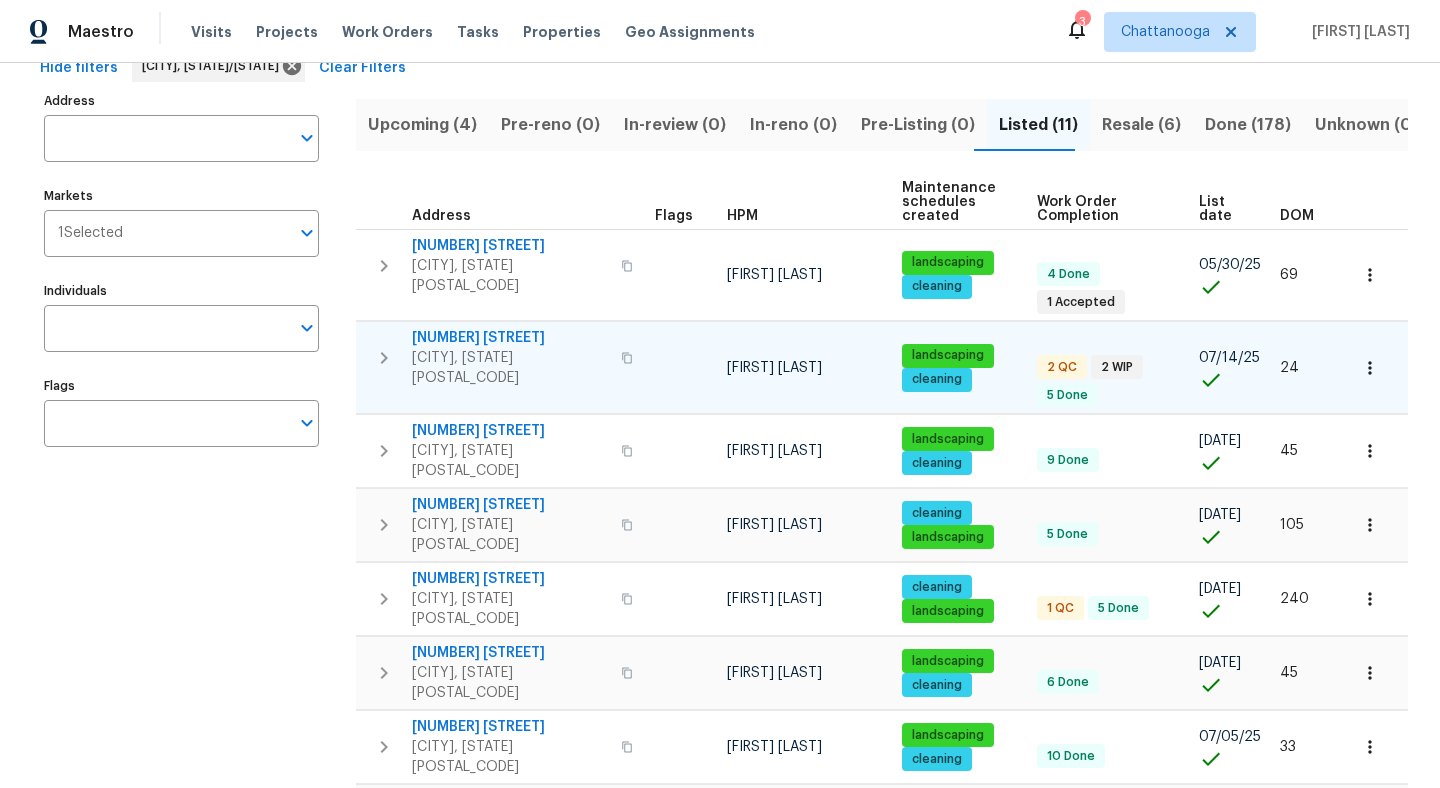 click on "[NUMBER] [STREET]" at bounding box center (510, 338) 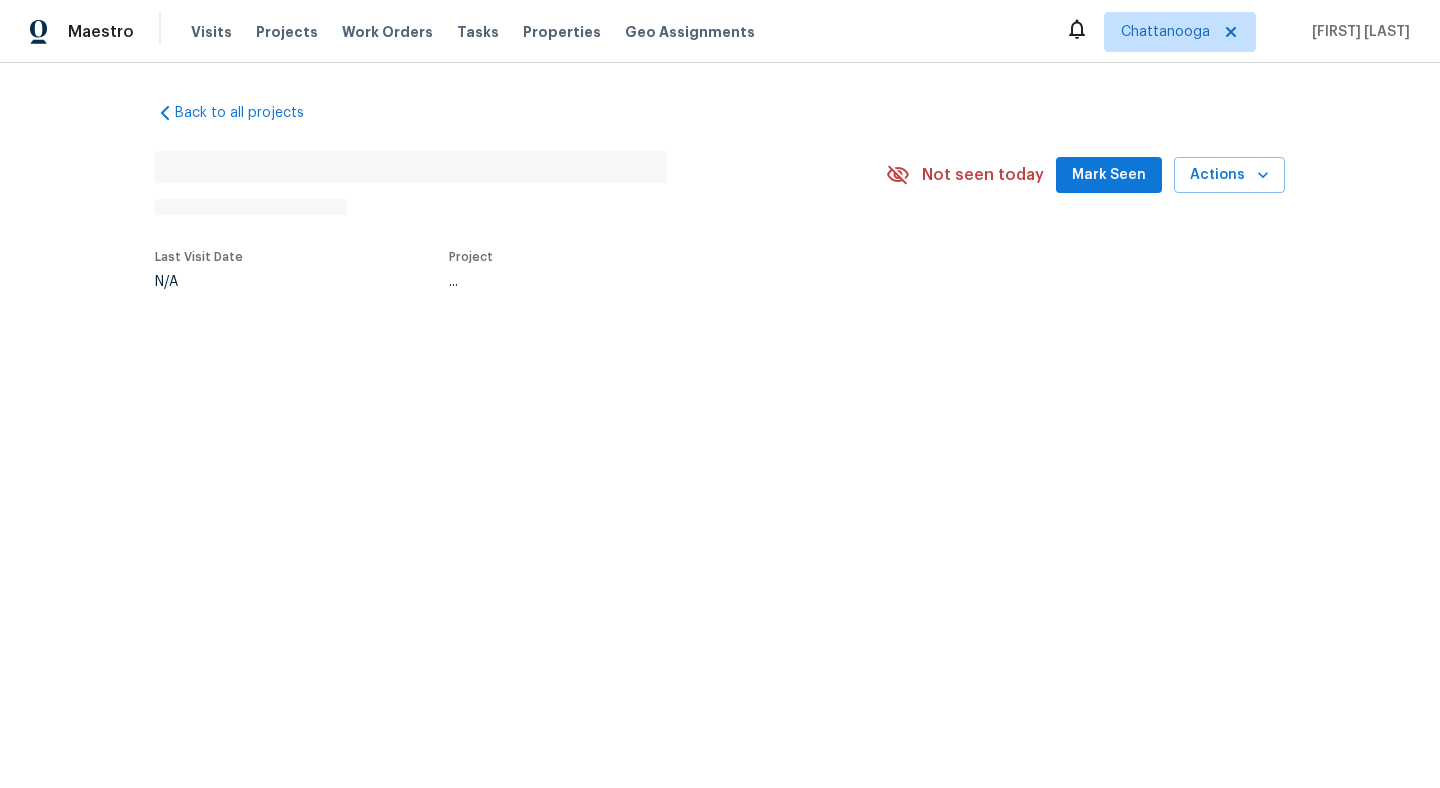 scroll, scrollTop: 0, scrollLeft: 0, axis: both 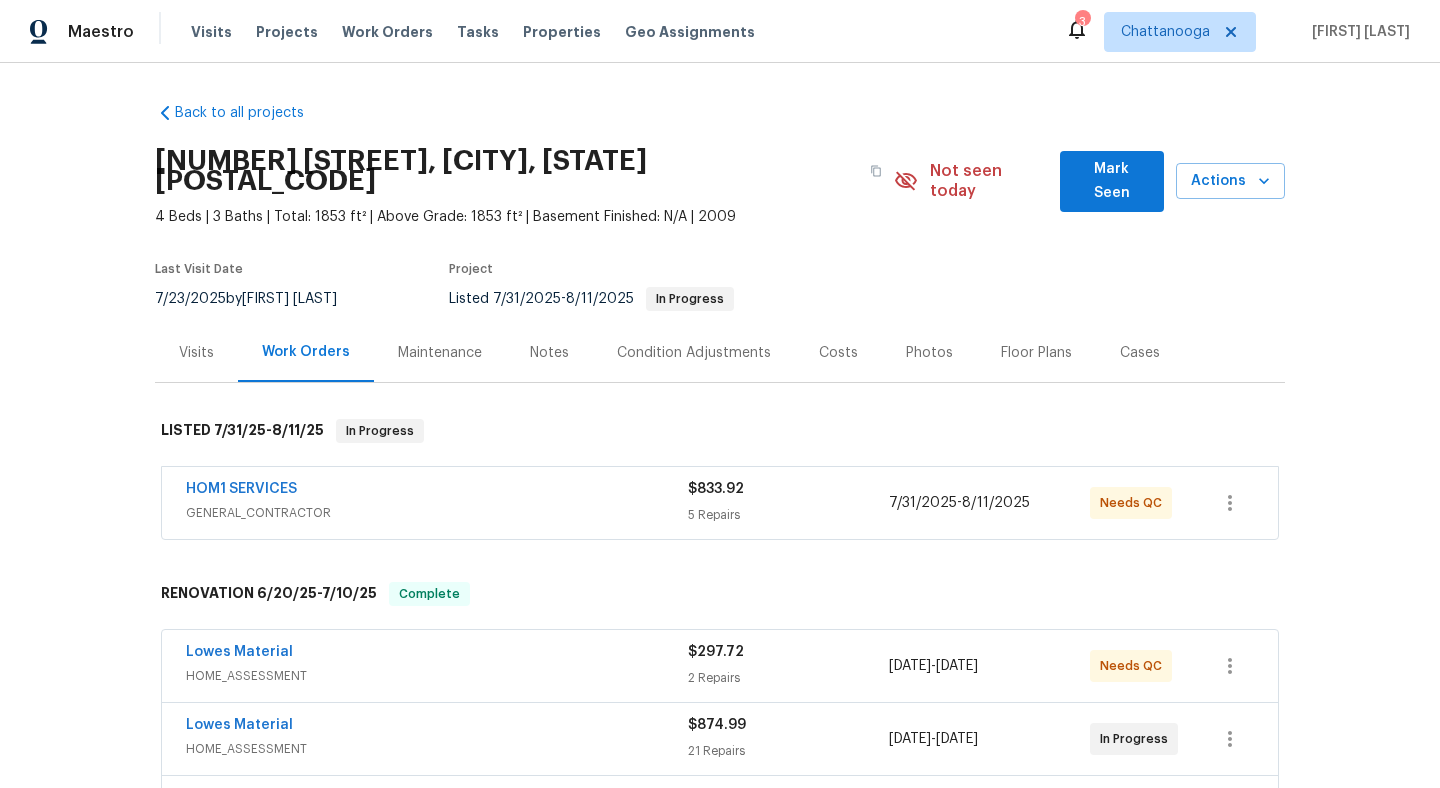 click on "HOM1 SERVICES" at bounding box center (241, 489) 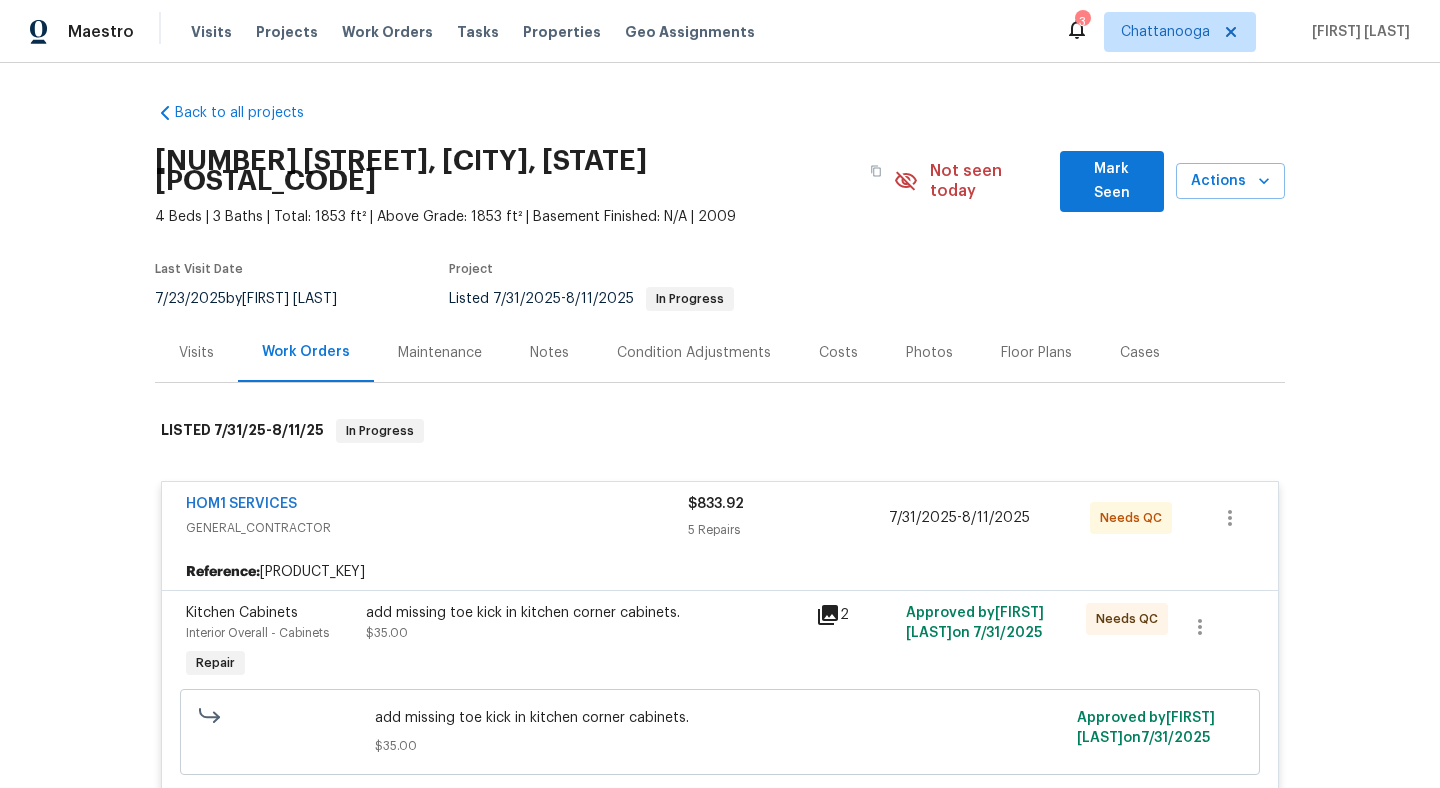 click on "add missing toe kick in kitchen corner cabinets. $[PRICE]" at bounding box center (585, 623) 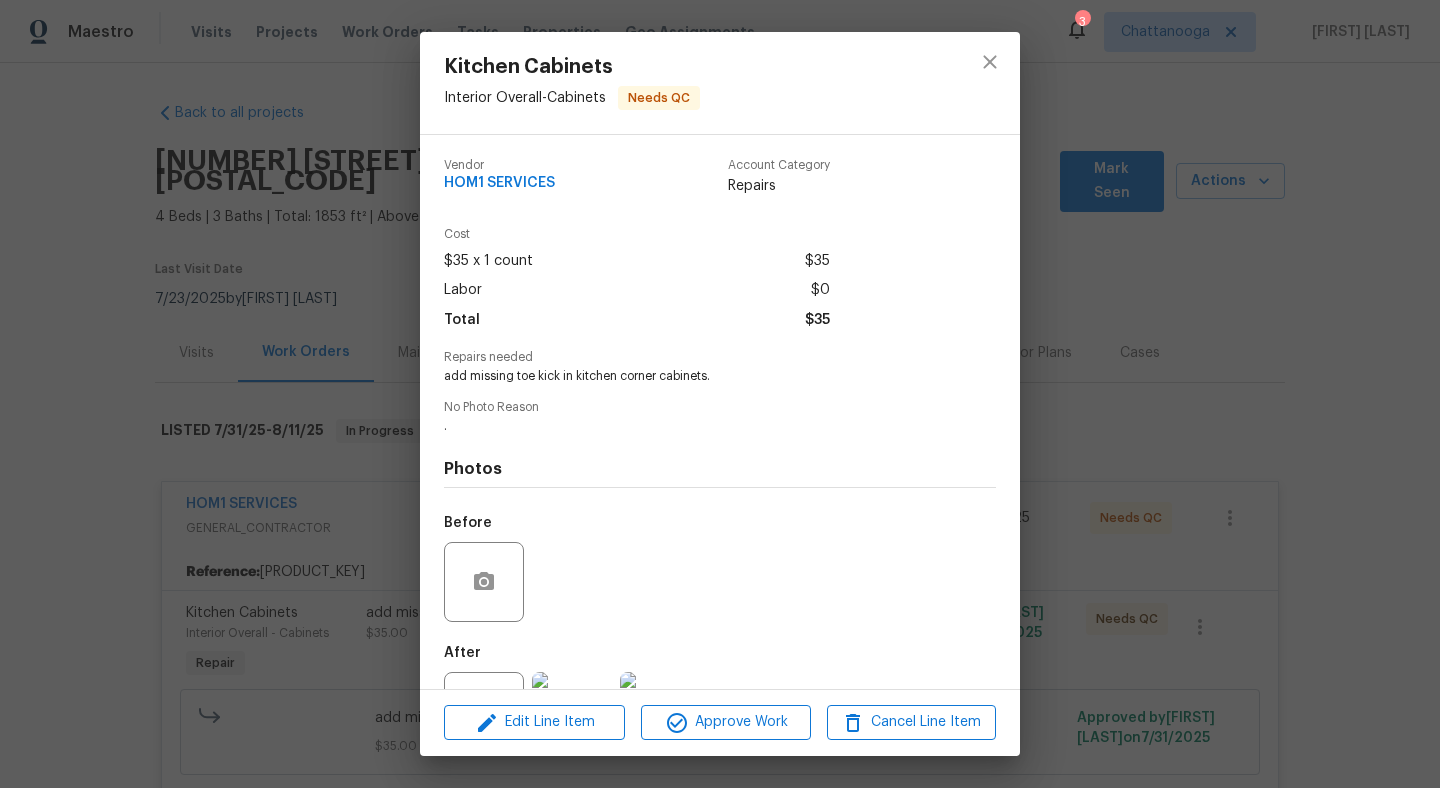 scroll, scrollTop: 83, scrollLeft: 0, axis: vertical 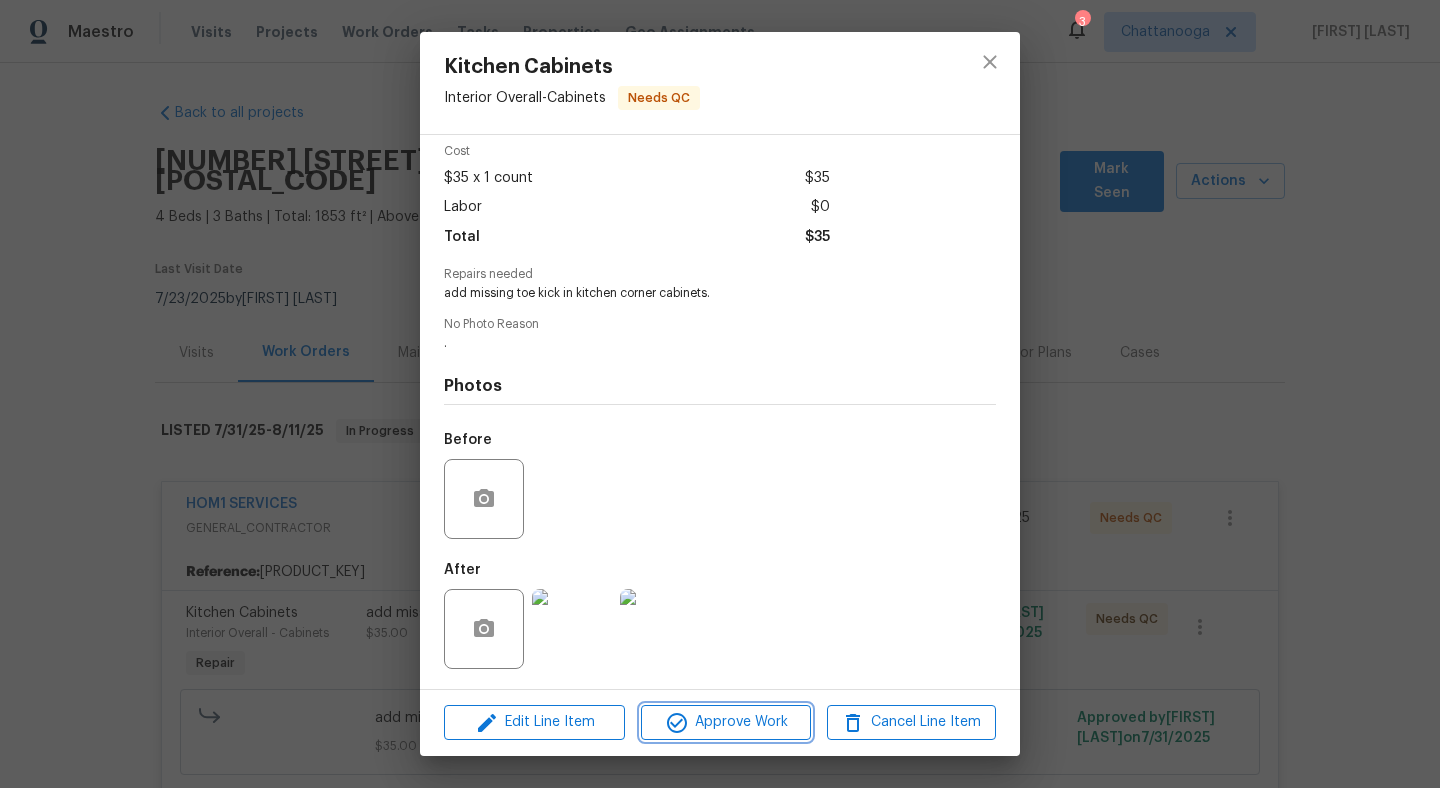 click on "Approve Work" at bounding box center [725, 722] 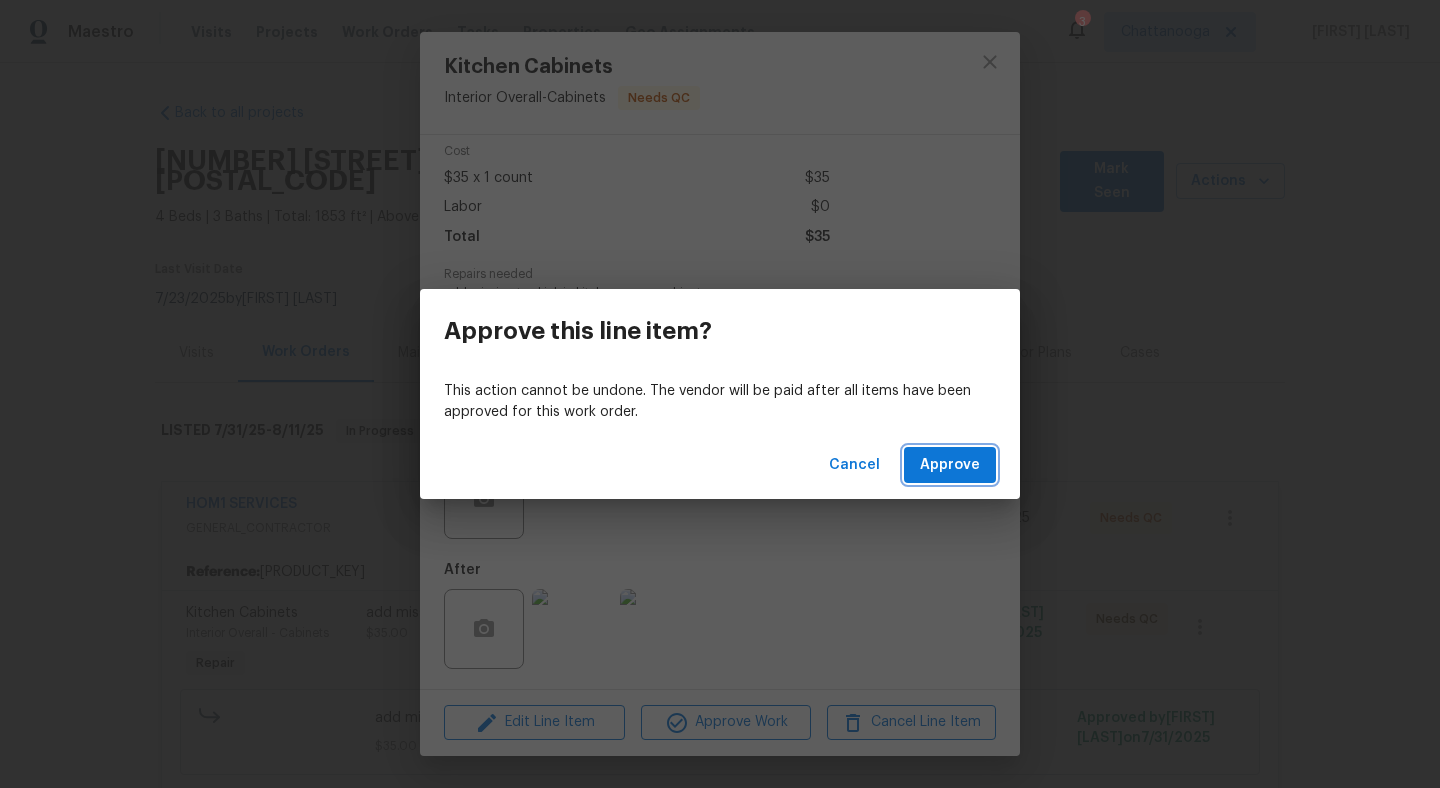 click on "Approve" at bounding box center [950, 465] 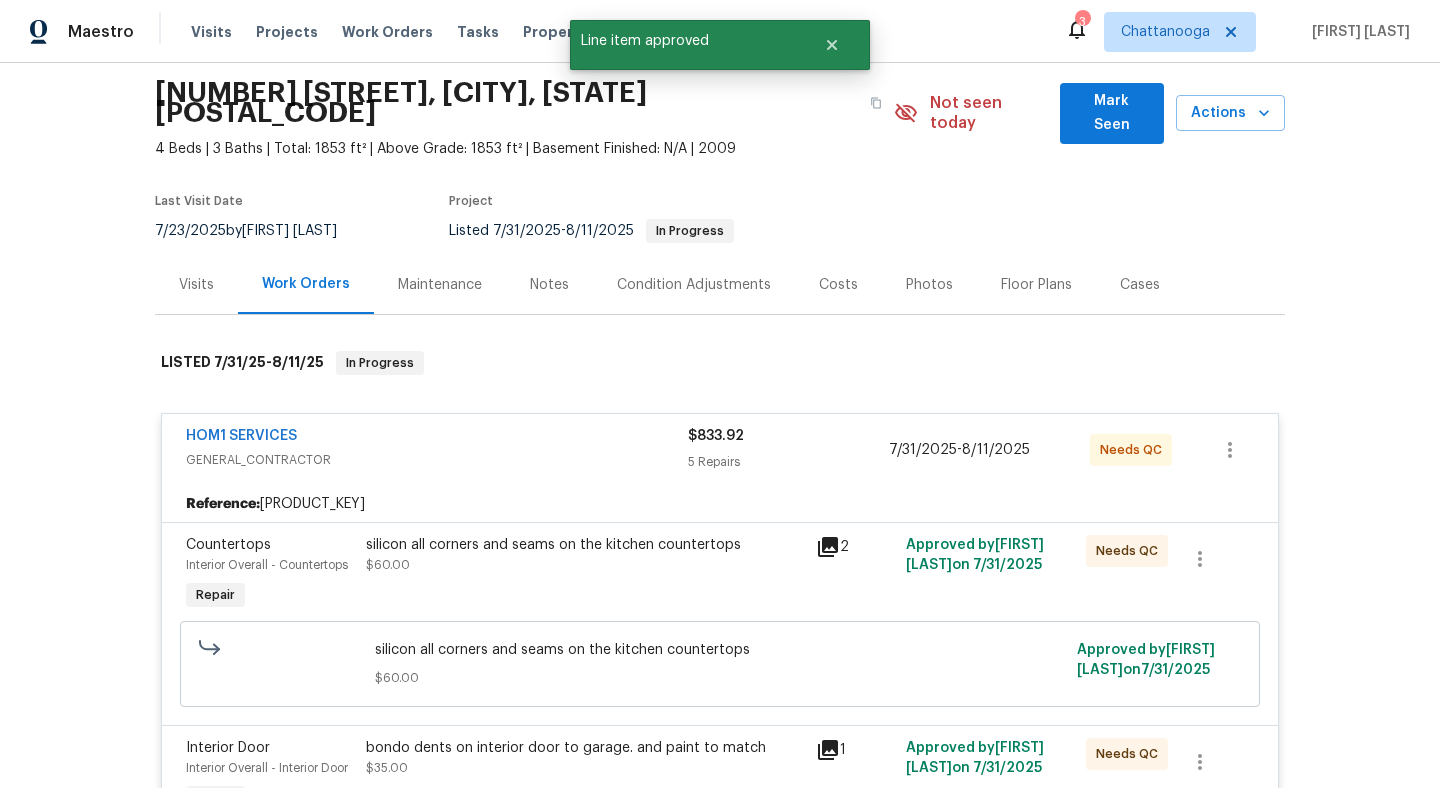 scroll, scrollTop: 69, scrollLeft: 0, axis: vertical 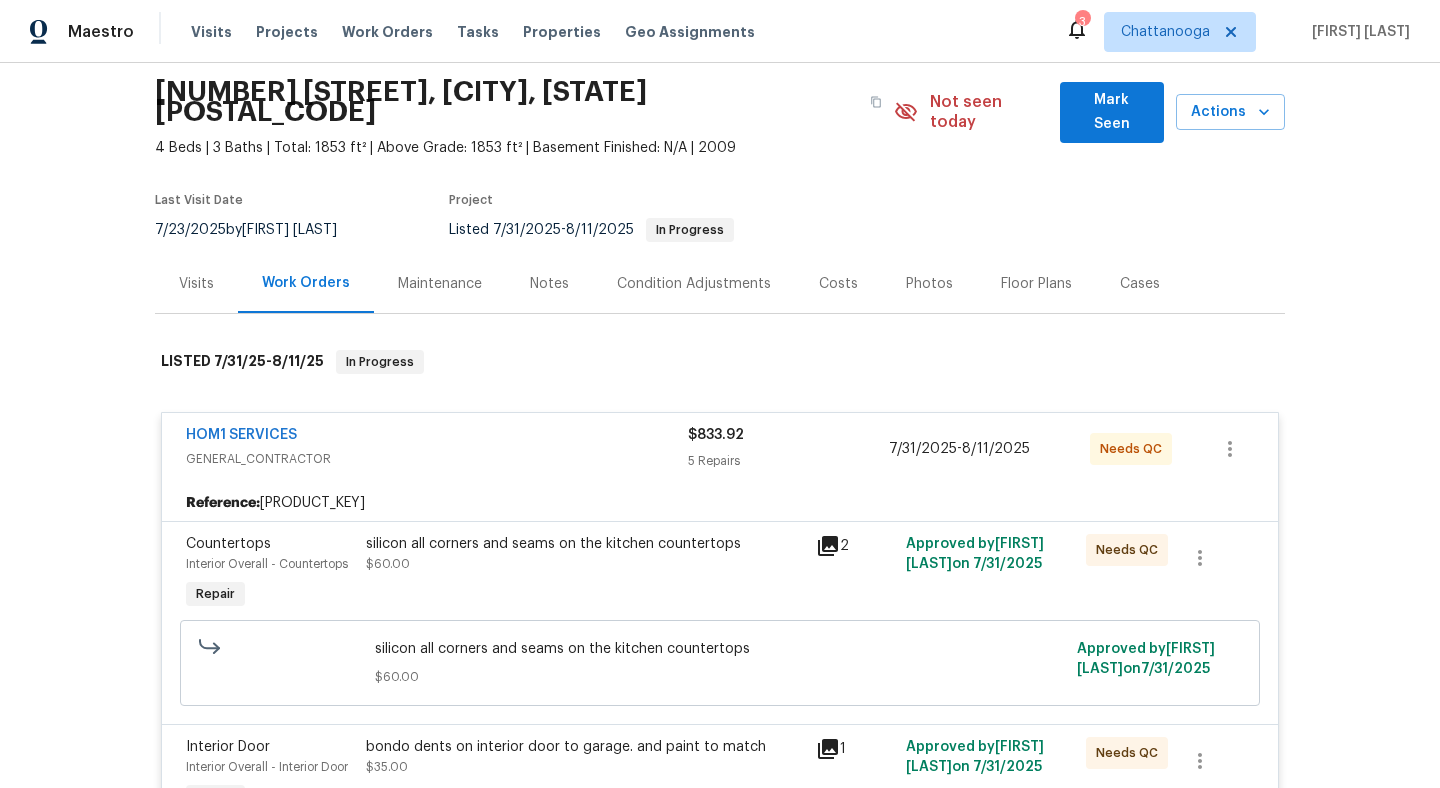 click on "silicon all corners and seams on the kitchen countertops" at bounding box center (585, 544) 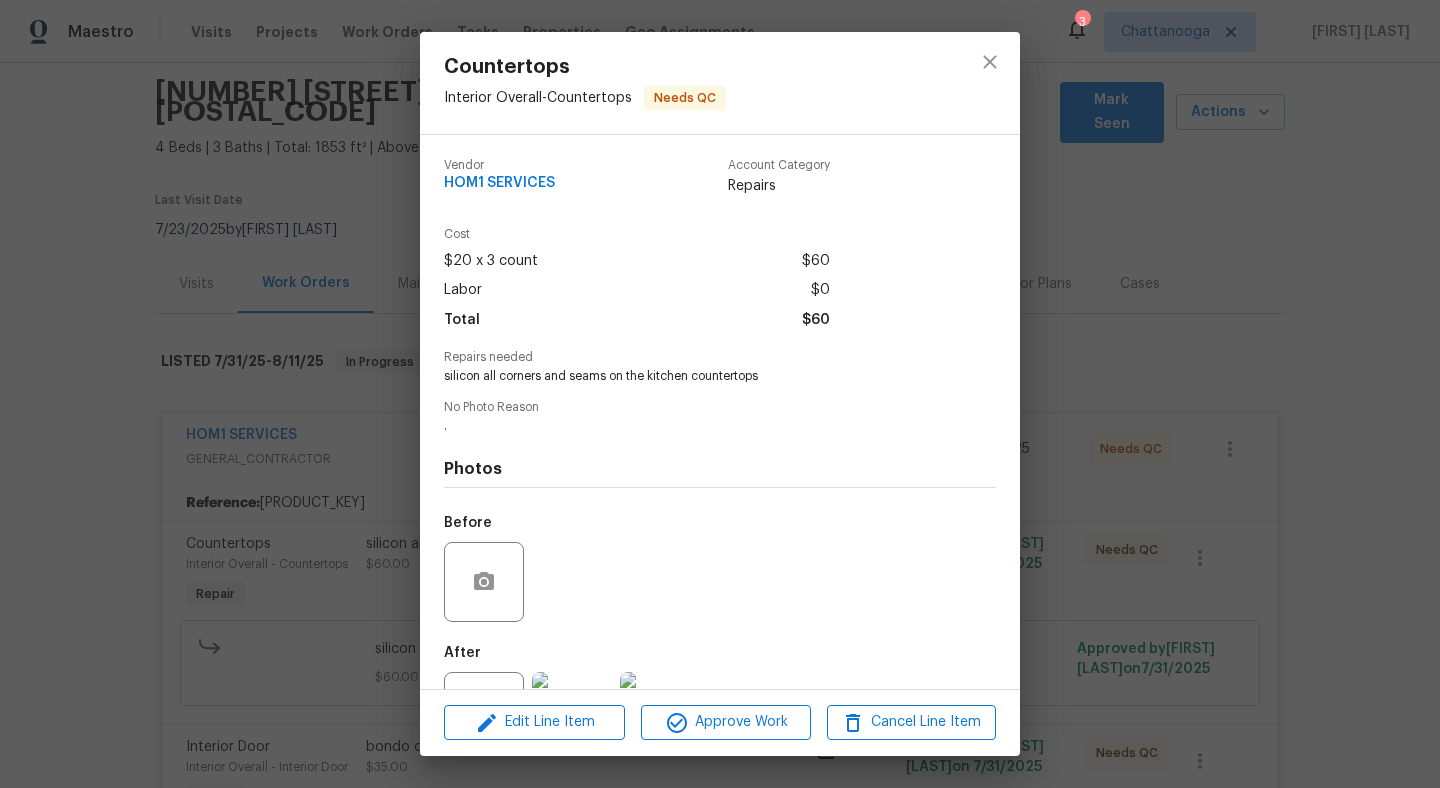 click on "After" at bounding box center (720, 699) 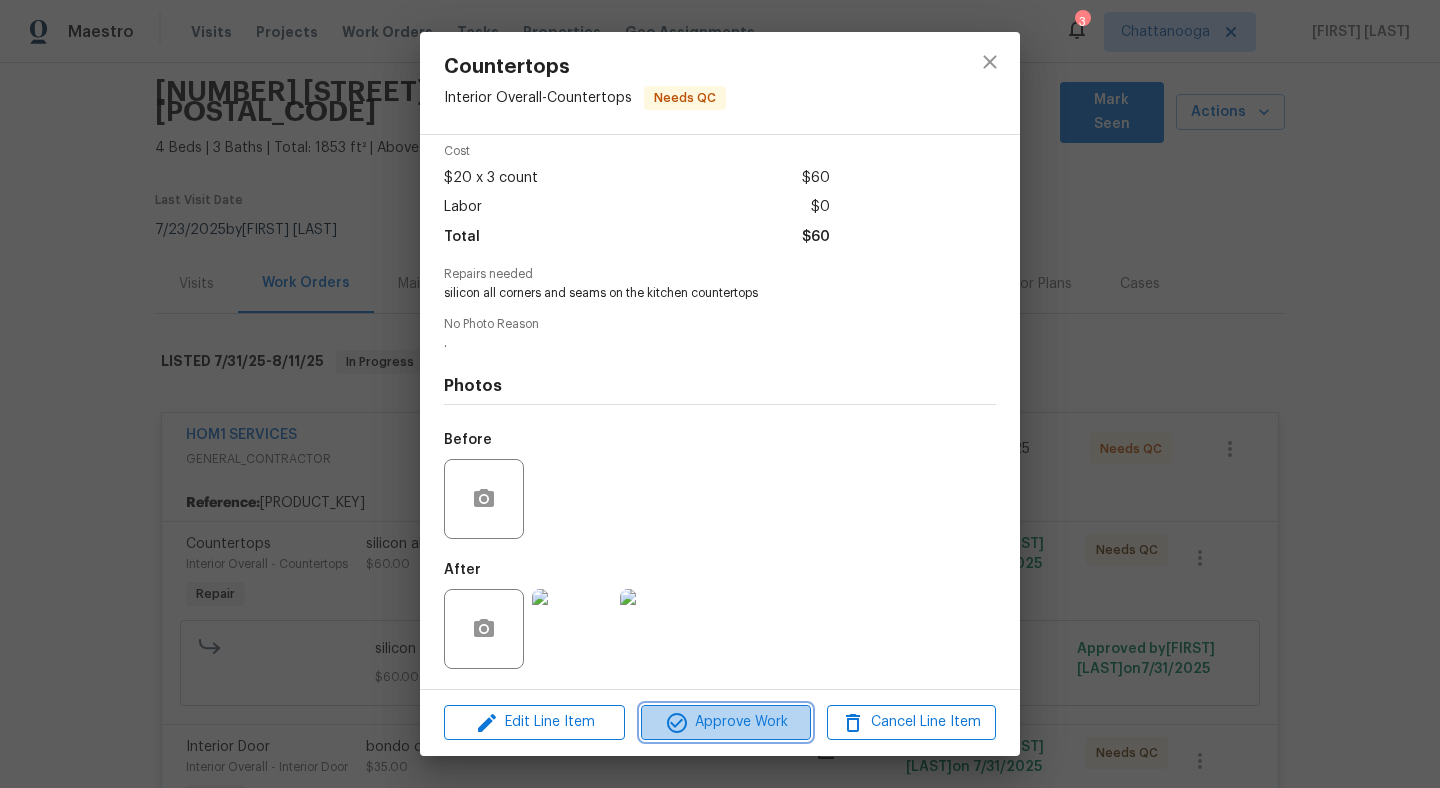 click on "Approve Work" at bounding box center (725, 722) 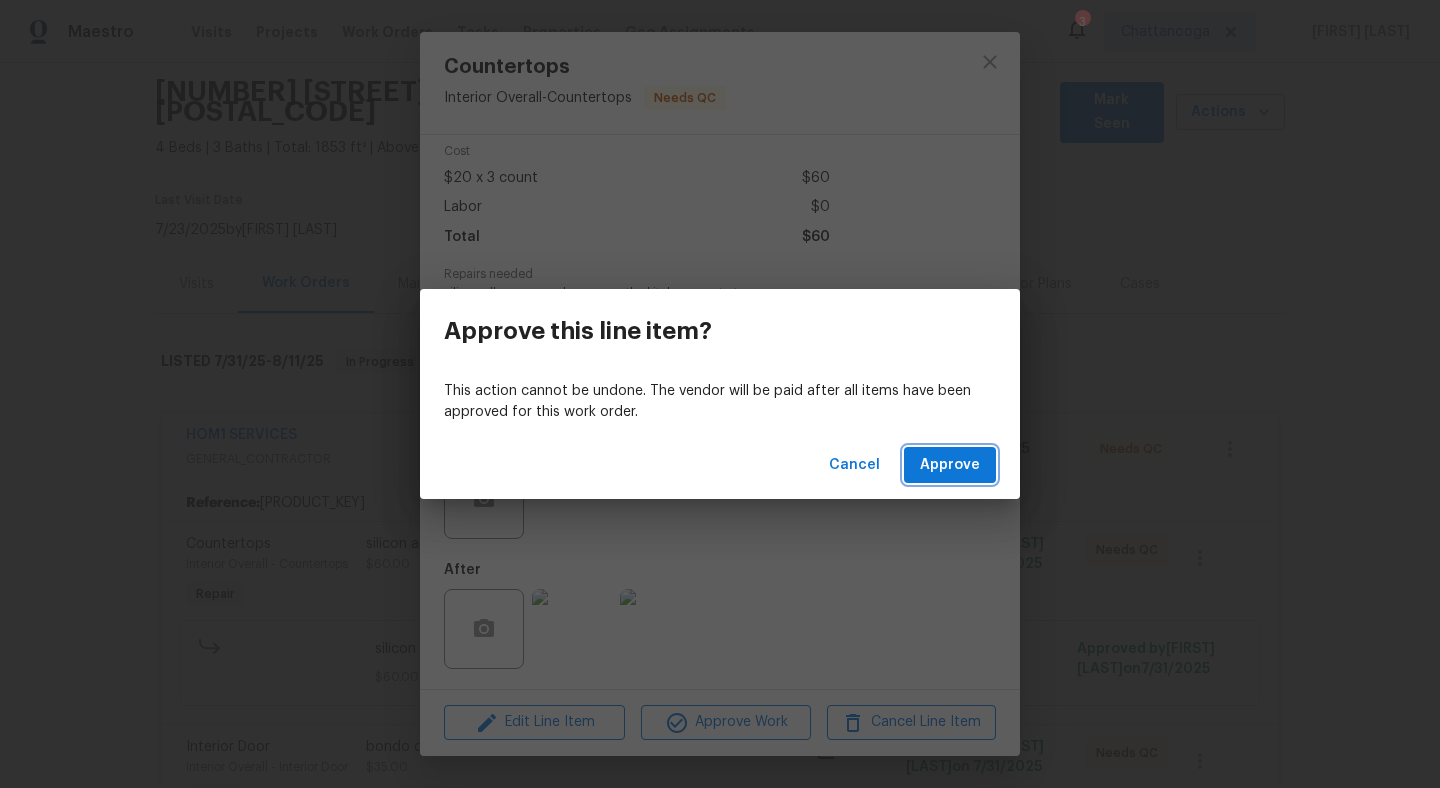 click on "Approve" at bounding box center [950, 465] 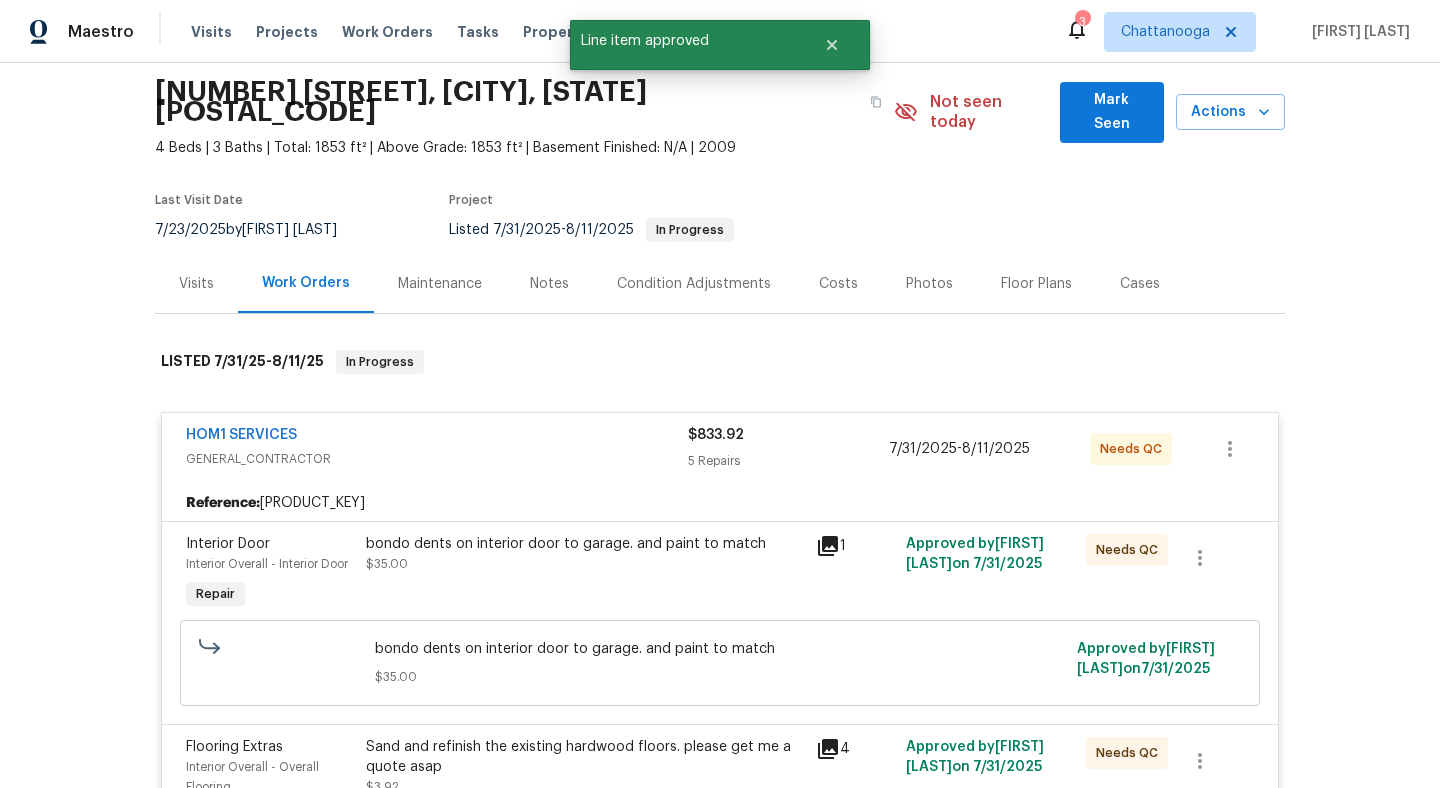 click on "bondo dents on interior door to garage. and paint to match $[PRICE]" at bounding box center [585, 554] 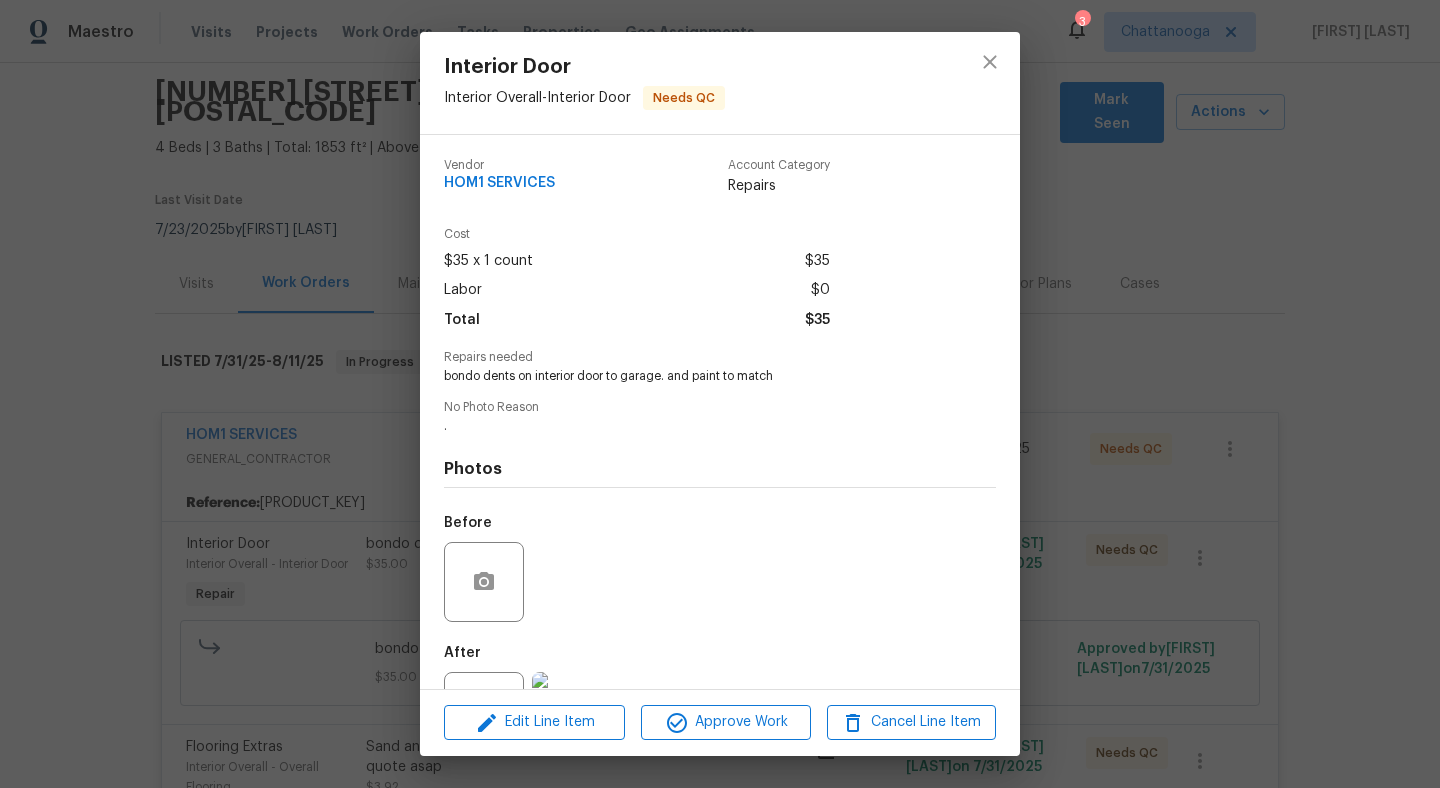 click on "Interior Door Interior Overall  -  Interior Door Needs QC Vendor HOM1 SERVICES Account Category Repairs Cost $[PRICE] x 1 count $[PRICE] Labor $[PRICE] Total $[PRICE] Repairs needed bondo dents on interior door to garage. and paint to match No Photo Reason . Photos Before After  Edit Line Item  Approve Work  Cancel Line Item" at bounding box center [720, 394] 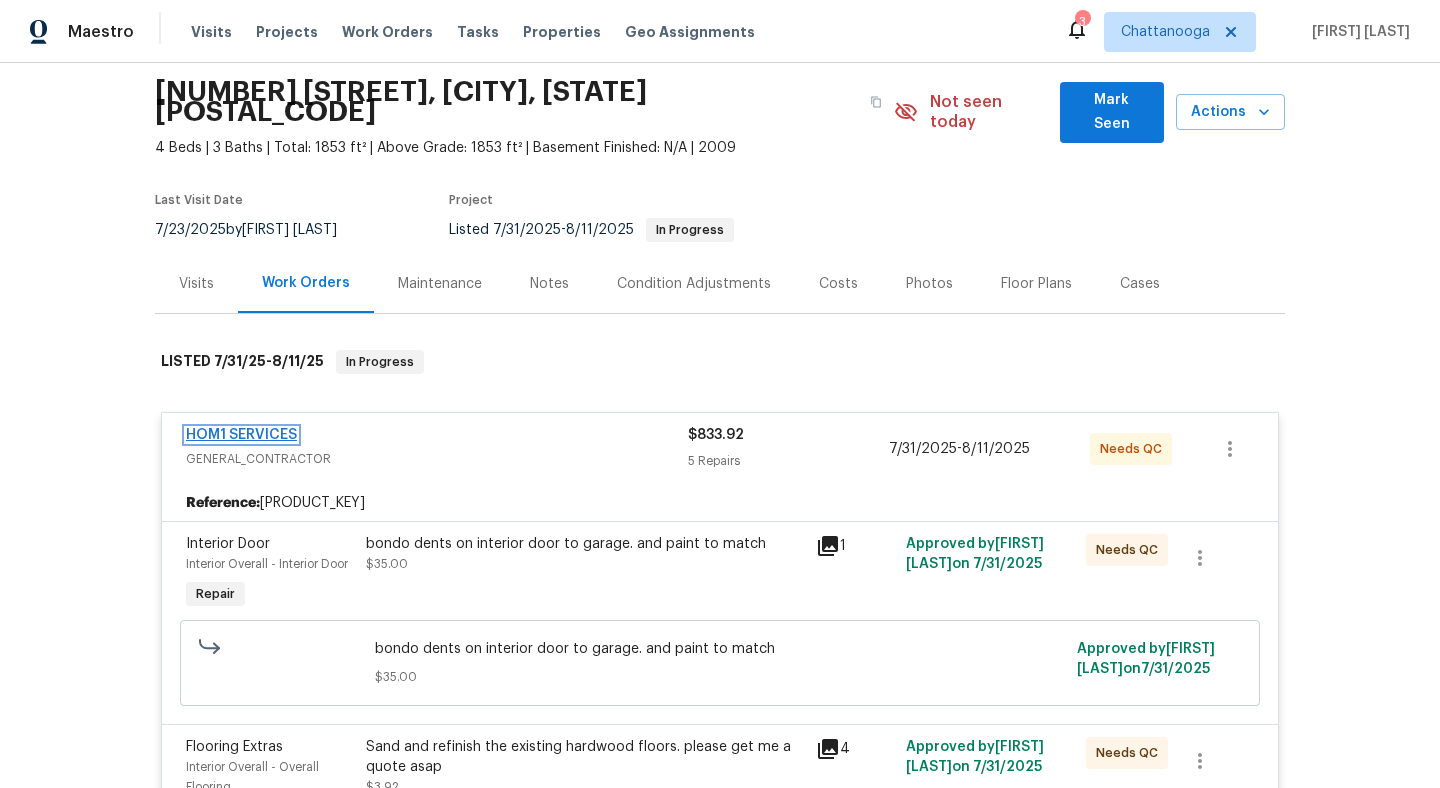 click on "HOM1 SERVICES" at bounding box center (241, 435) 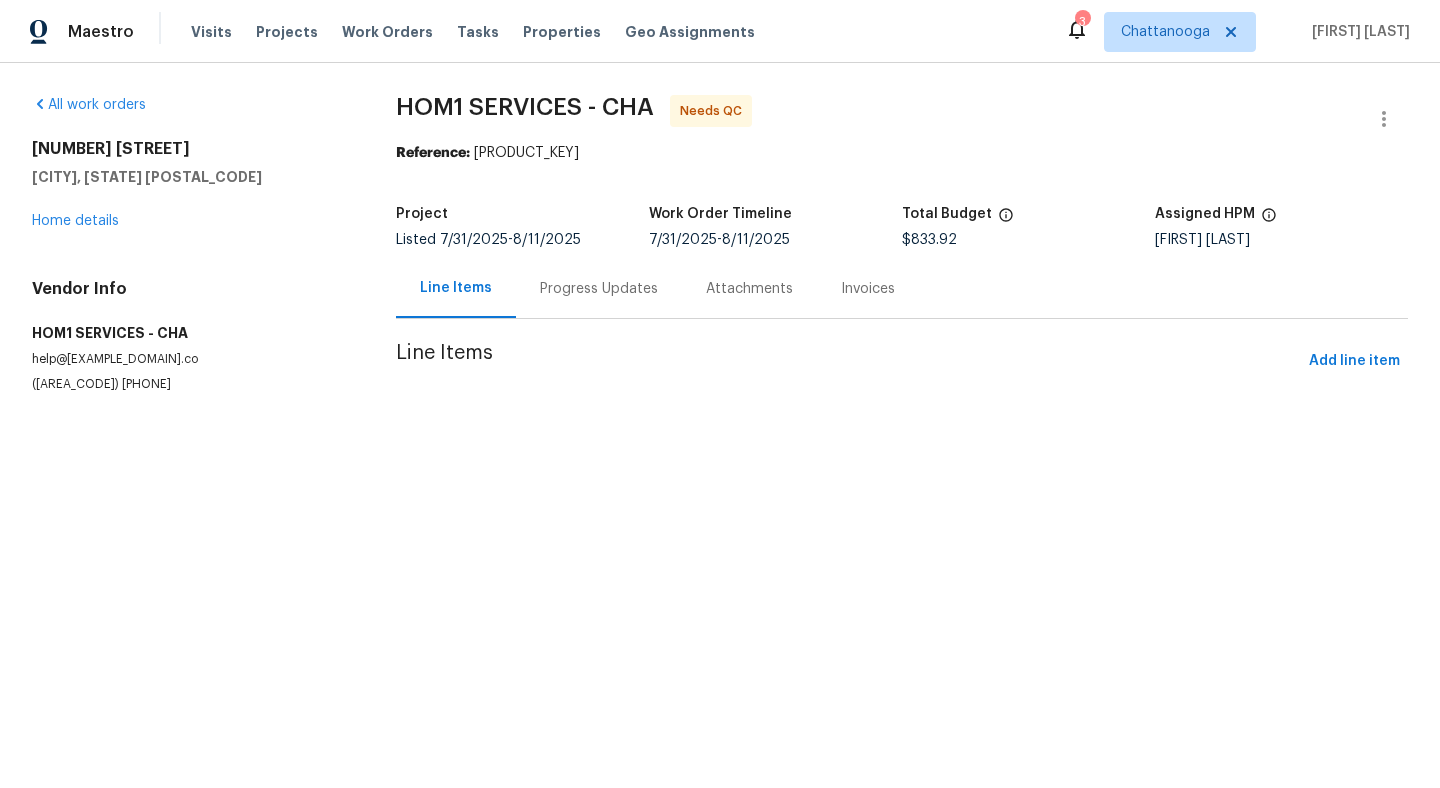 click on "Progress Updates" at bounding box center (599, 289) 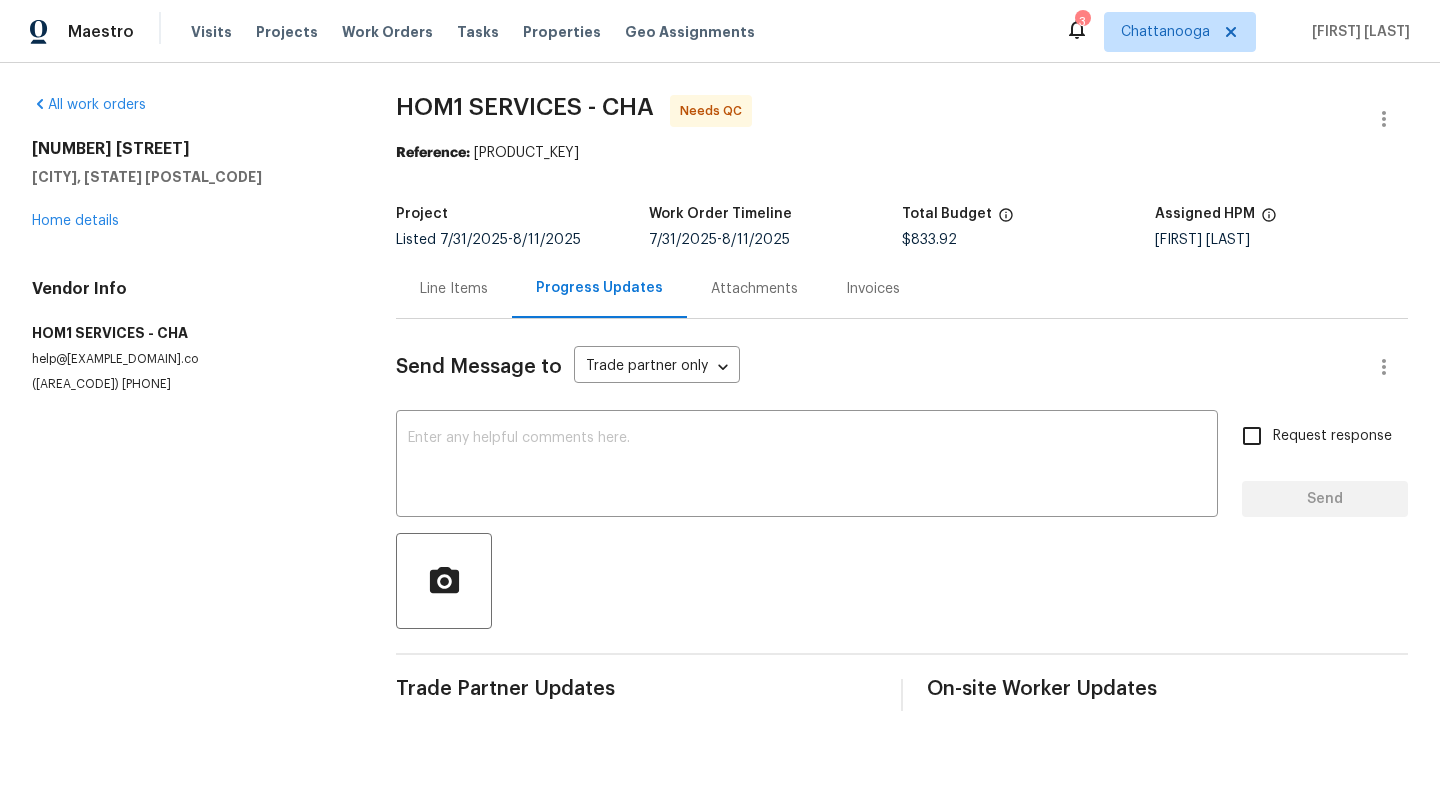 click on "Line Items" at bounding box center (454, 289) 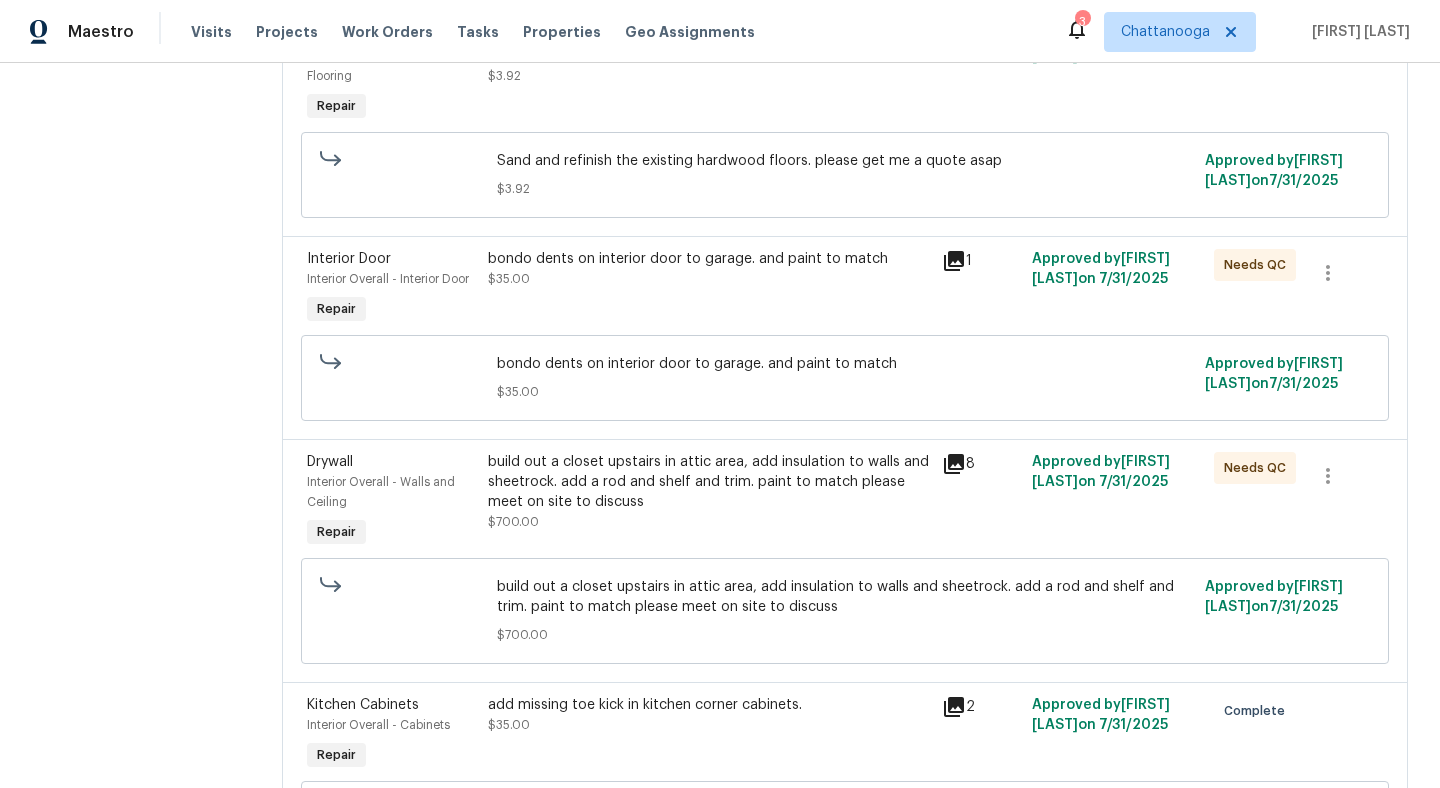 scroll, scrollTop: 305, scrollLeft: 0, axis: vertical 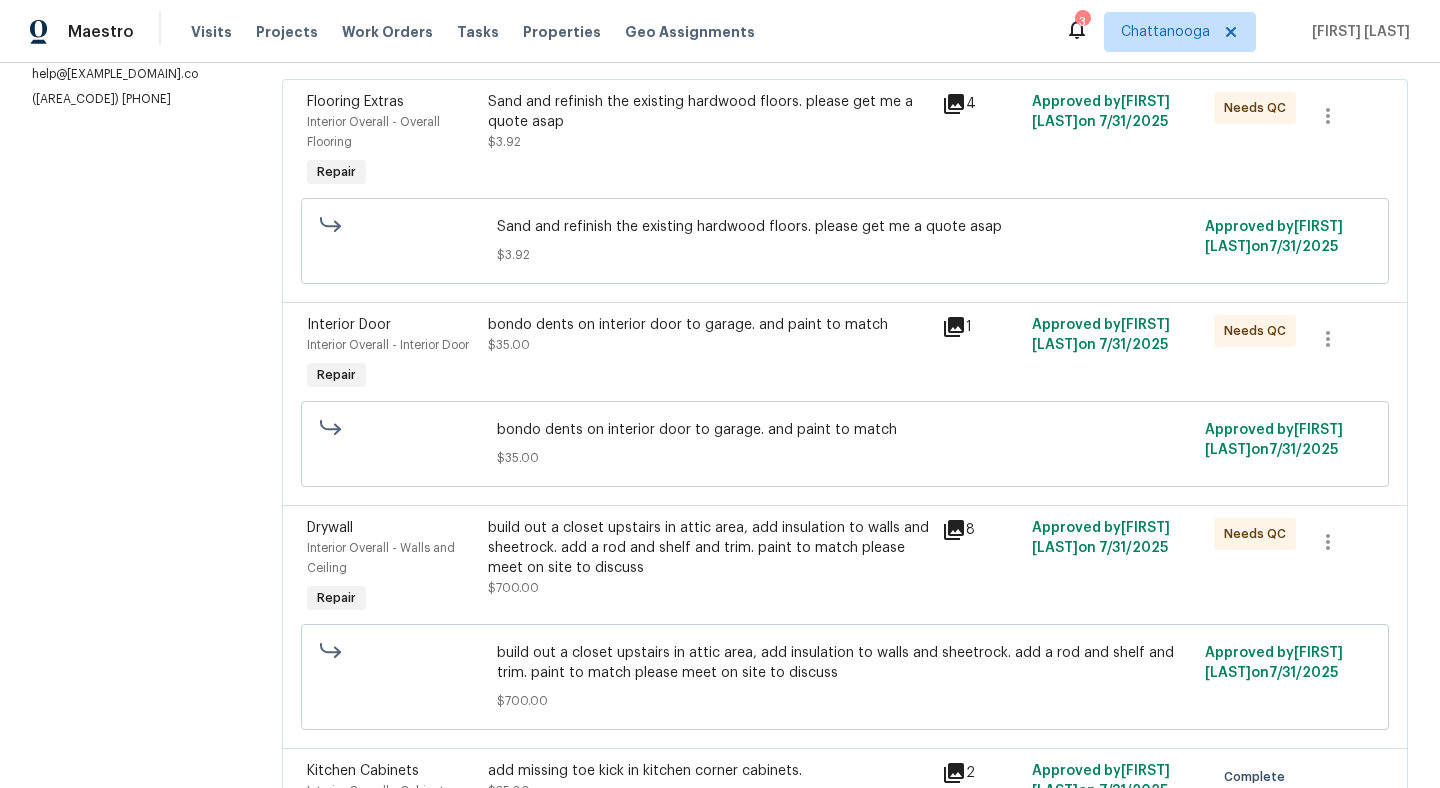 click on "build out a closet upstairs in attic area, add insulation to walls and sheetrock. add a rod and shelf and trim. paint to match
please meet on site to discuss" at bounding box center [708, 548] 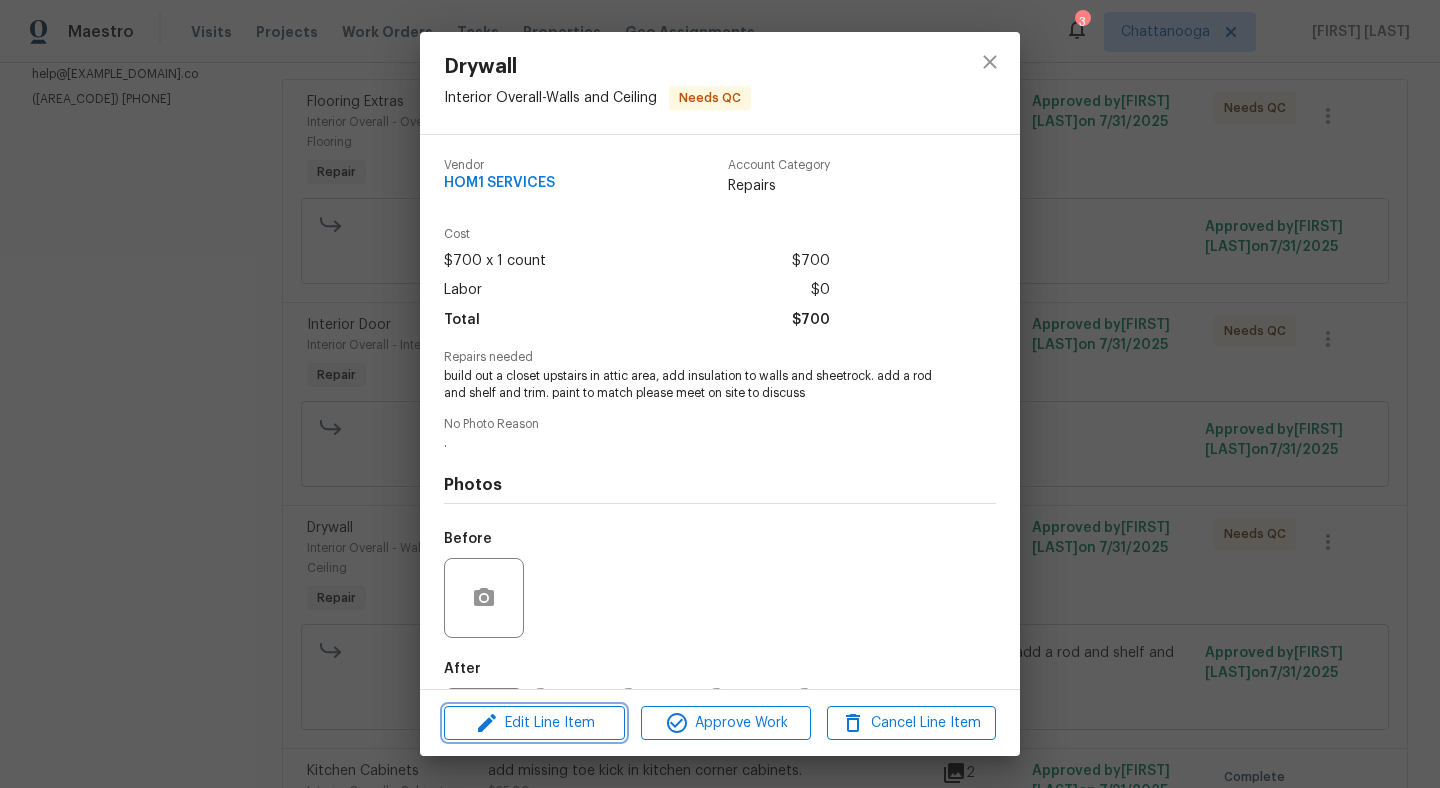 click on "Edit Line Item" at bounding box center [534, 723] 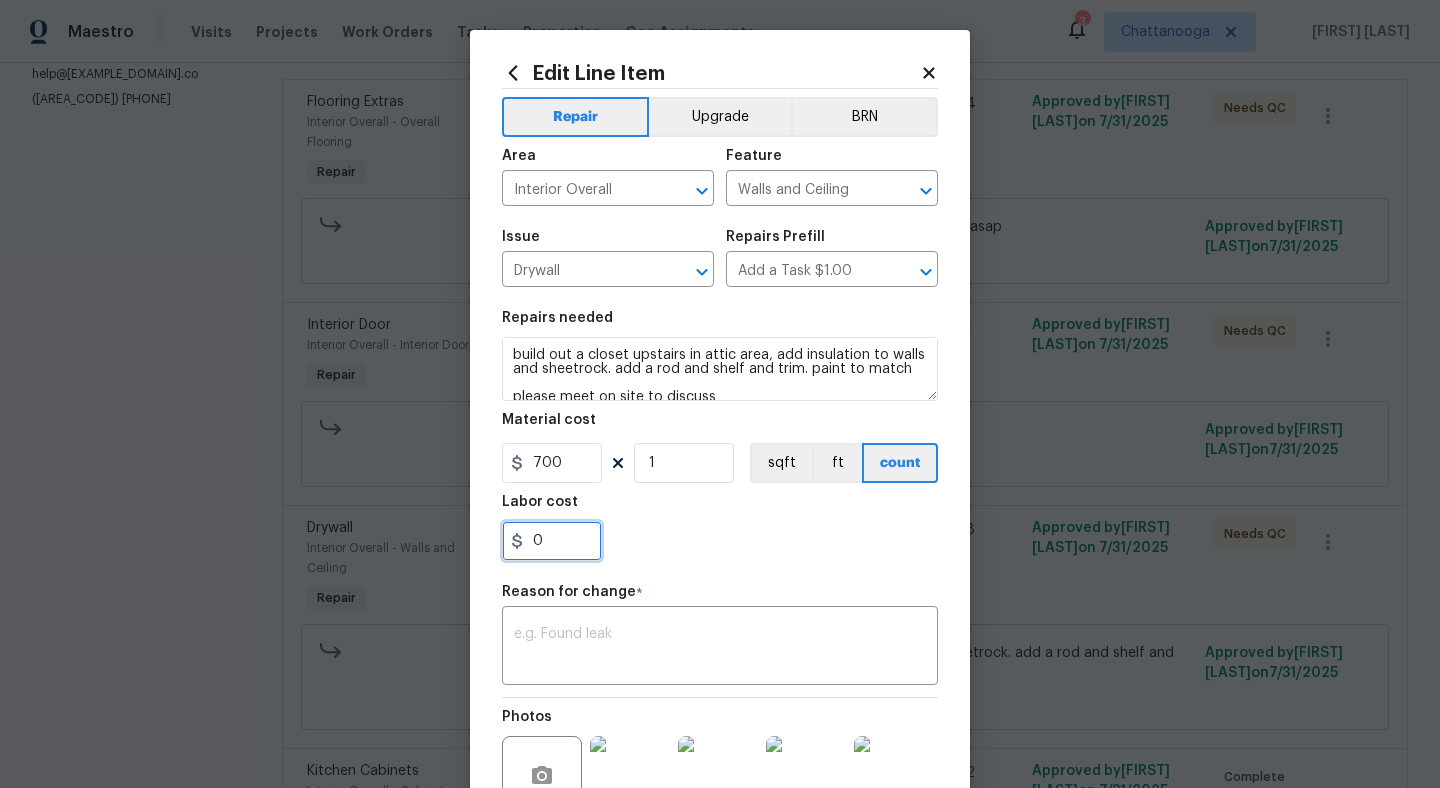 click on "0" at bounding box center (552, 541) 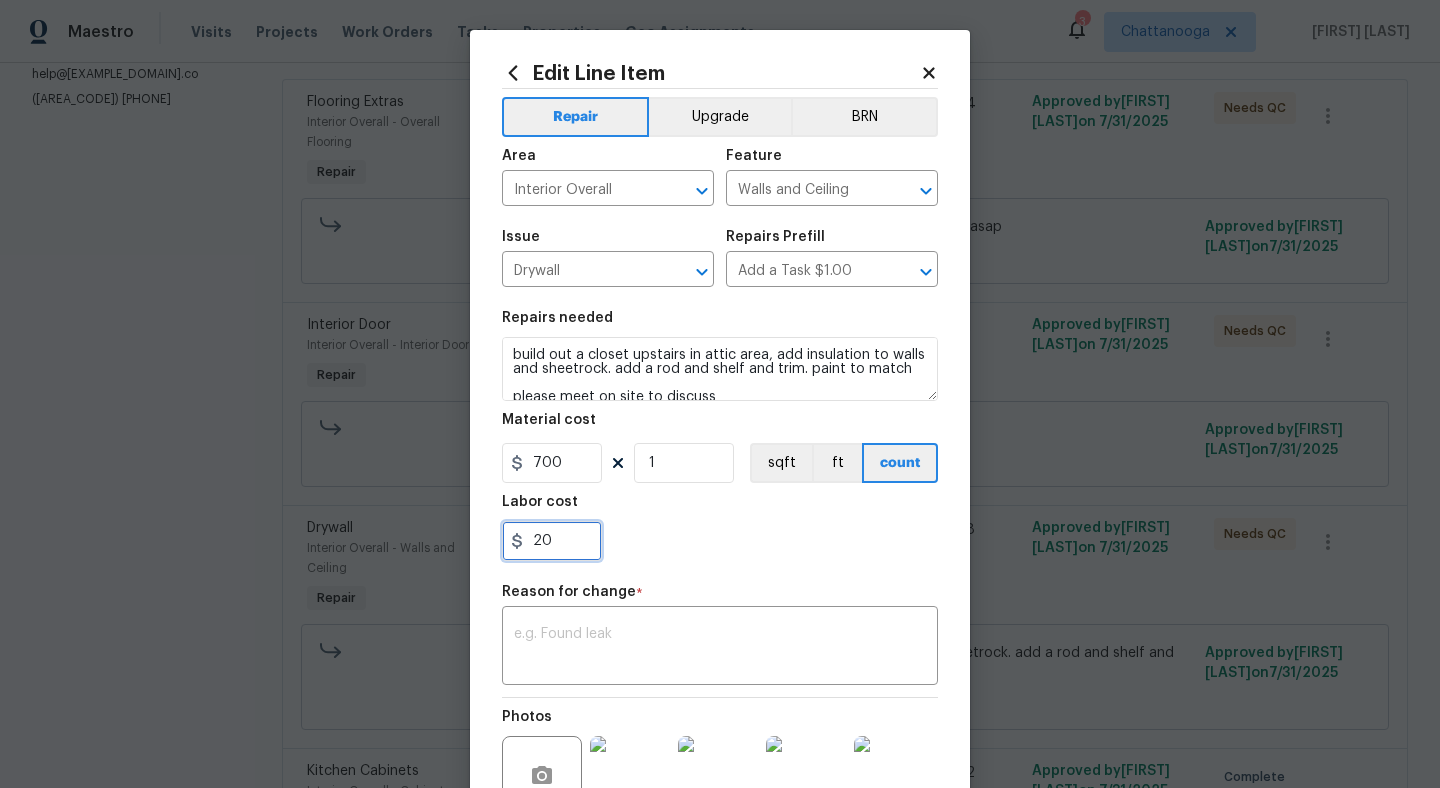 type on "2" 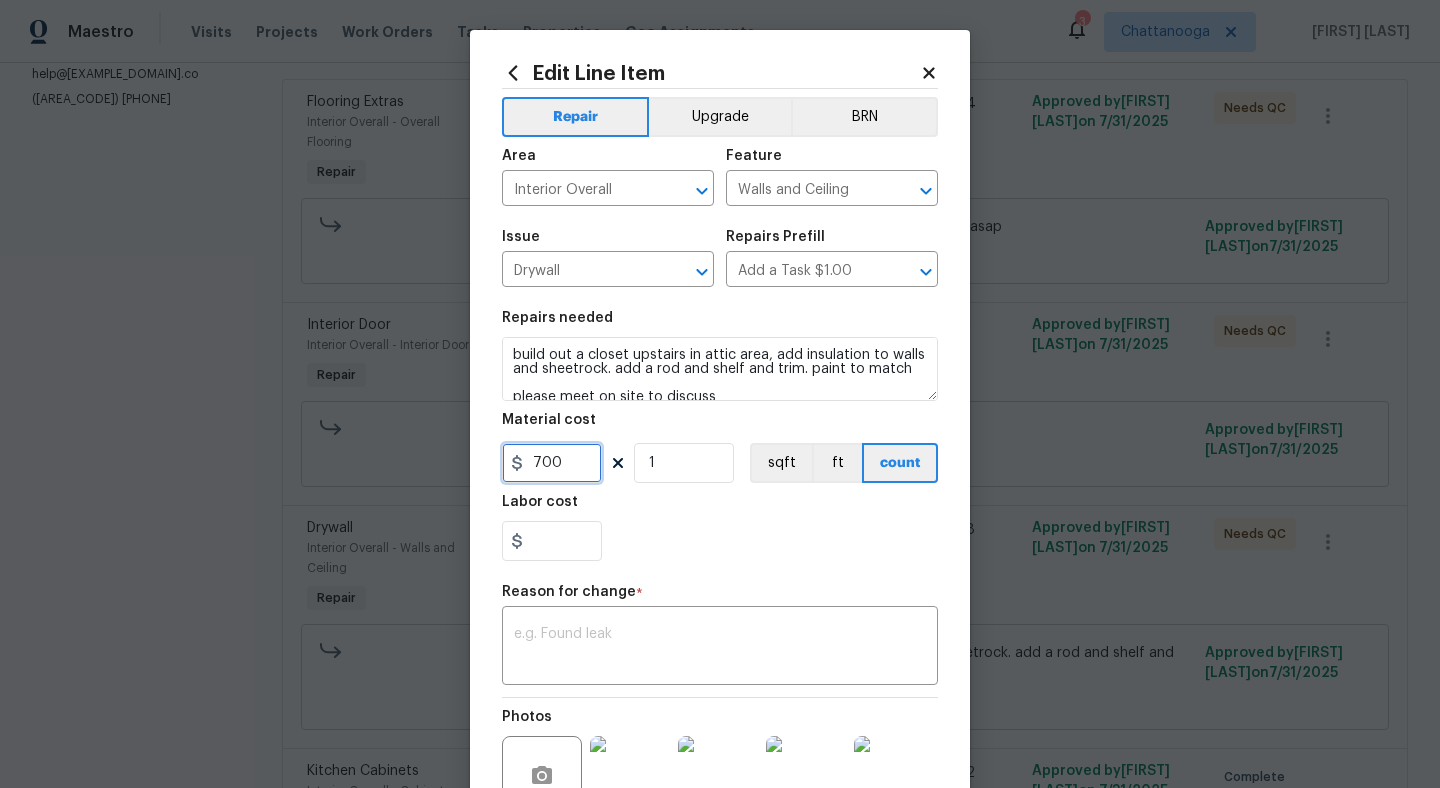 type on "0" 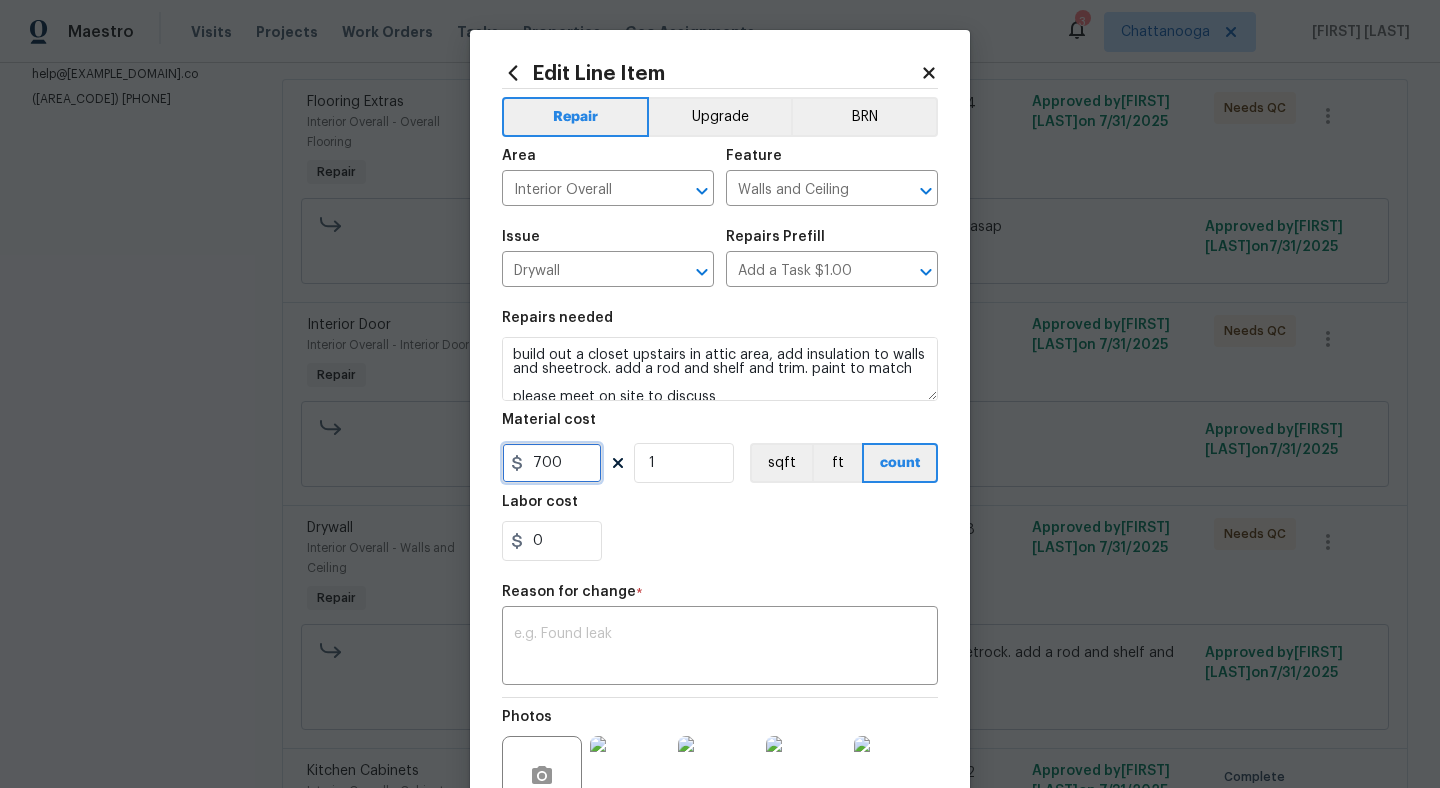click on "700" at bounding box center [552, 463] 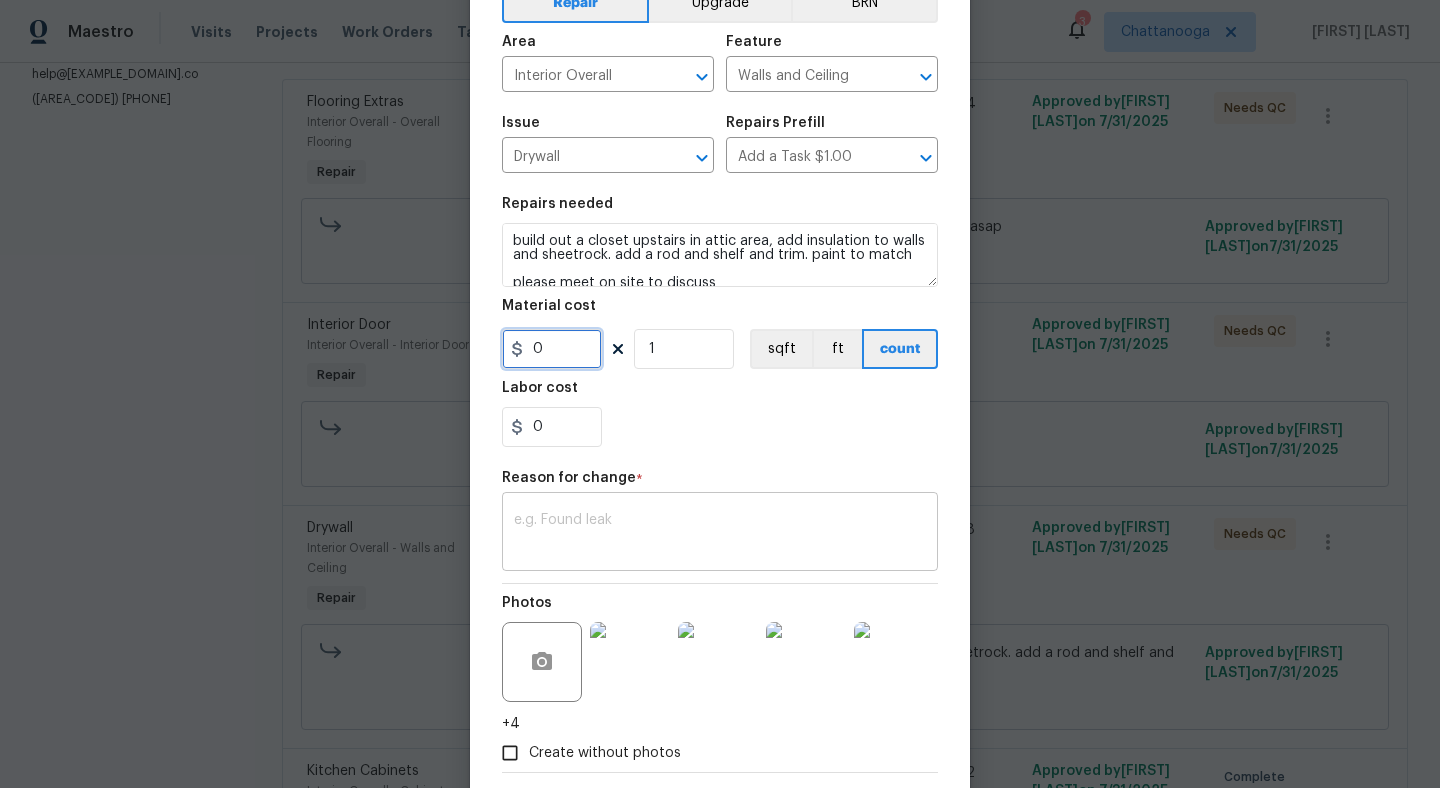 scroll, scrollTop: 218, scrollLeft: 0, axis: vertical 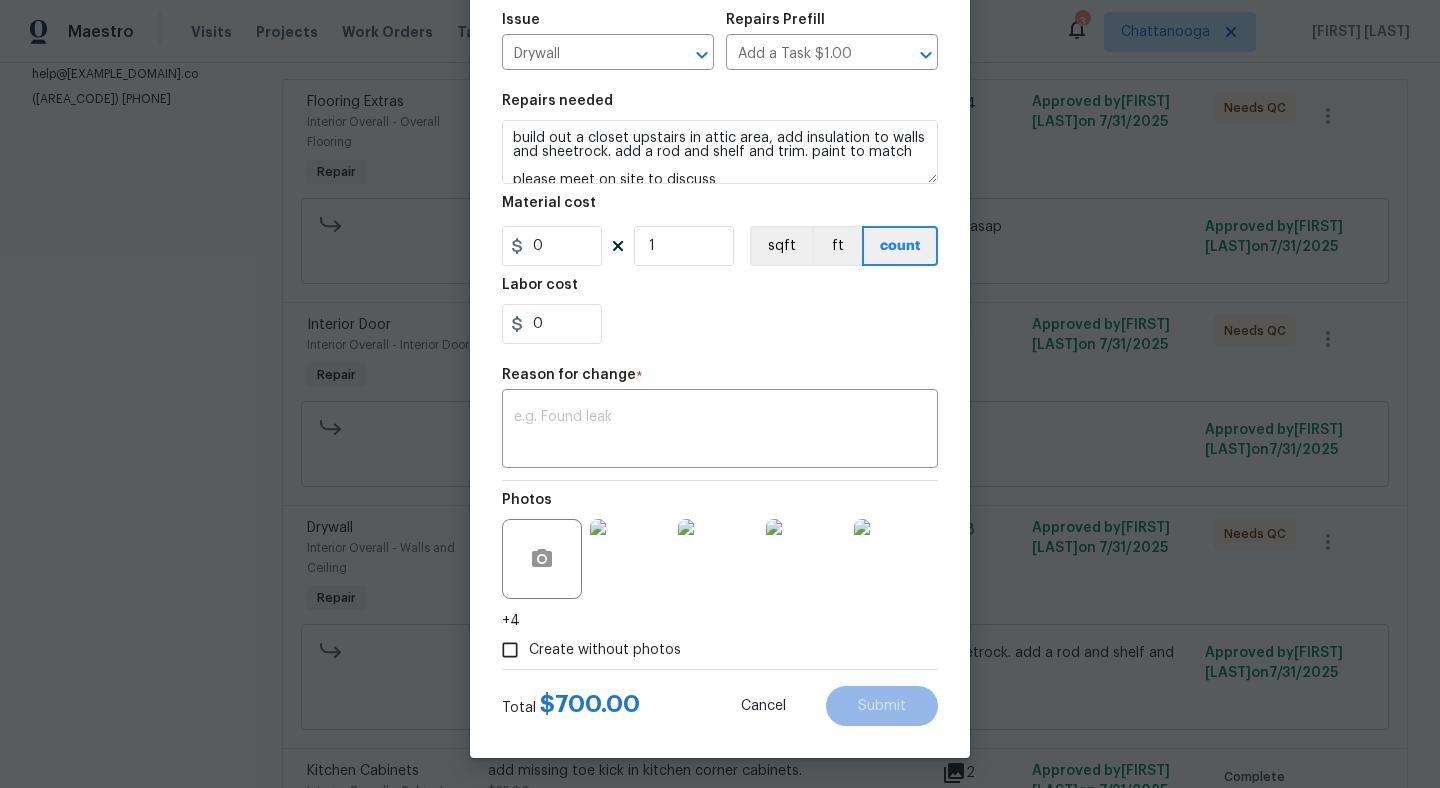 click at bounding box center (894, 559) 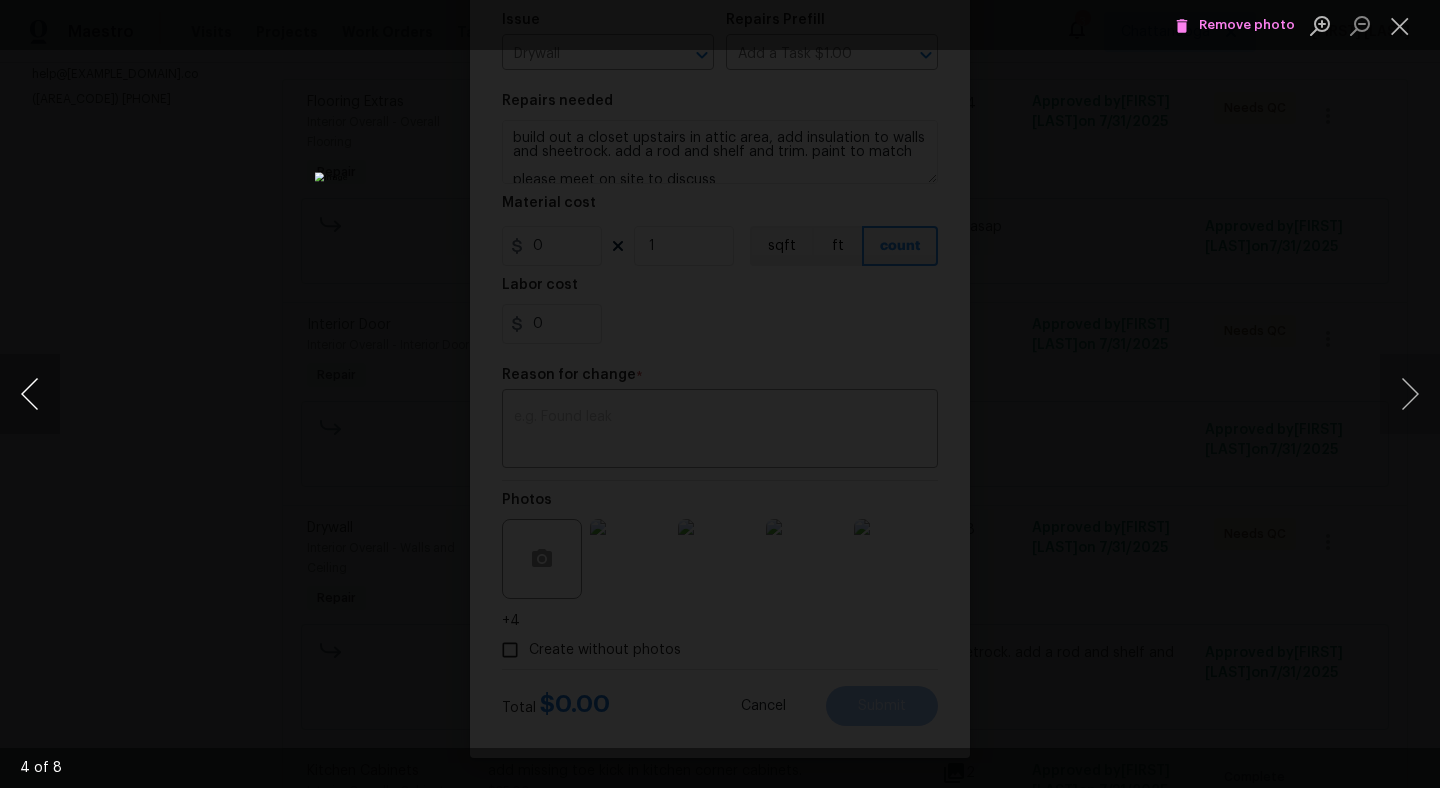 click at bounding box center [30, 394] 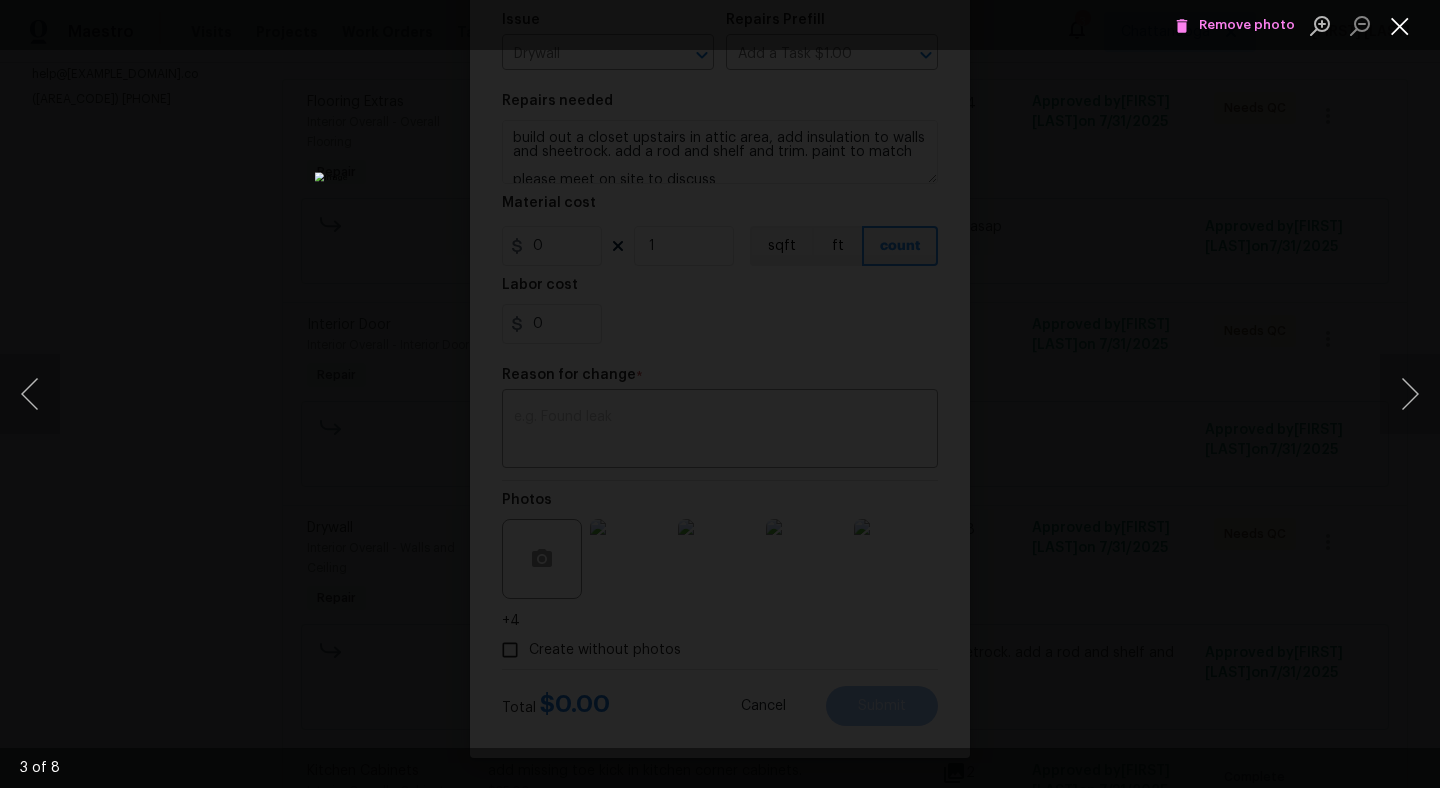 click at bounding box center [1400, 25] 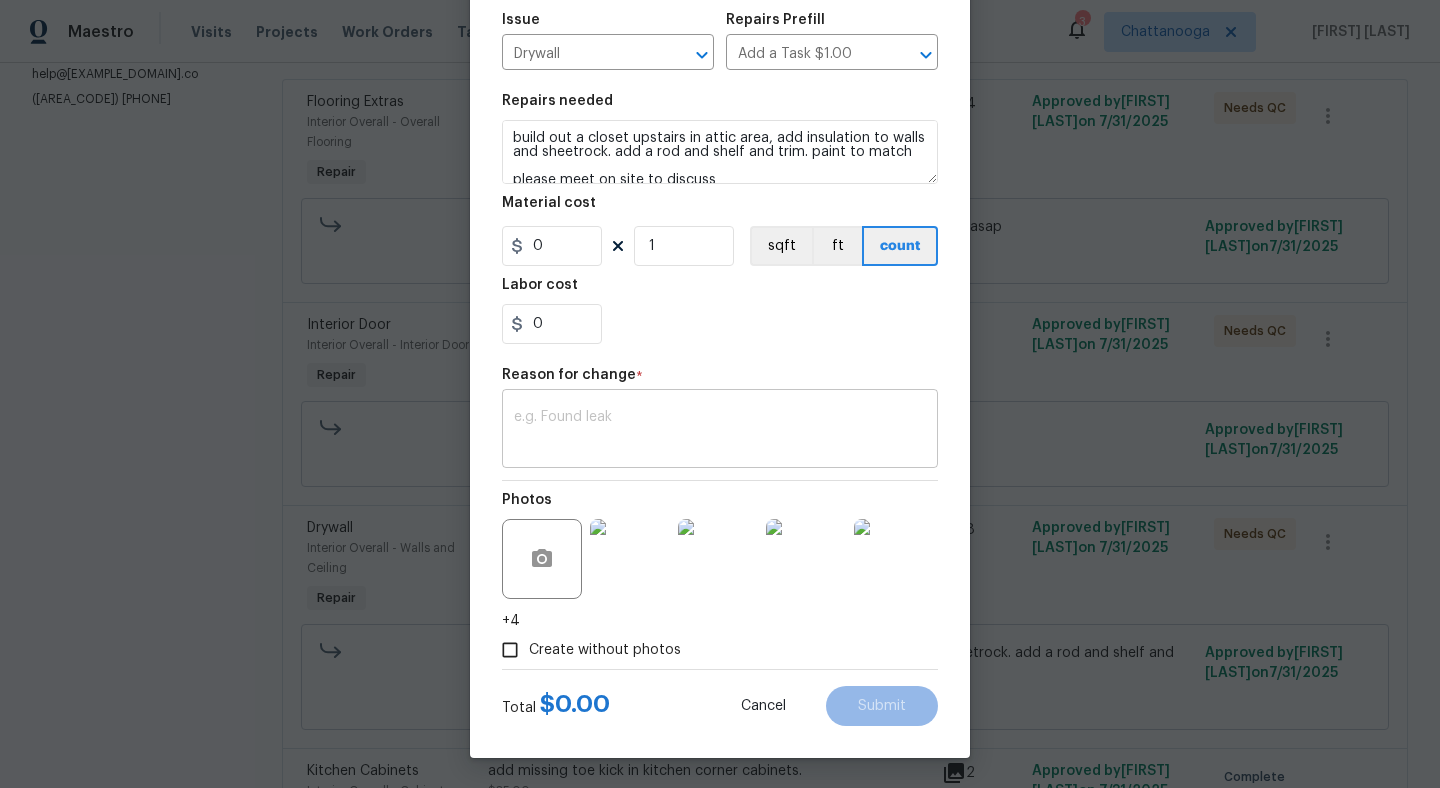 click on "x ​" at bounding box center [720, 431] 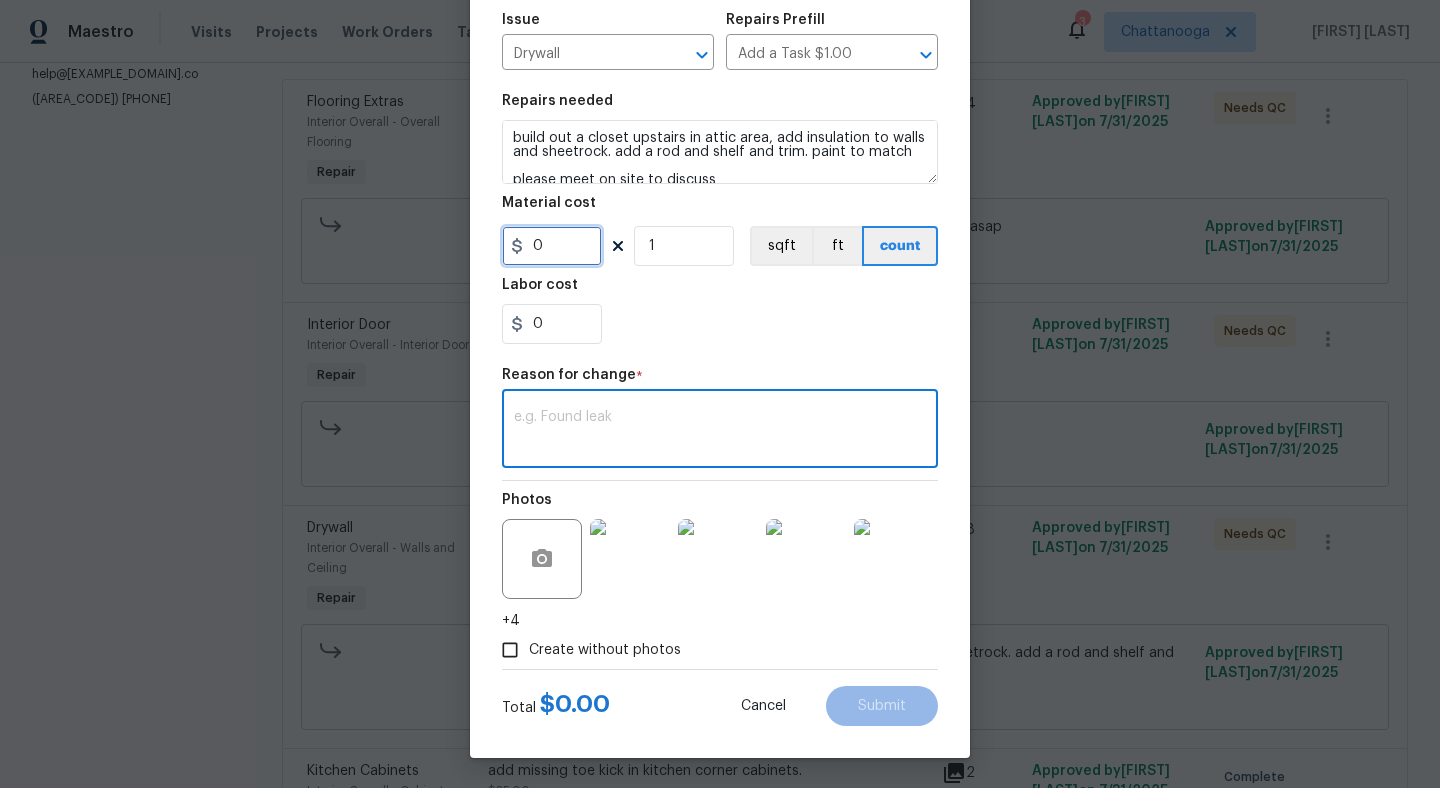 click on "0" at bounding box center [552, 246] 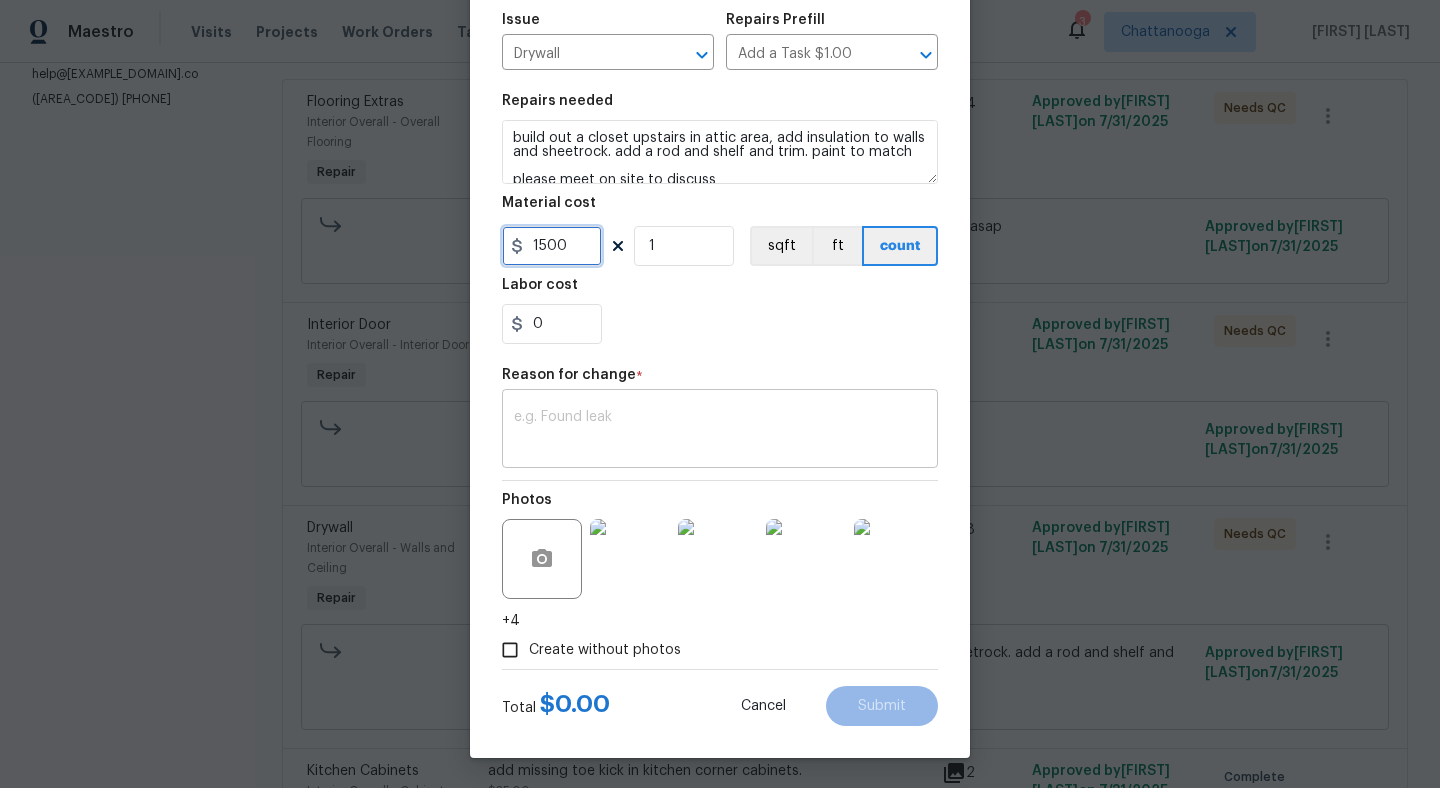type on "1500" 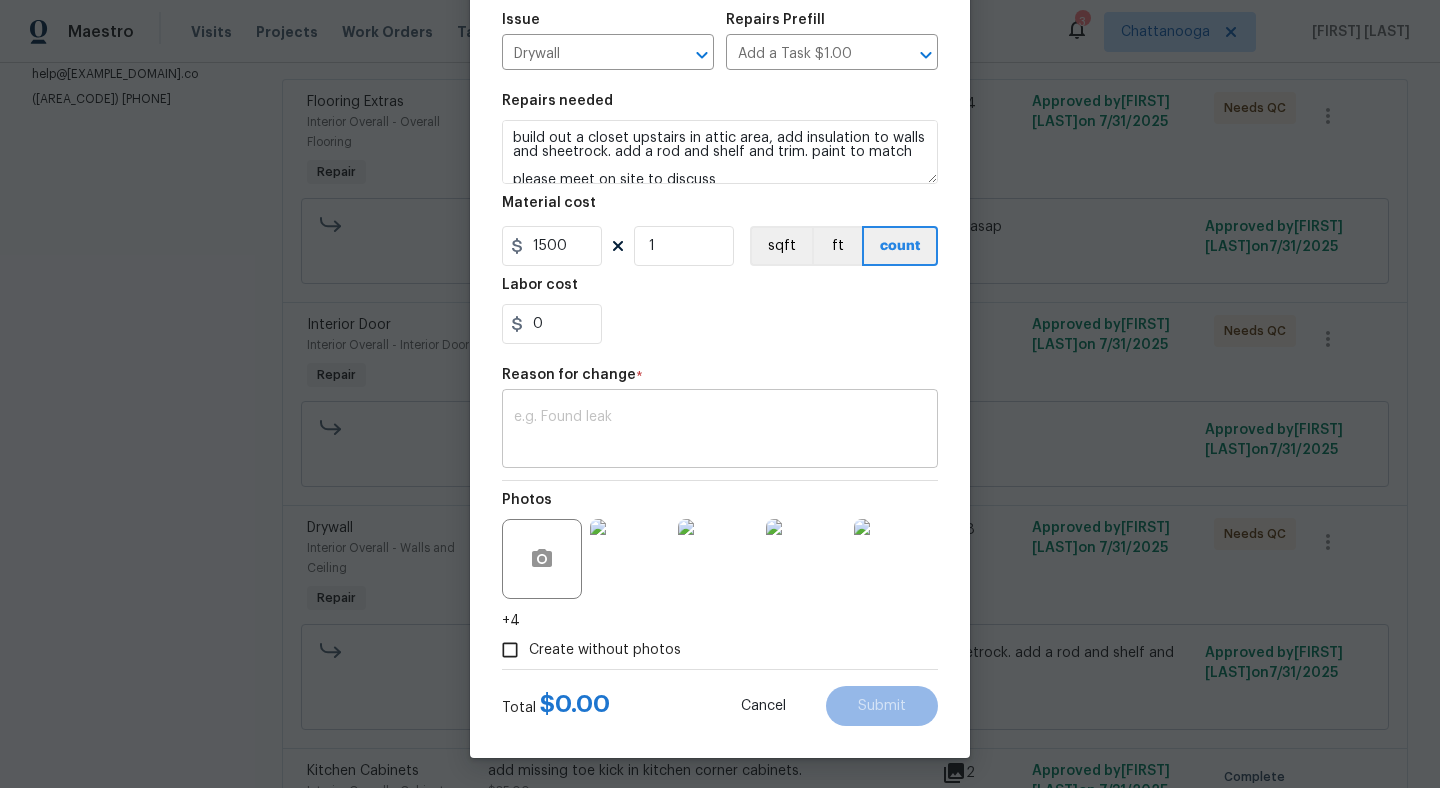 click at bounding box center (720, 431) 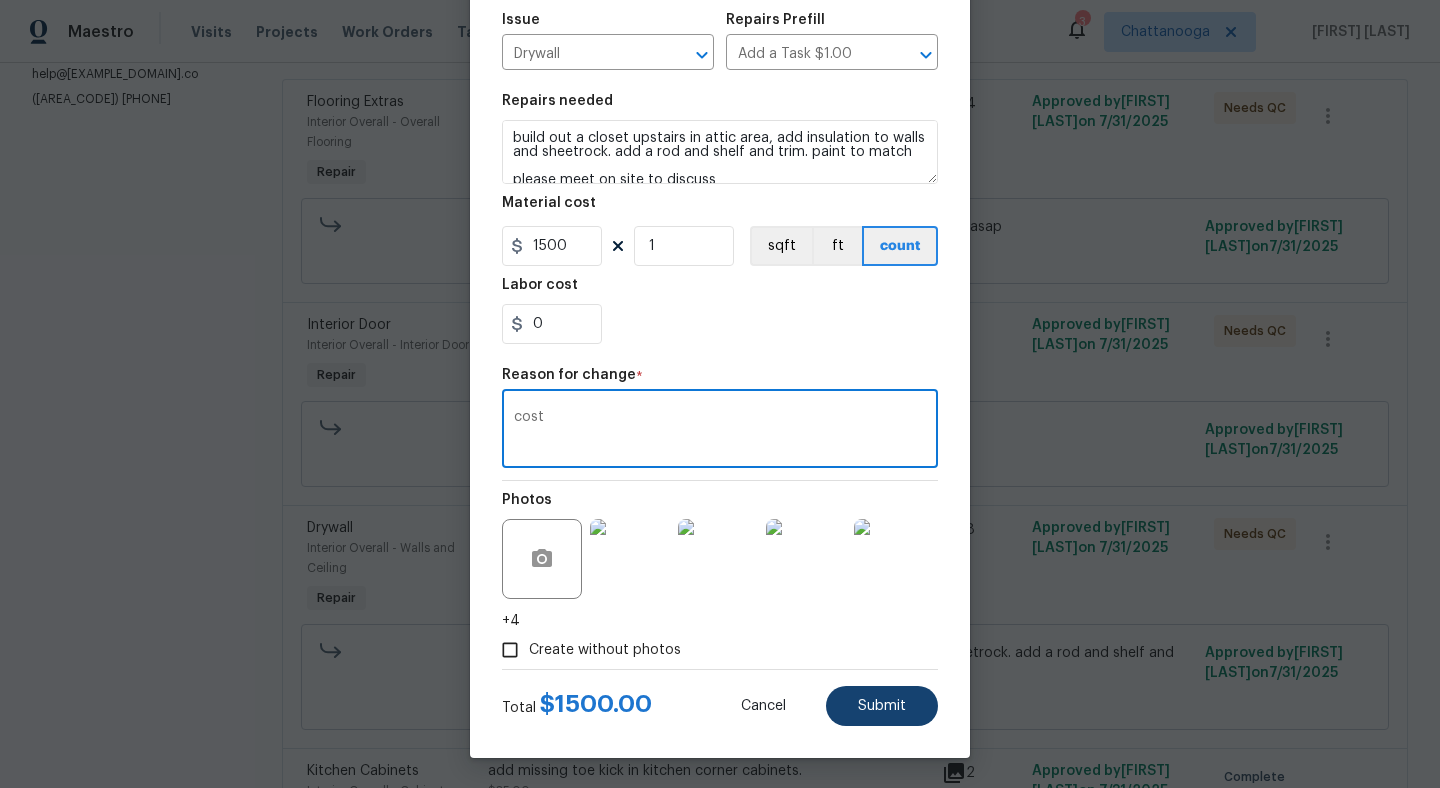 type on "cost" 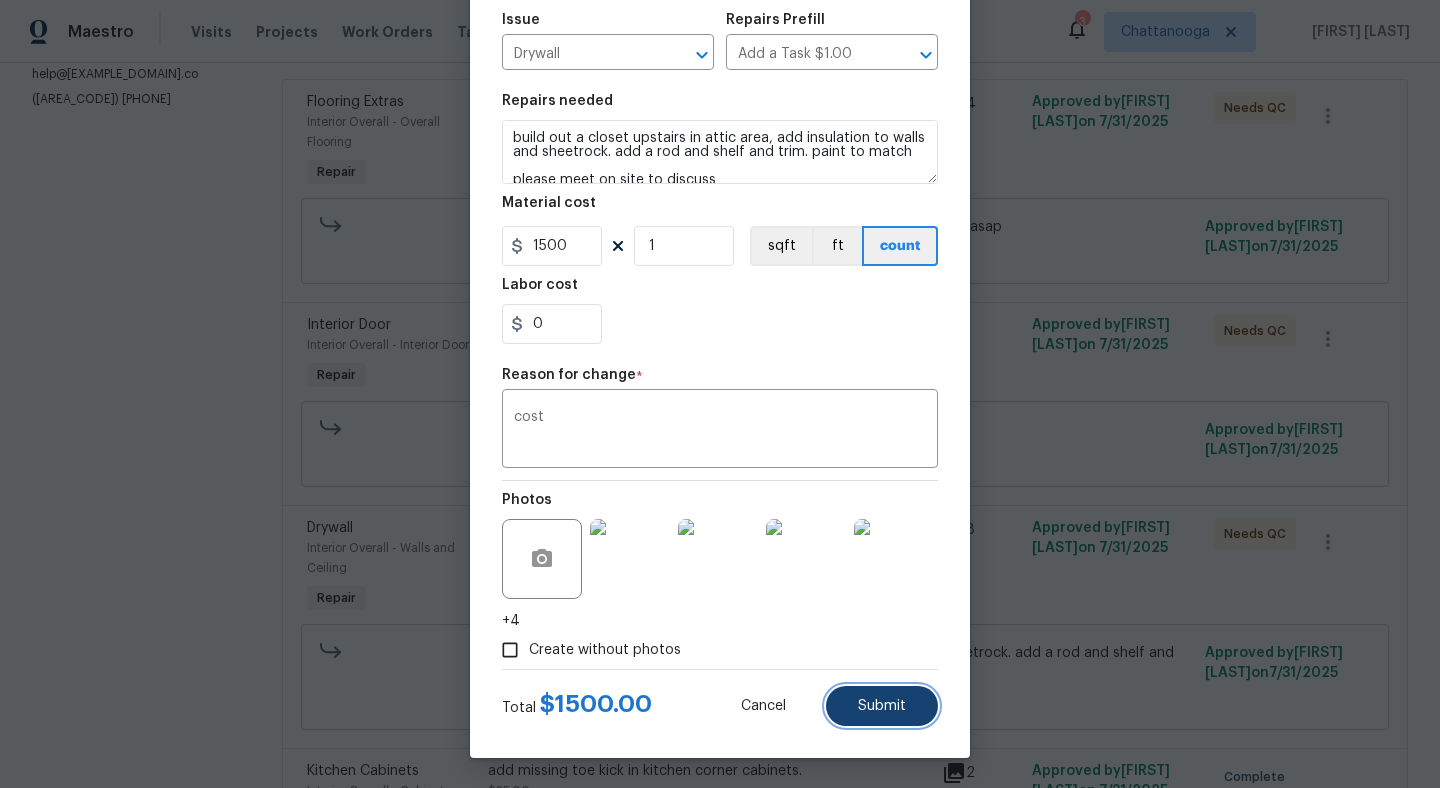 click on "Submit" at bounding box center (882, 706) 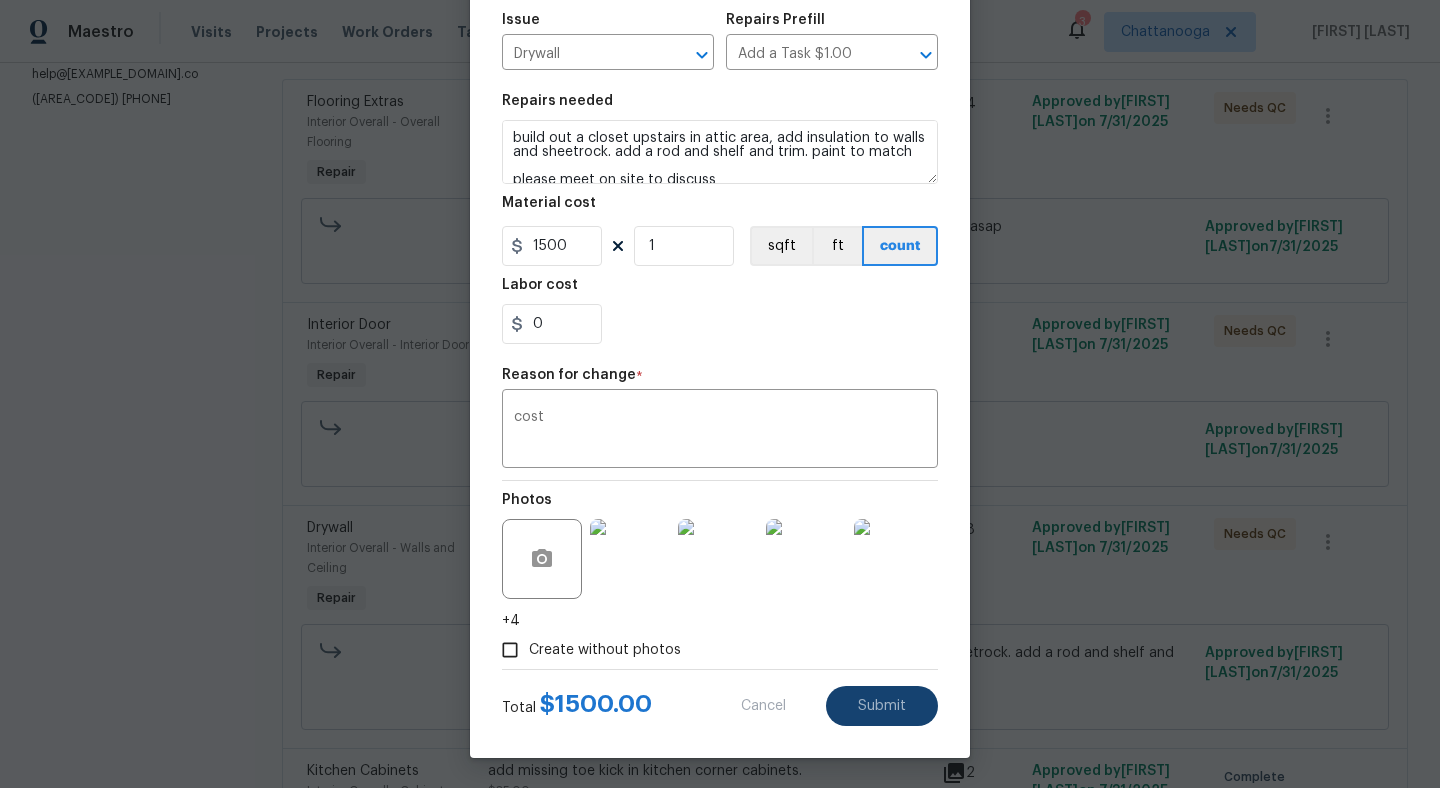 type on "700" 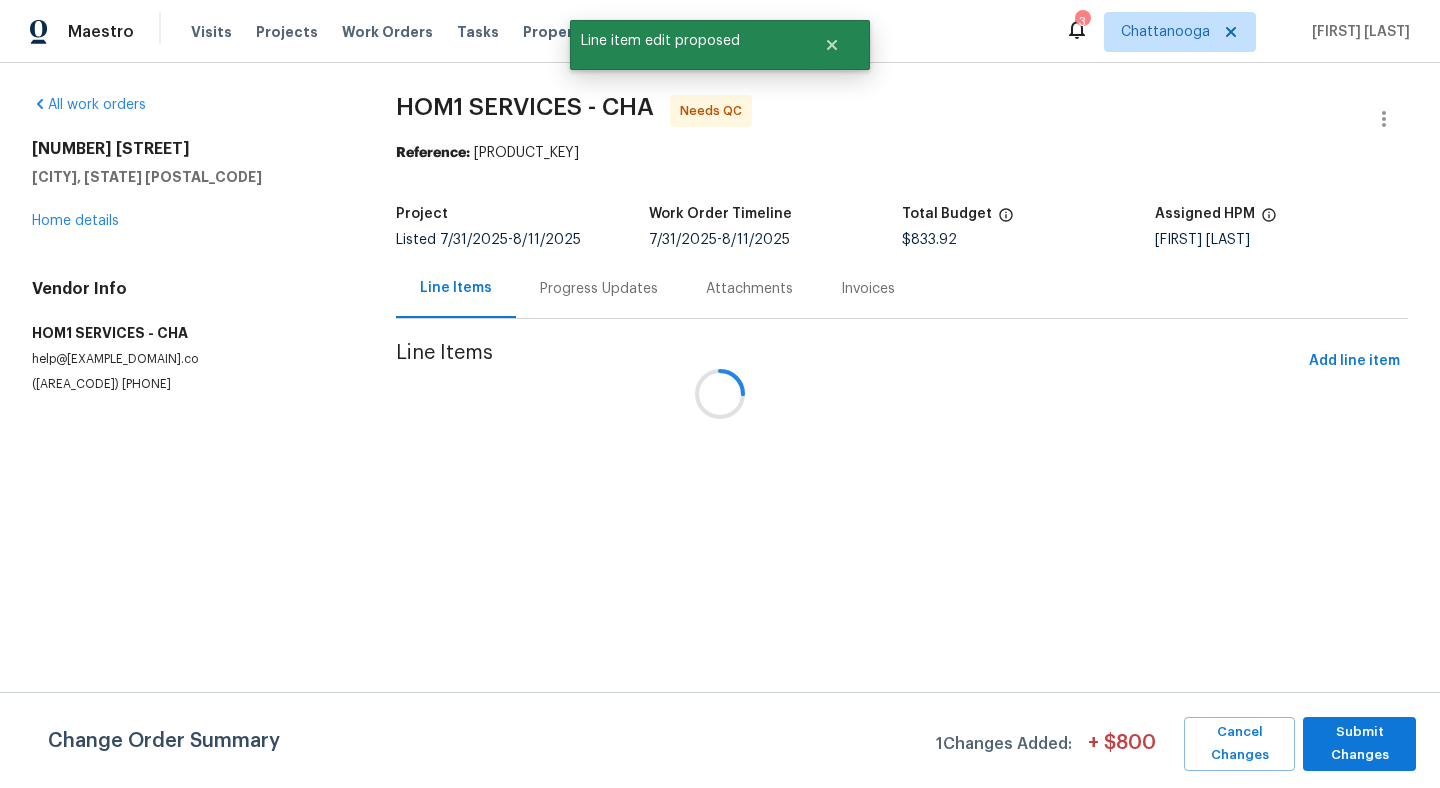 scroll, scrollTop: 0, scrollLeft: 0, axis: both 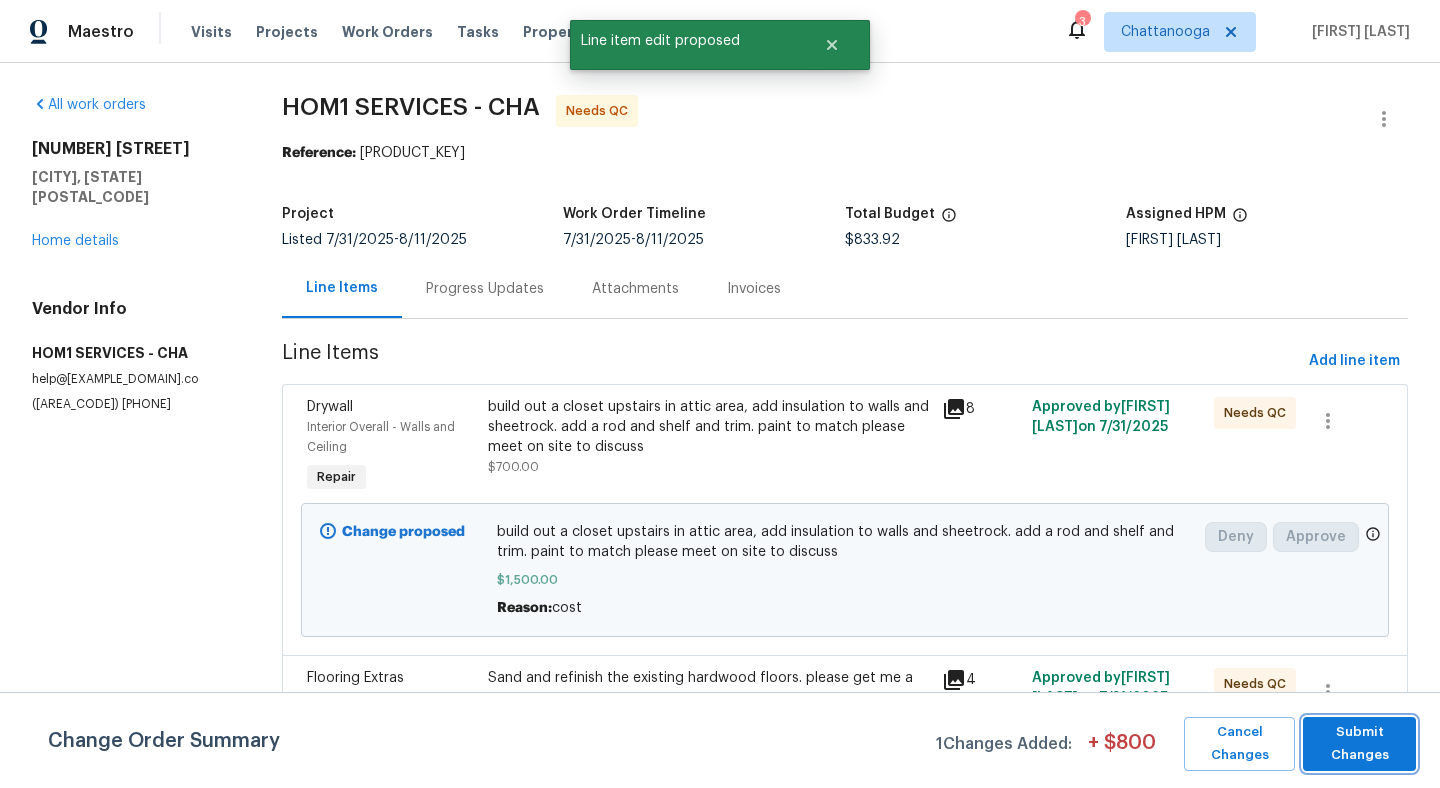 click on "Submit Changes" at bounding box center [1359, 744] 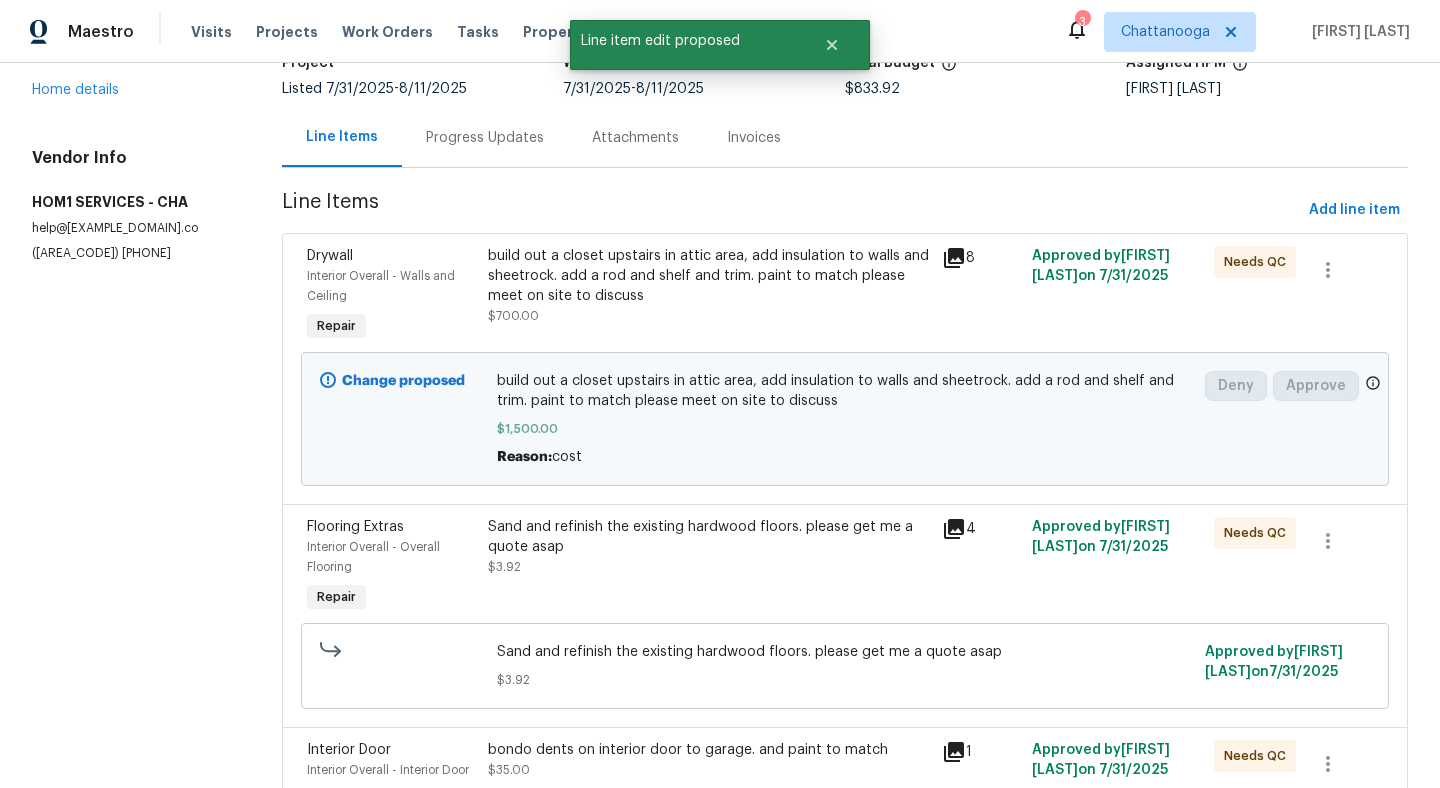 scroll, scrollTop: 163, scrollLeft: 0, axis: vertical 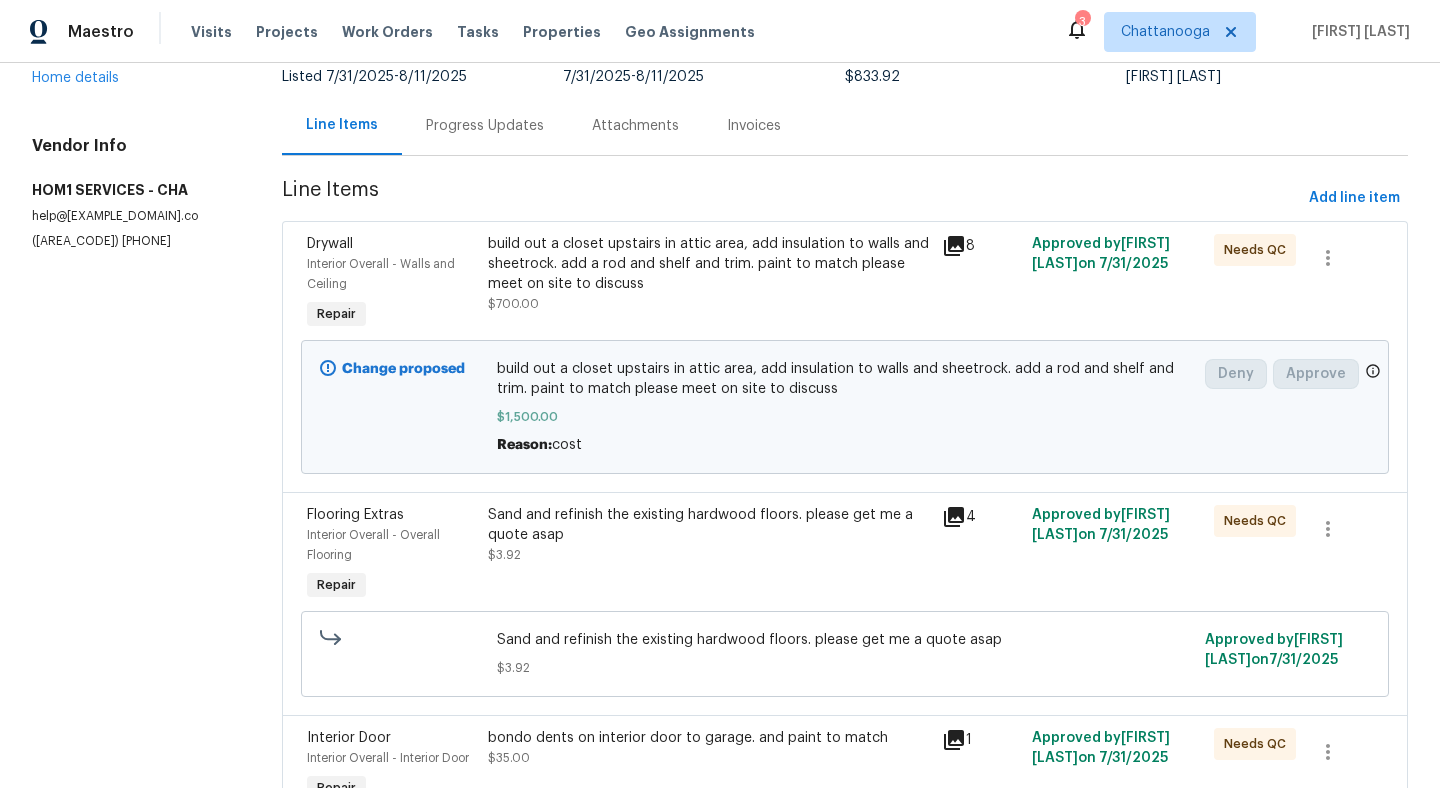 click on "Sand and refinish the existing hardwood floors. please get me a quote asap" at bounding box center [708, 525] 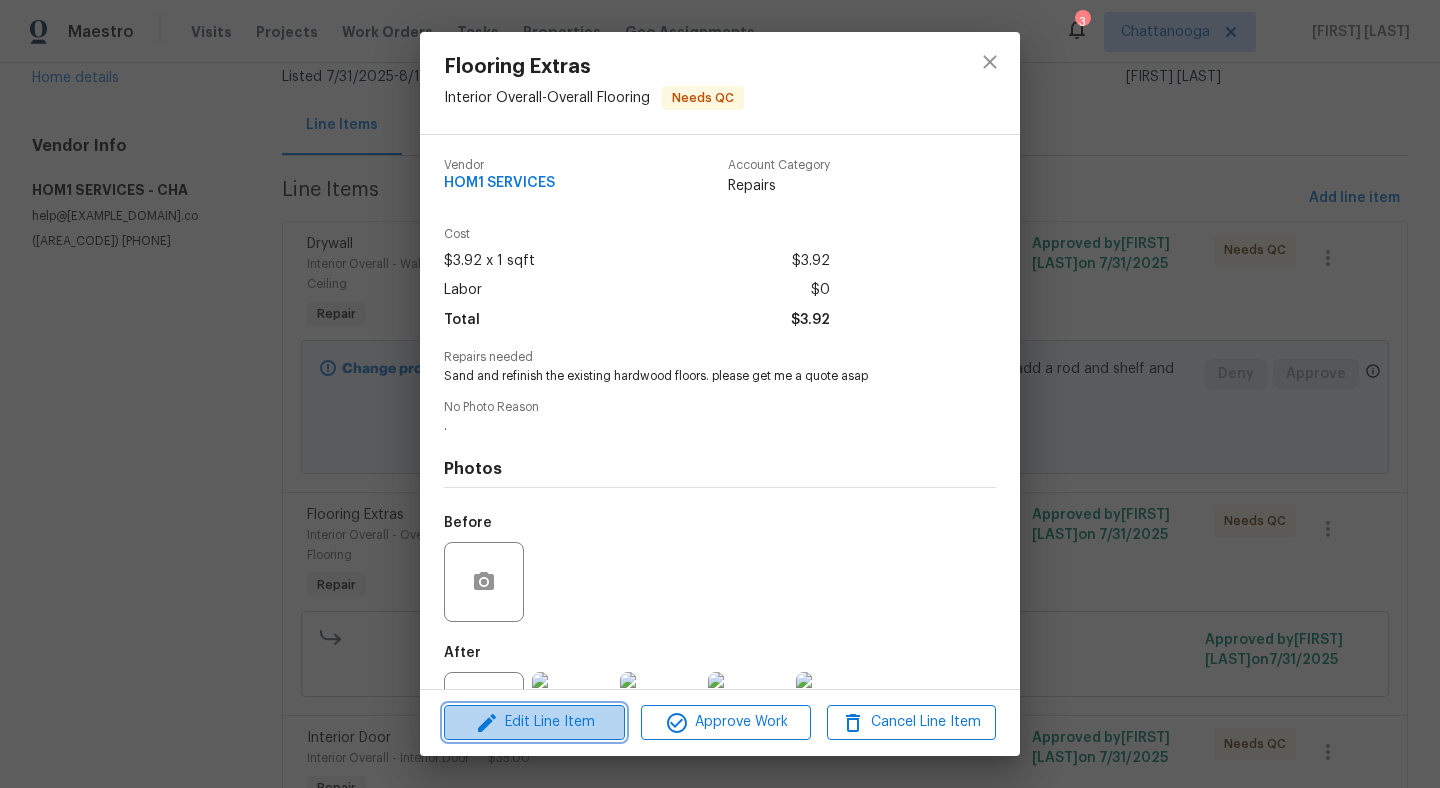 click on "Edit Line Item" at bounding box center [534, 722] 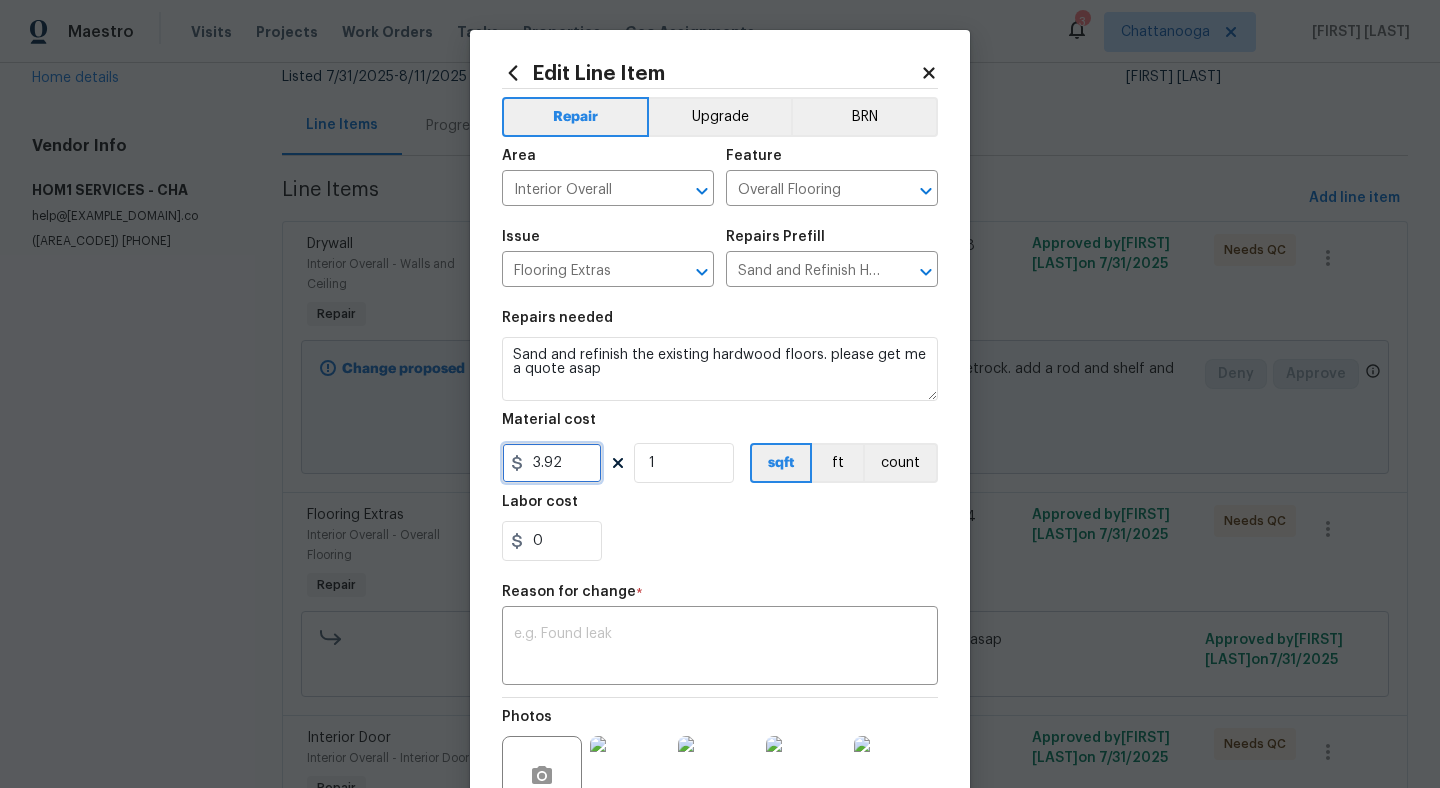drag, startPoint x: 563, startPoint y: 463, endPoint x: 488, endPoint y: 446, distance: 76.902534 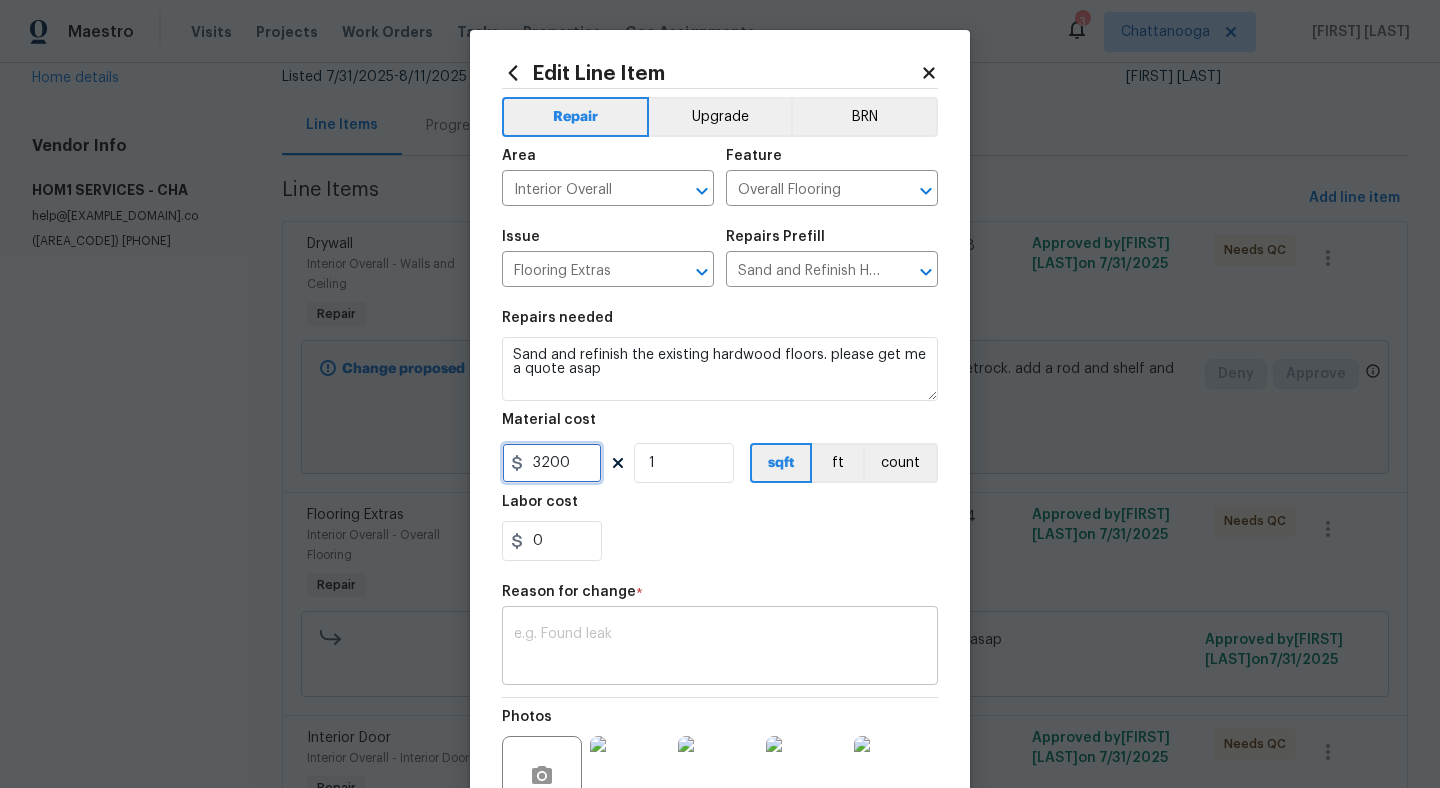 type on "3200" 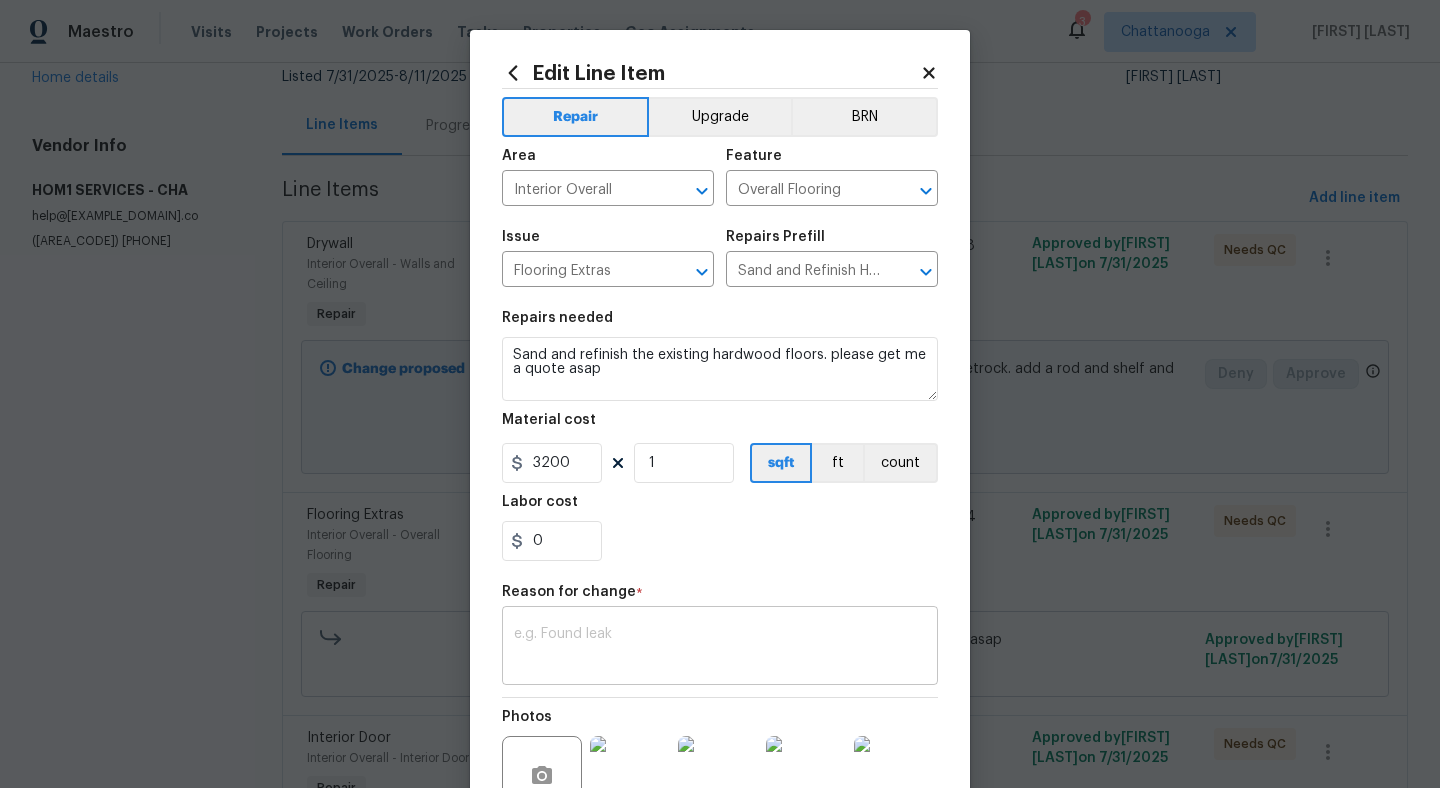 click at bounding box center (720, 648) 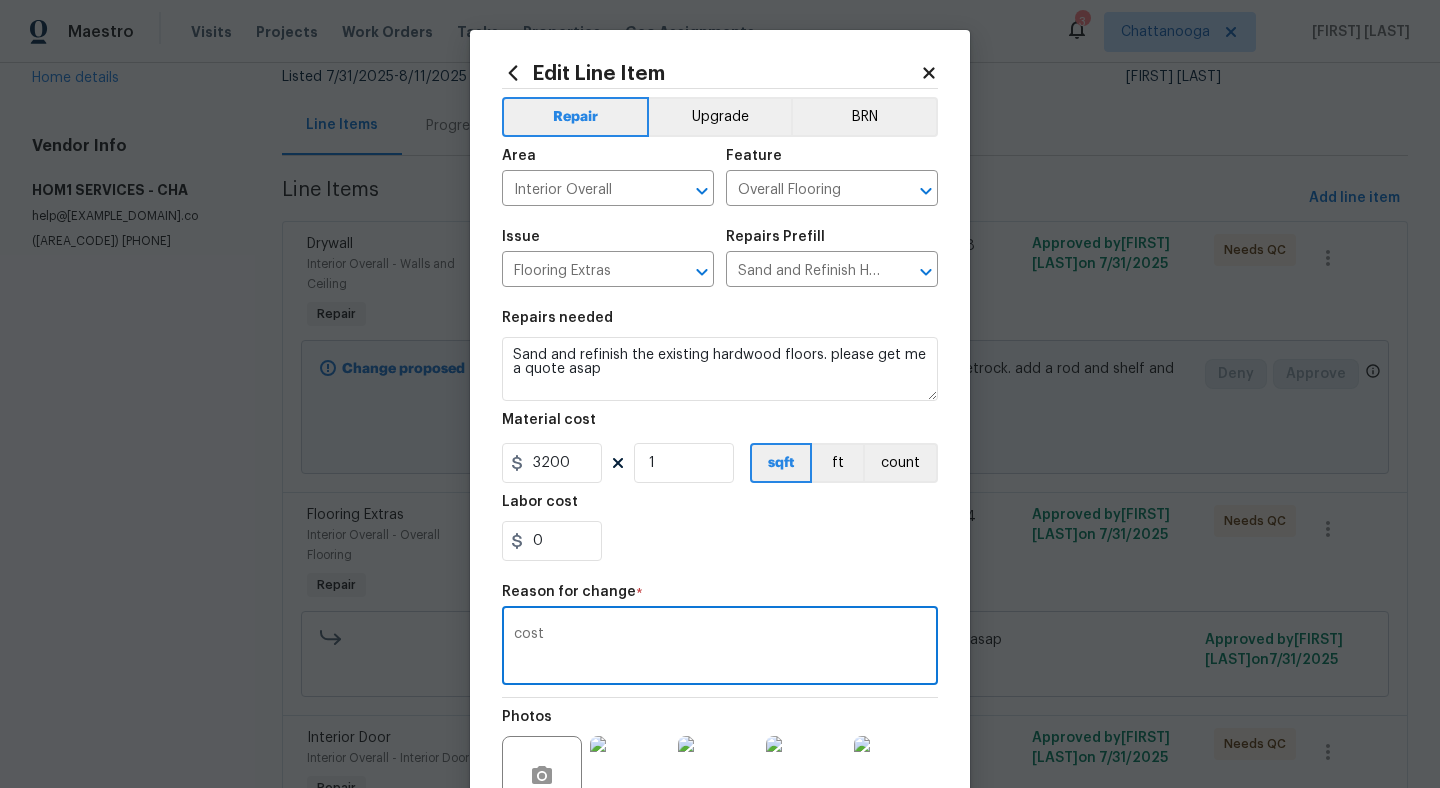 click on "cost" at bounding box center (720, 648) 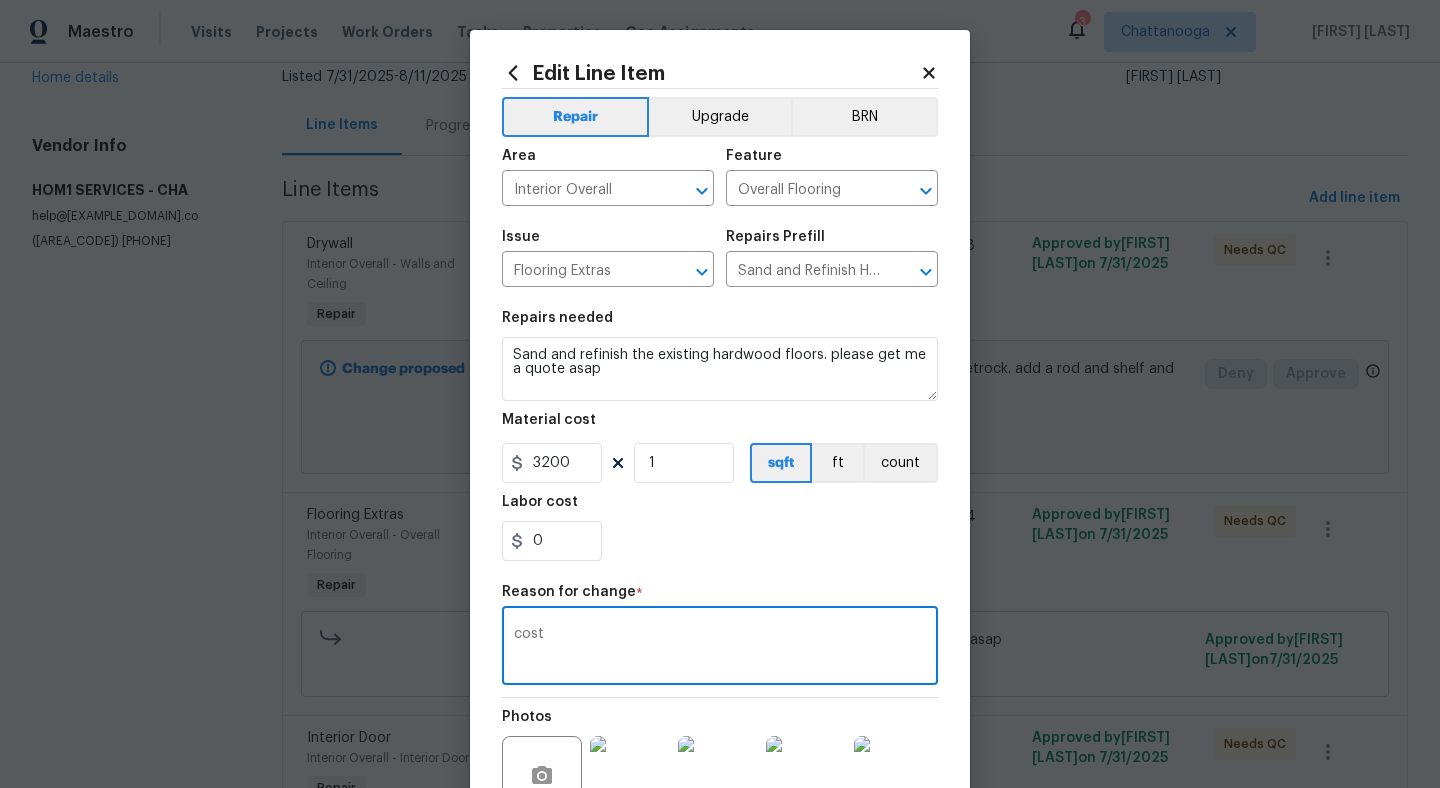 type on "cost" 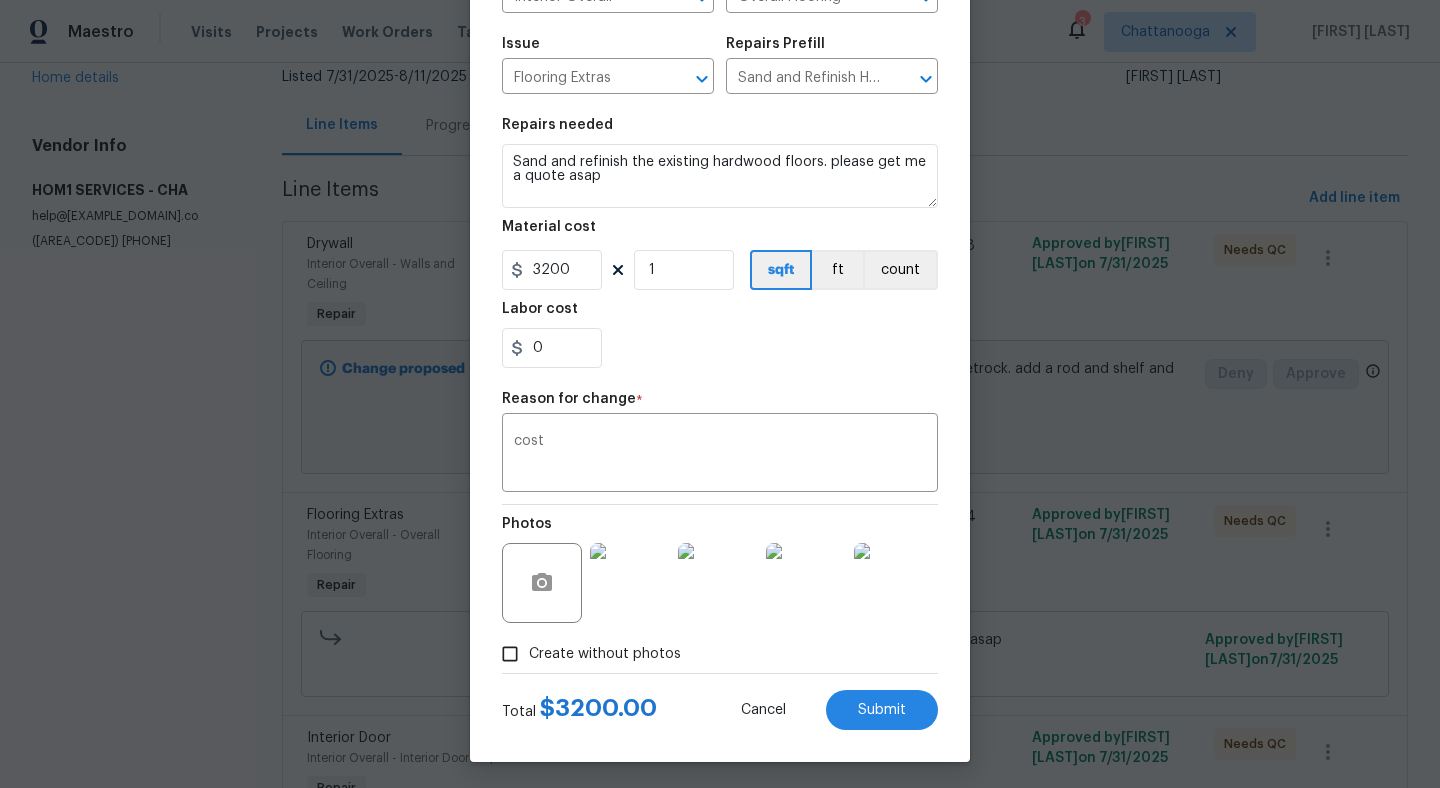 scroll, scrollTop: 198, scrollLeft: 0, axis: vertical 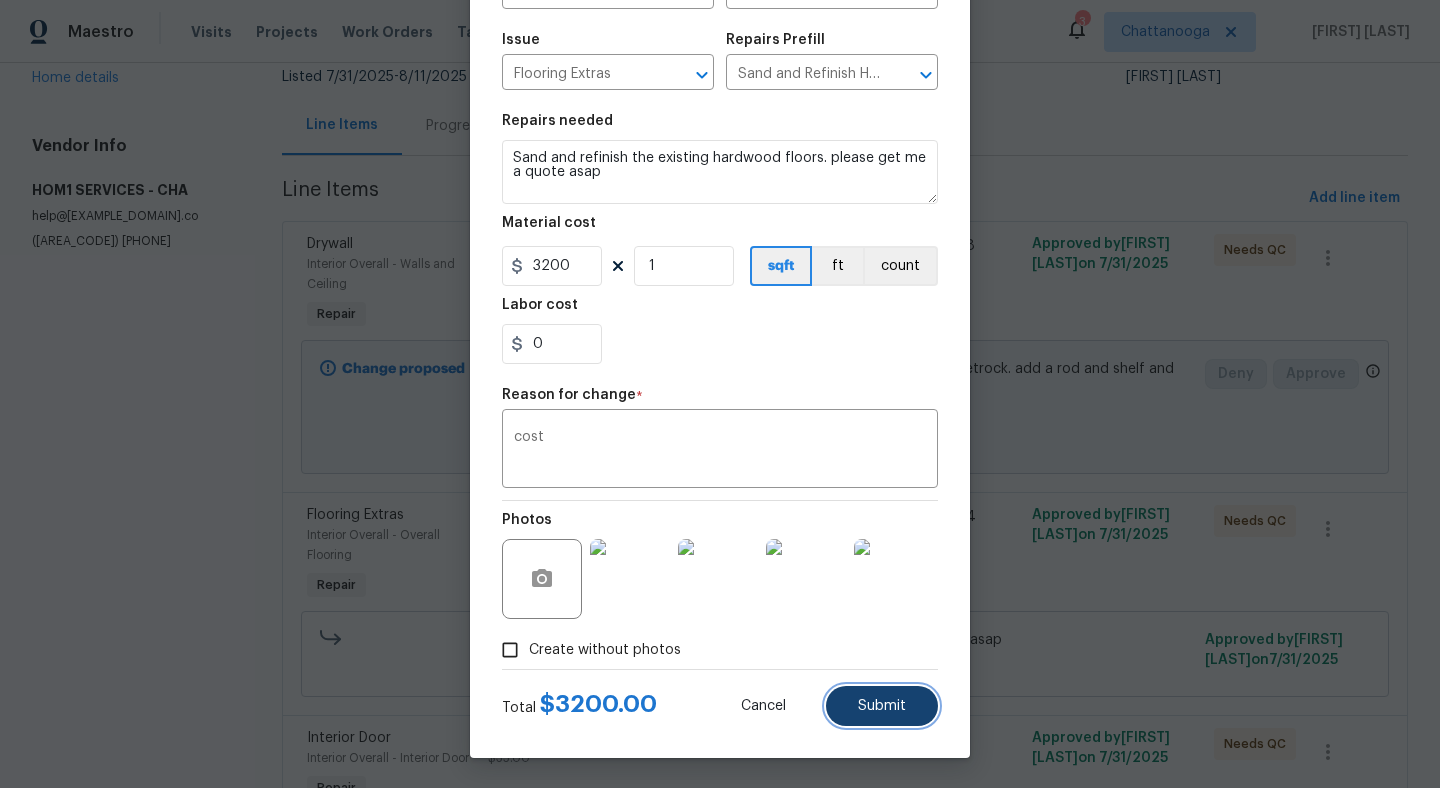 click on "Submit" at bounding box center (882, 706) 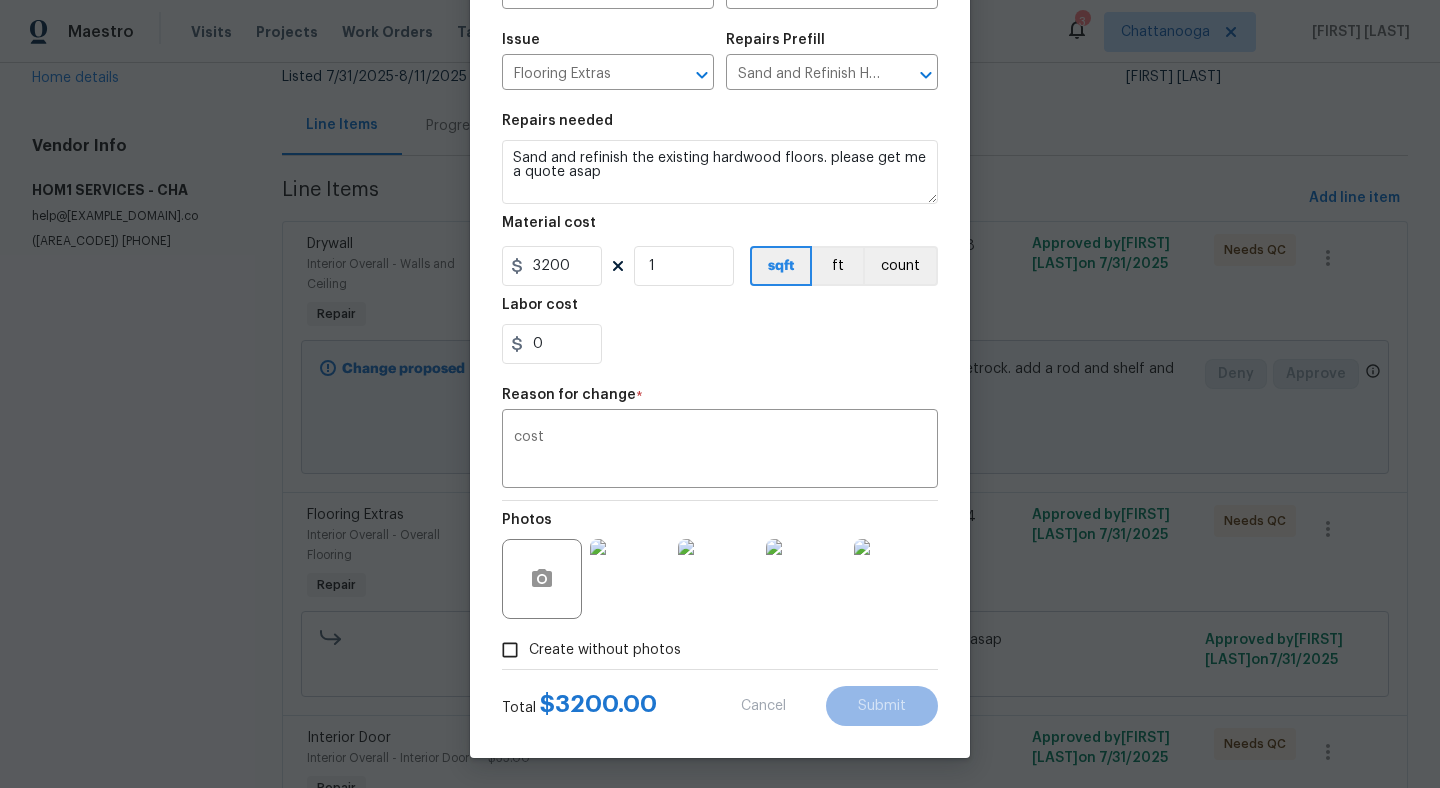 type on "3.92" 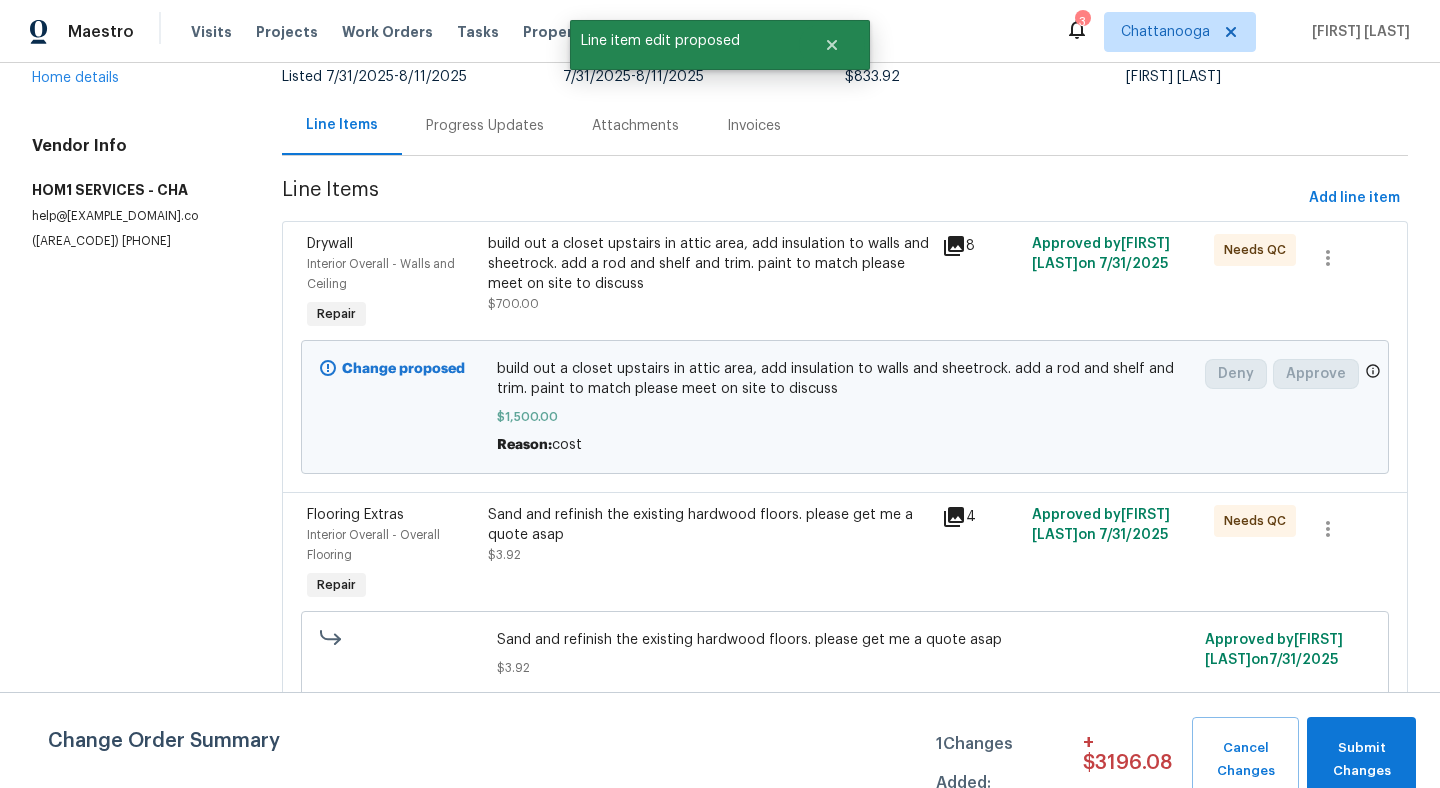 scroll, scrollTop: 0, scrollLeft: 0, axis: both 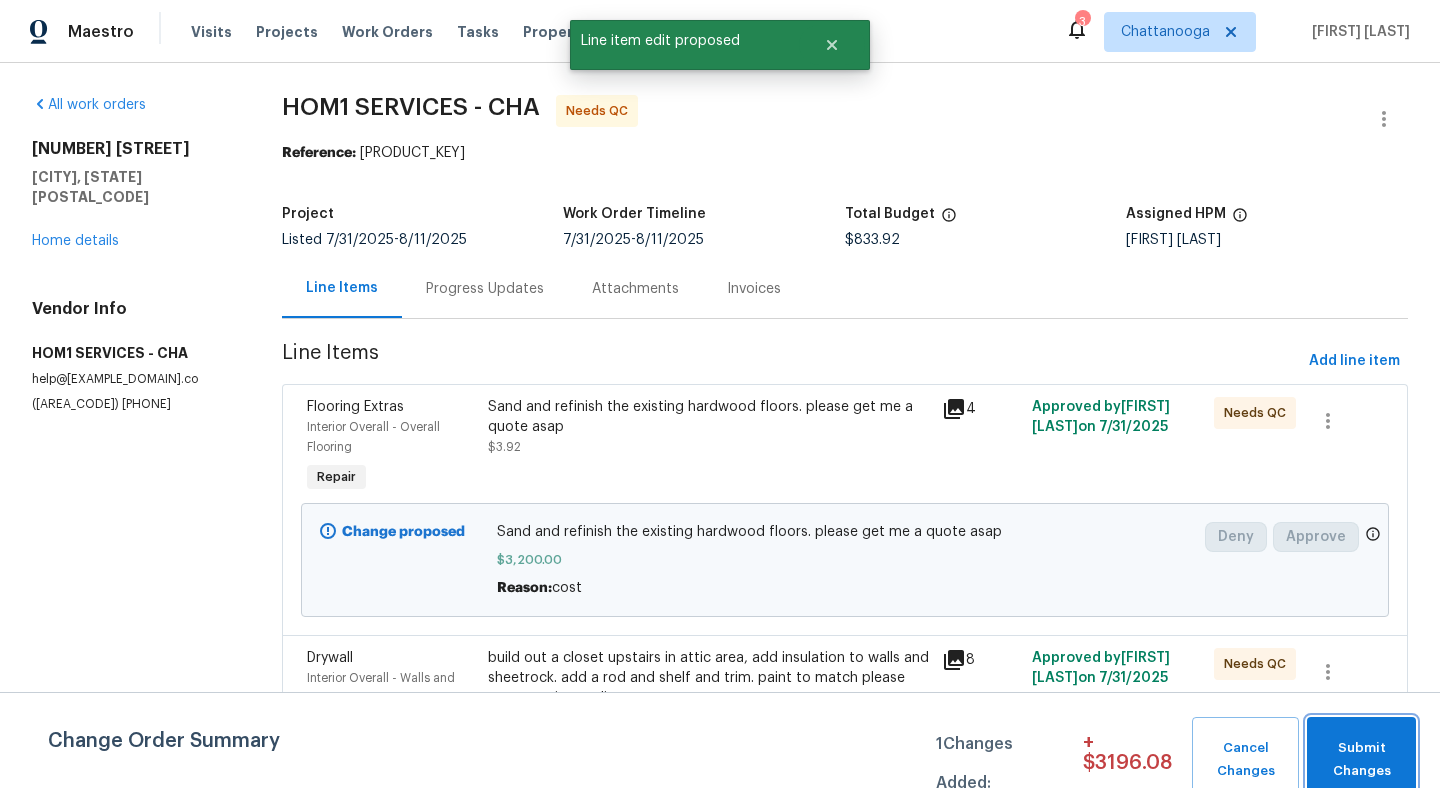 click on "Submit Changes" at bounding box center [1361, 760] 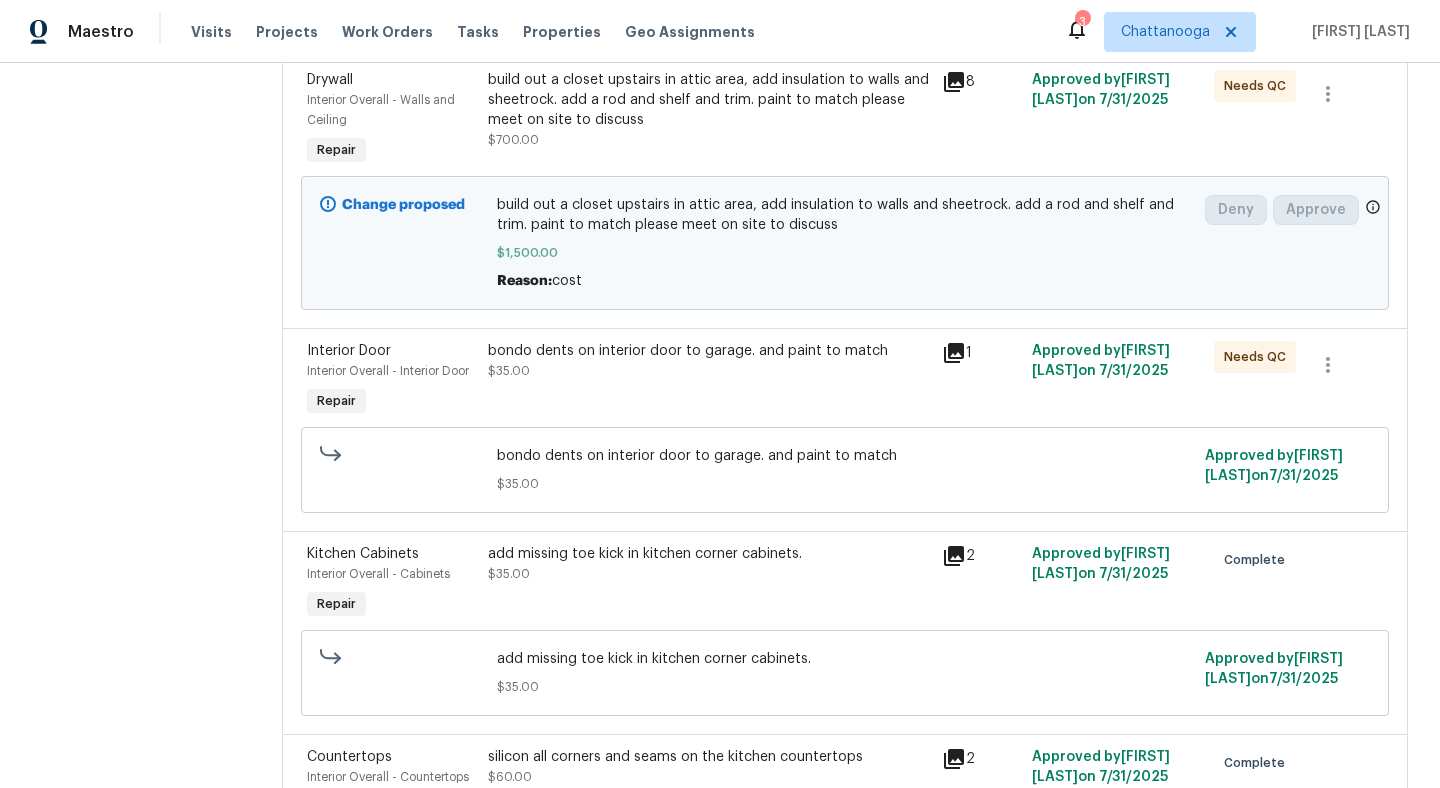 scroll, scrollTop: 590, scrollLeft: 0, axis: vertical 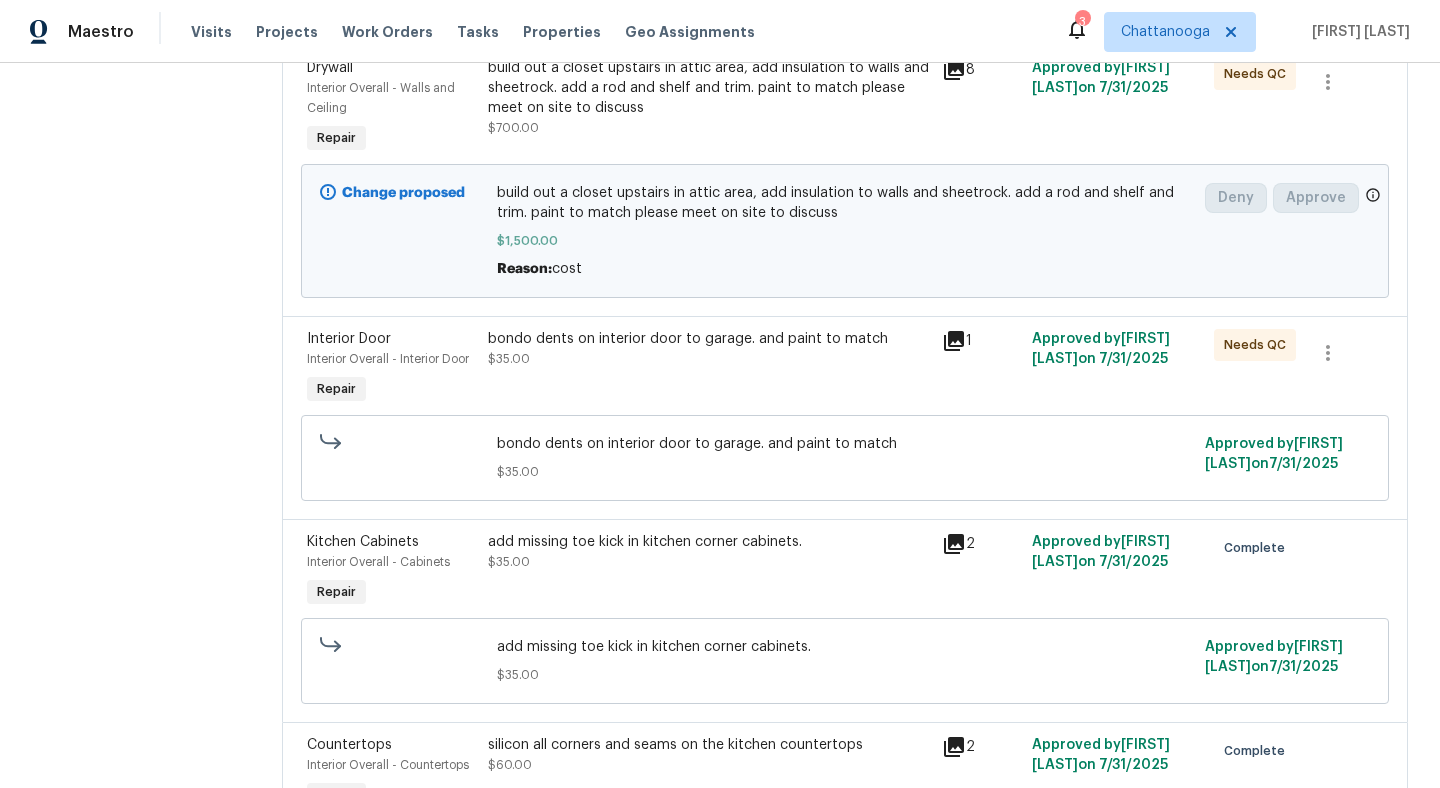 click on "bondo dents on interior door to garage. and paint to match" at bounding box center [708, 339] 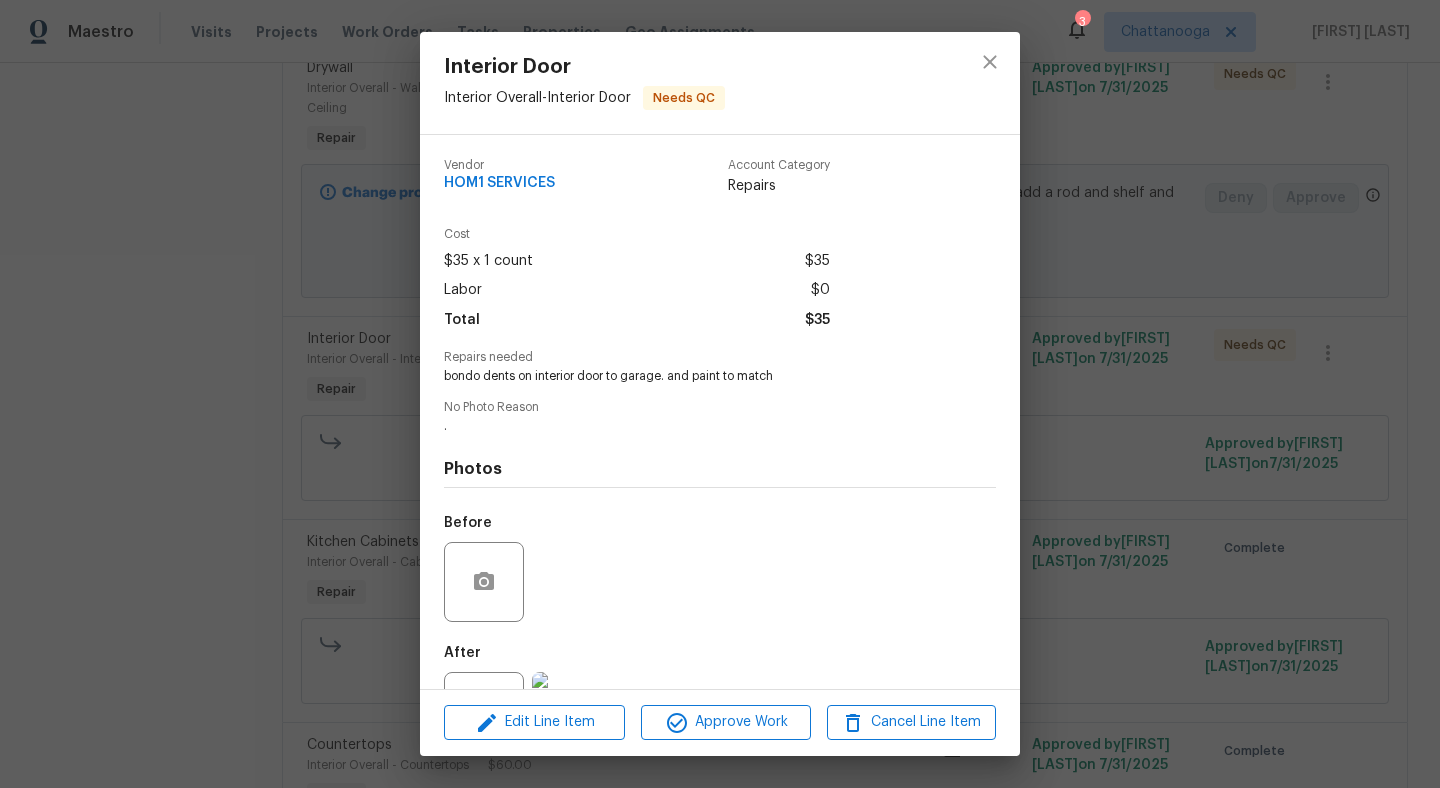 scroll, scrollTop: 83, scrollLeft: 0, axis: vertical 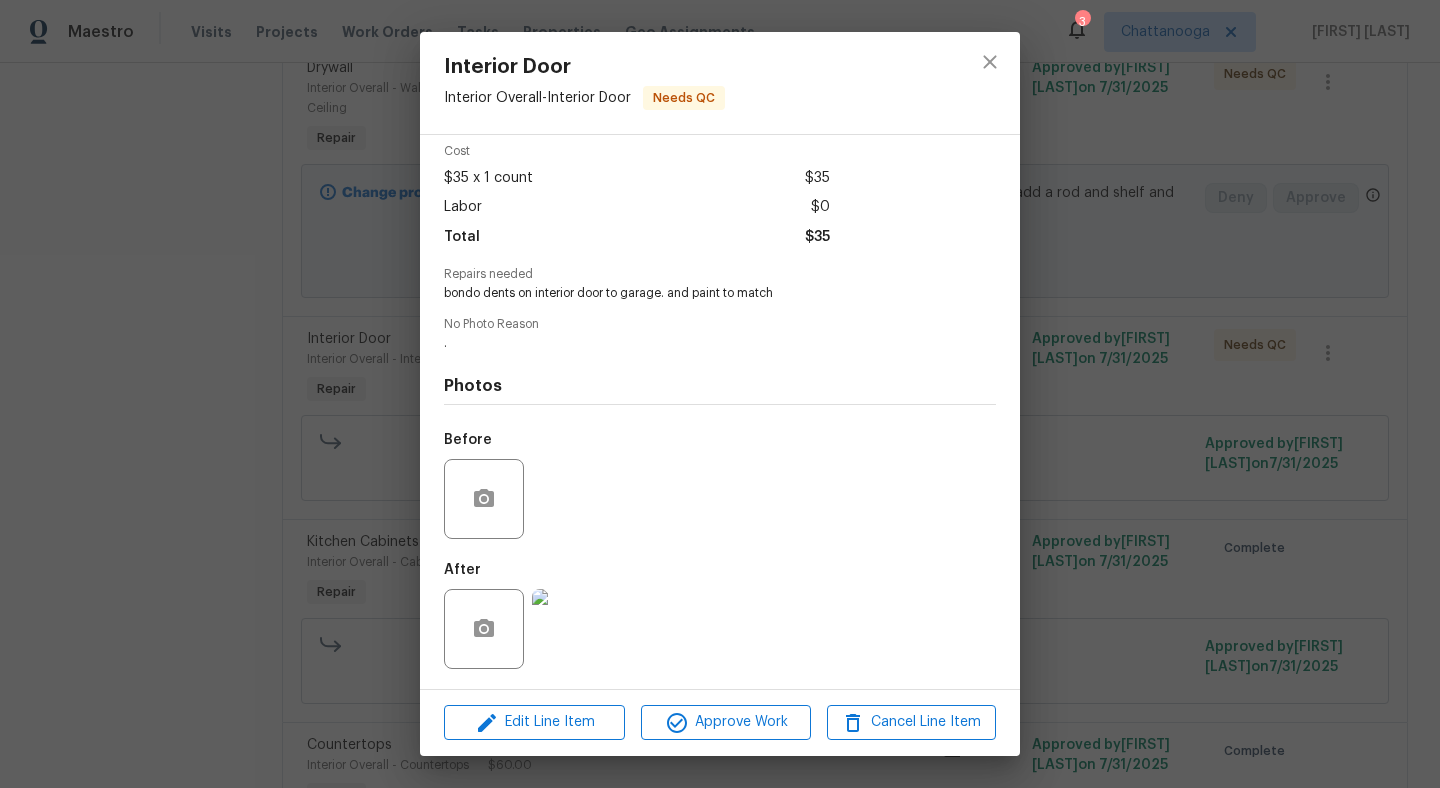 click at bounding box center [572, 629] 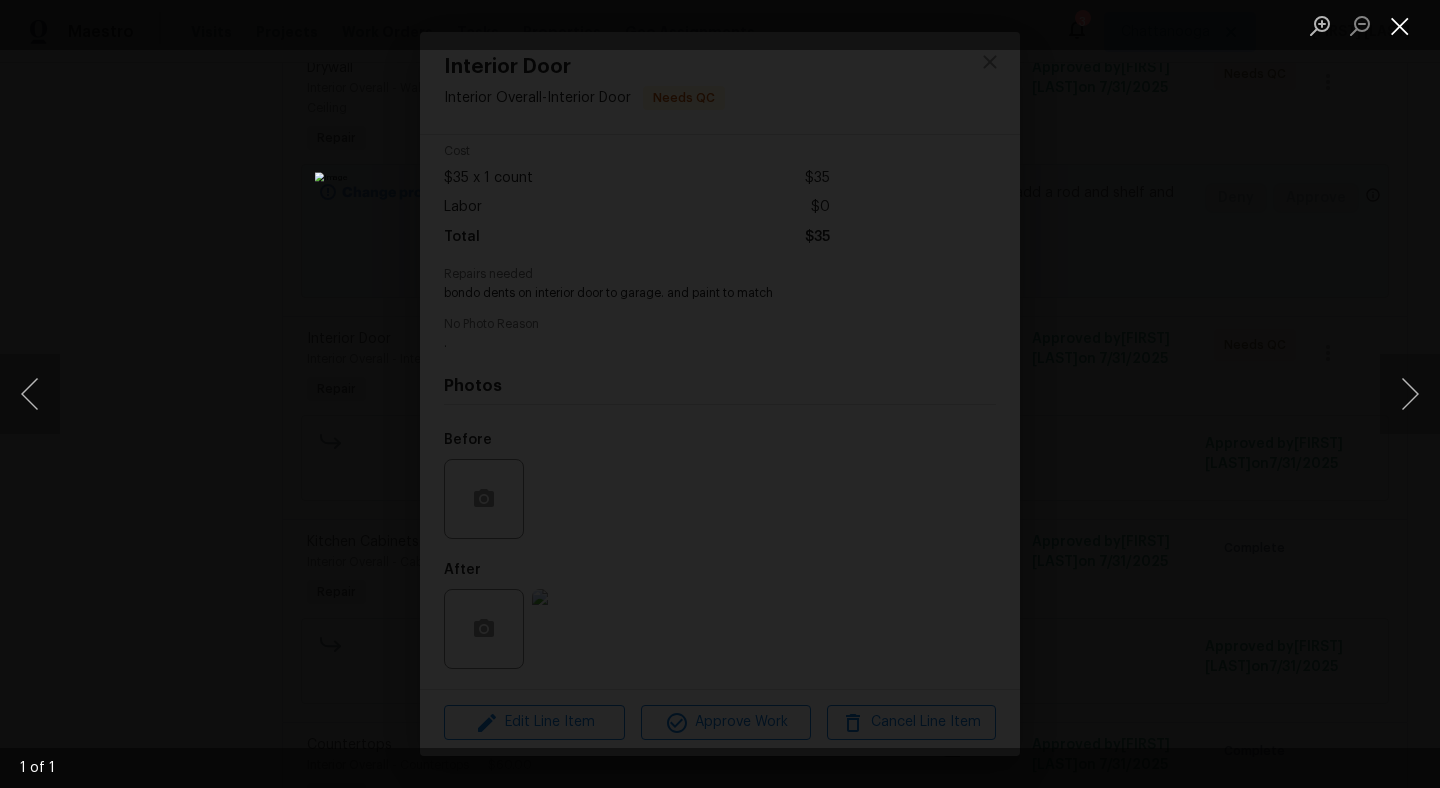click at bounding box center [1400, 25] 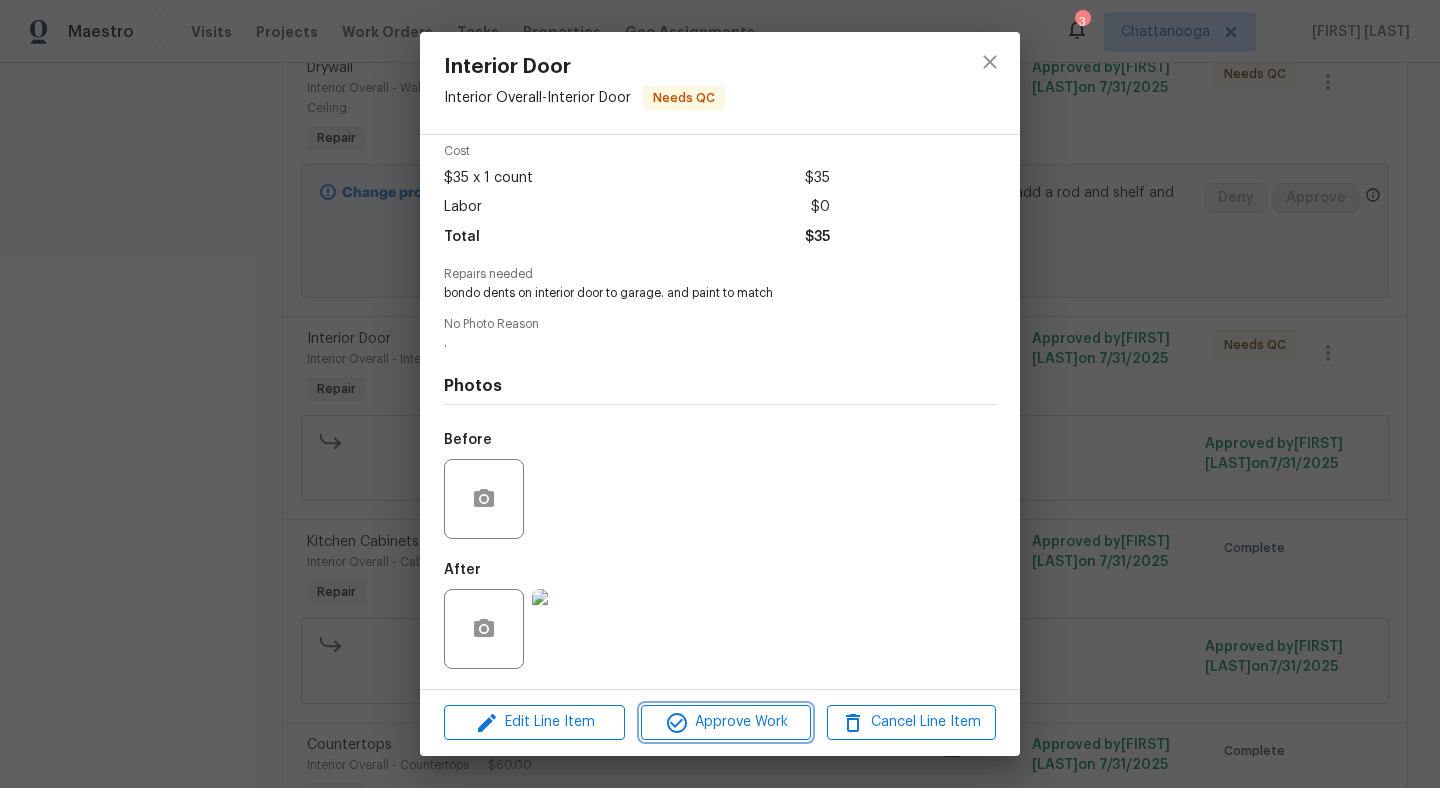 click on "Approve Work" at bounding box center [725, 722] 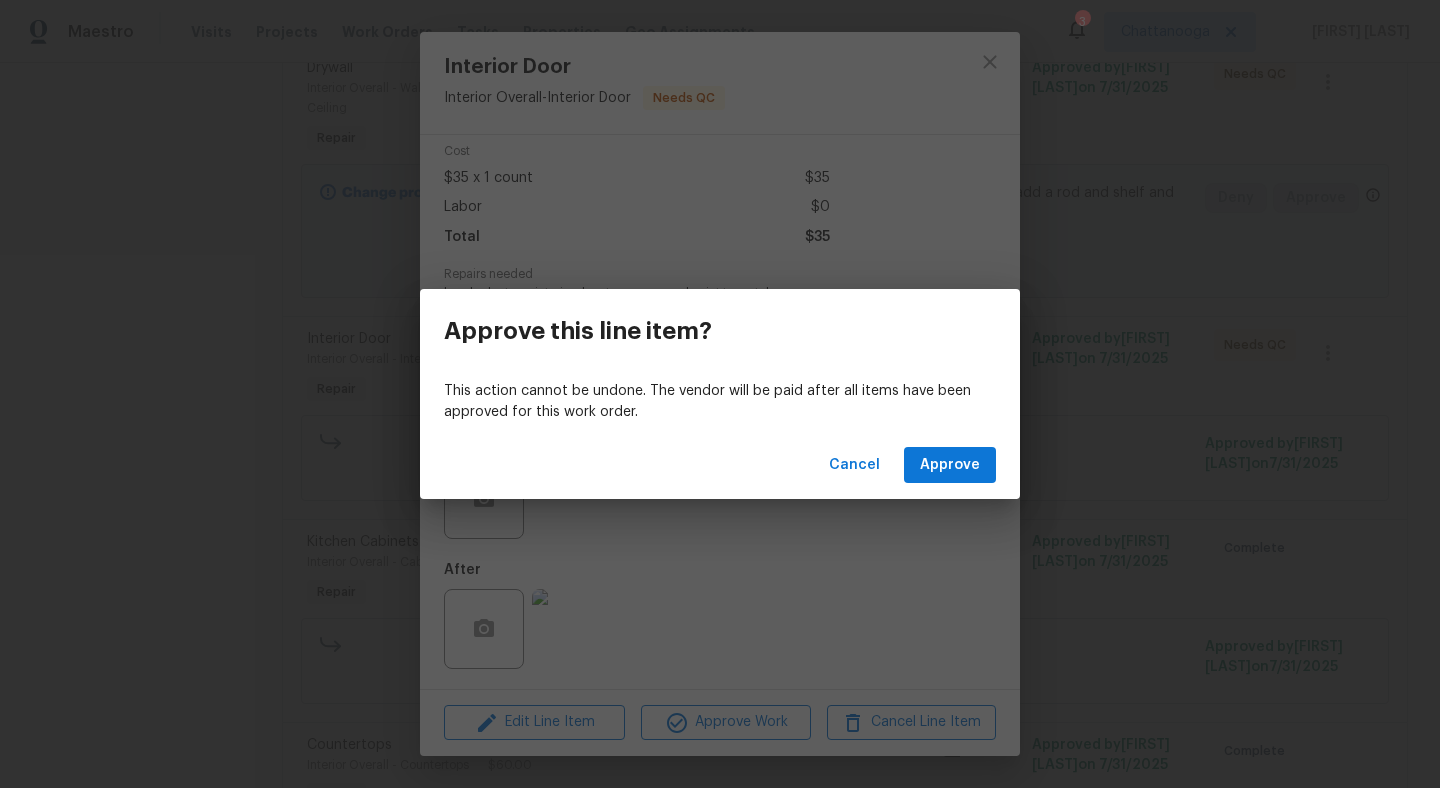 click on "Cancel Approve" at bounding box center [720, 465] 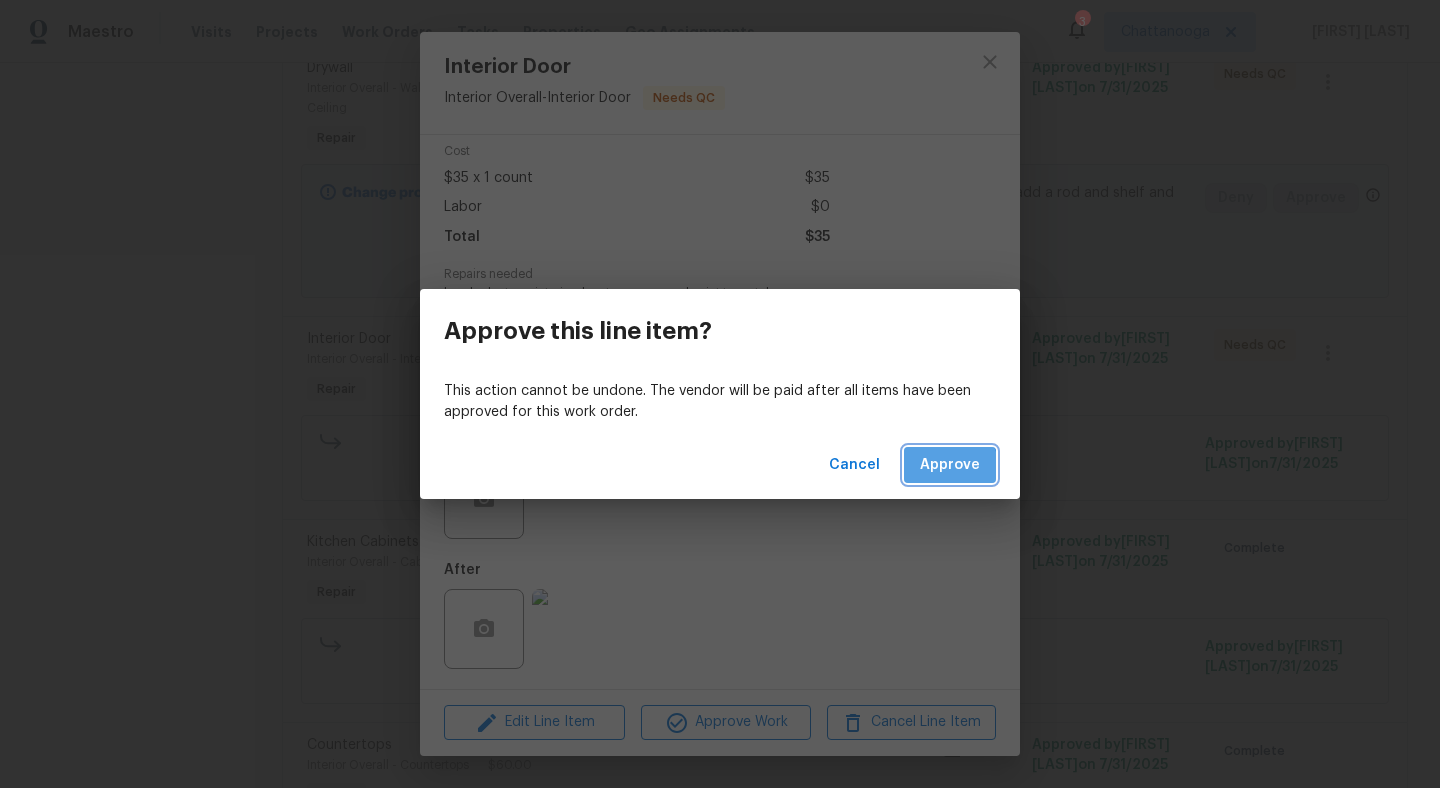 click on "Approve" at bounding box center [950, 465] 